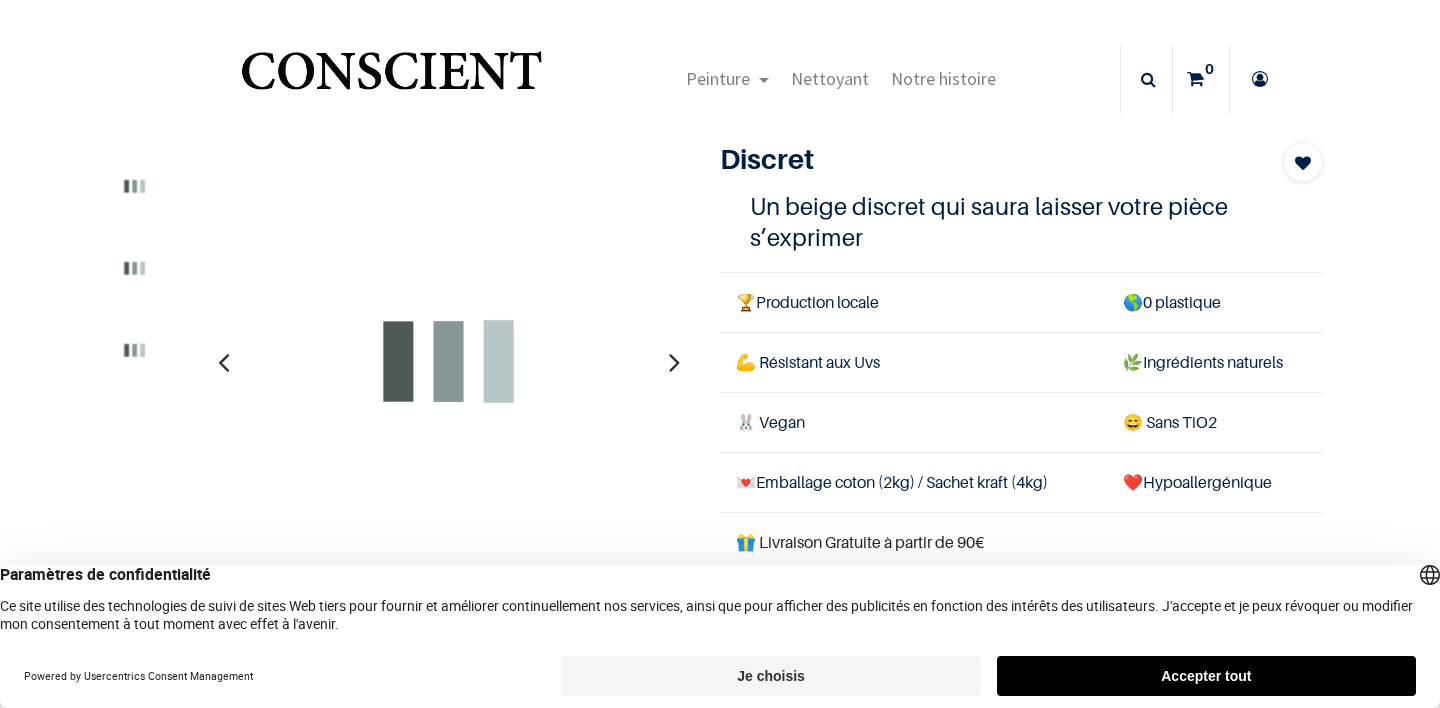 scroll, scrollTop: 0, scrollLeft: 0, axis: both 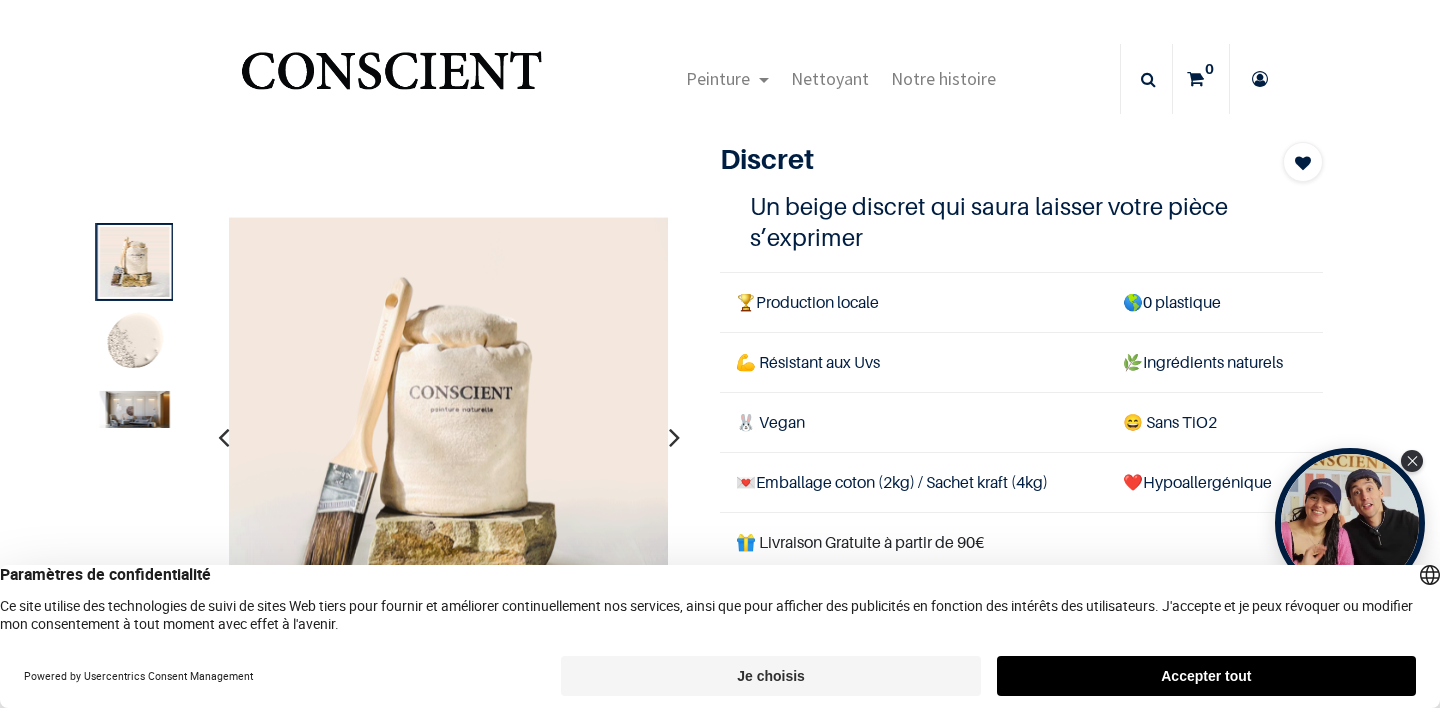 click on "Accepter tout" at bounding box center (1206, 676) 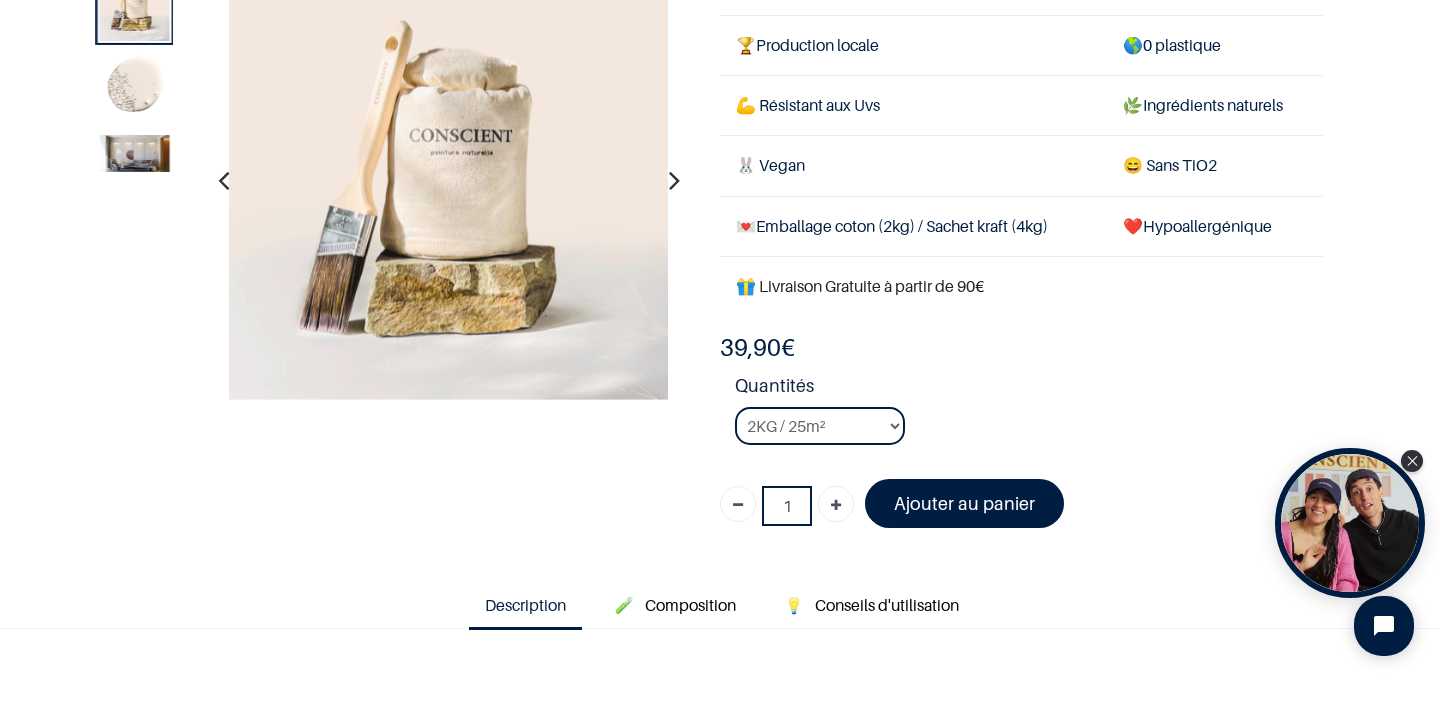 scroll, scrollTop: 137, scrollLeft: 0, axis: vertical 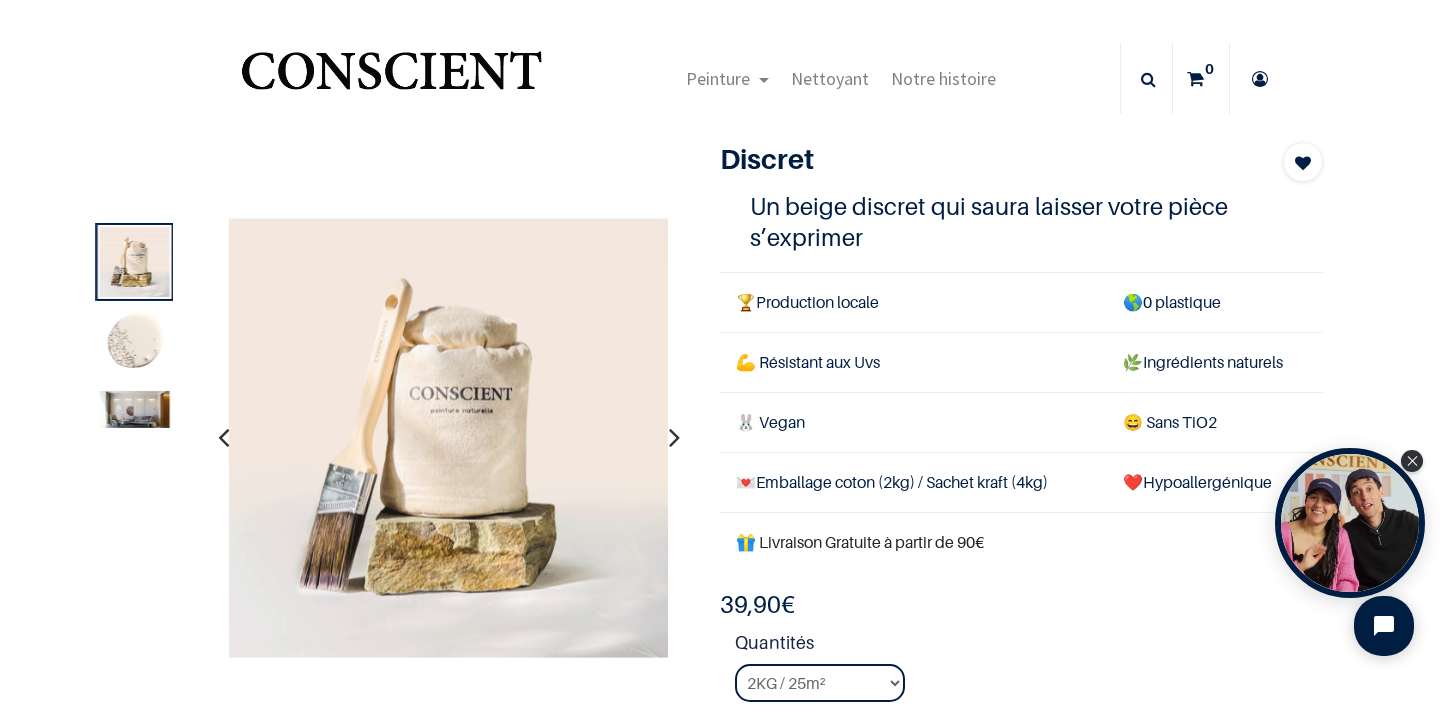 click at bounding box center (1260, 79) 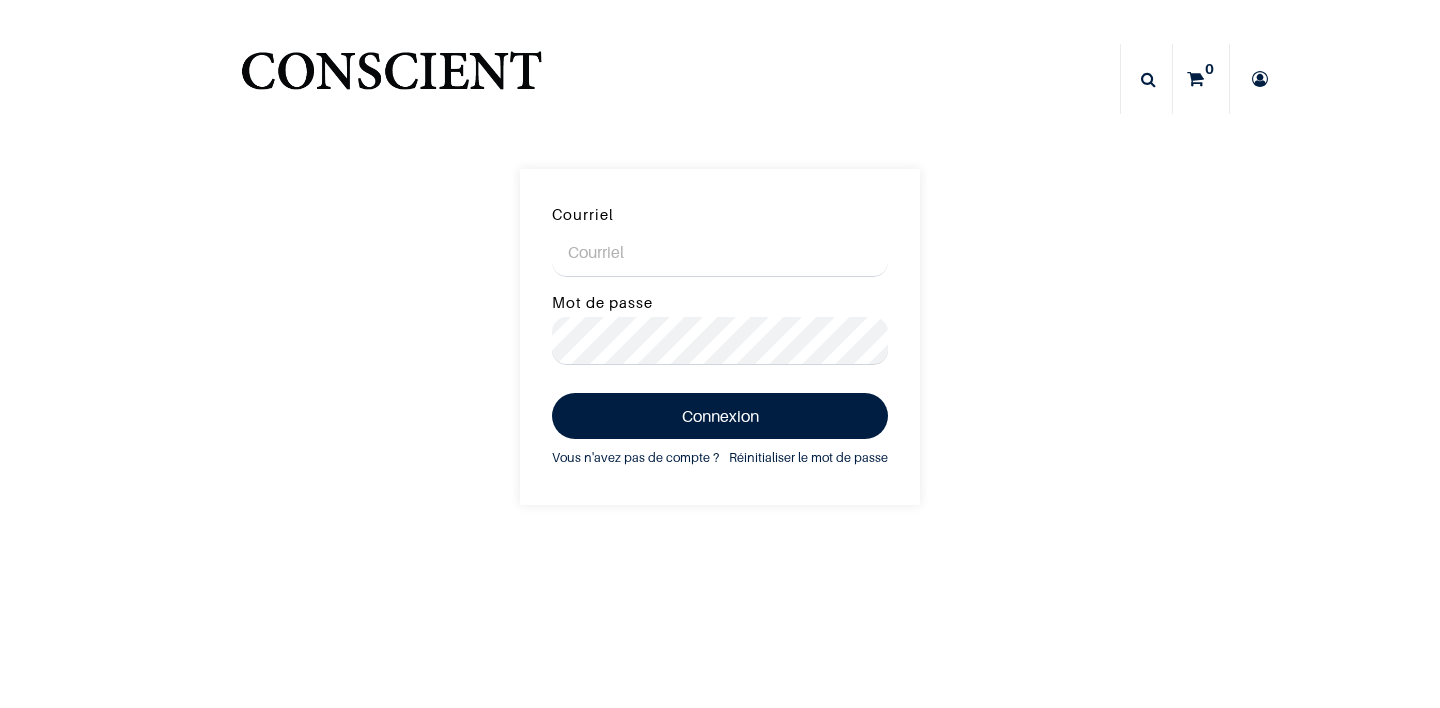 scroll, scrollTop: 0, scrollLeft: 0, axis: both 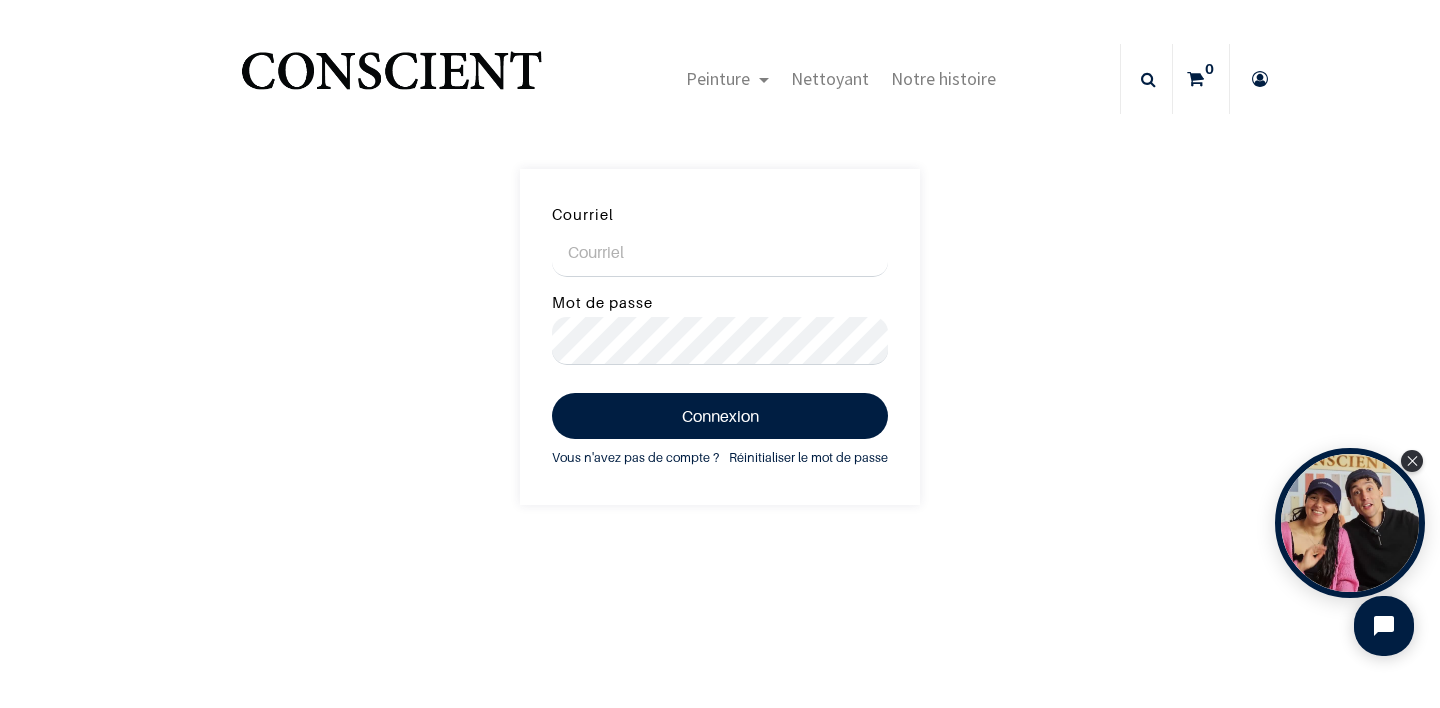 click on "Courriel" at bounding box center [720, 253] 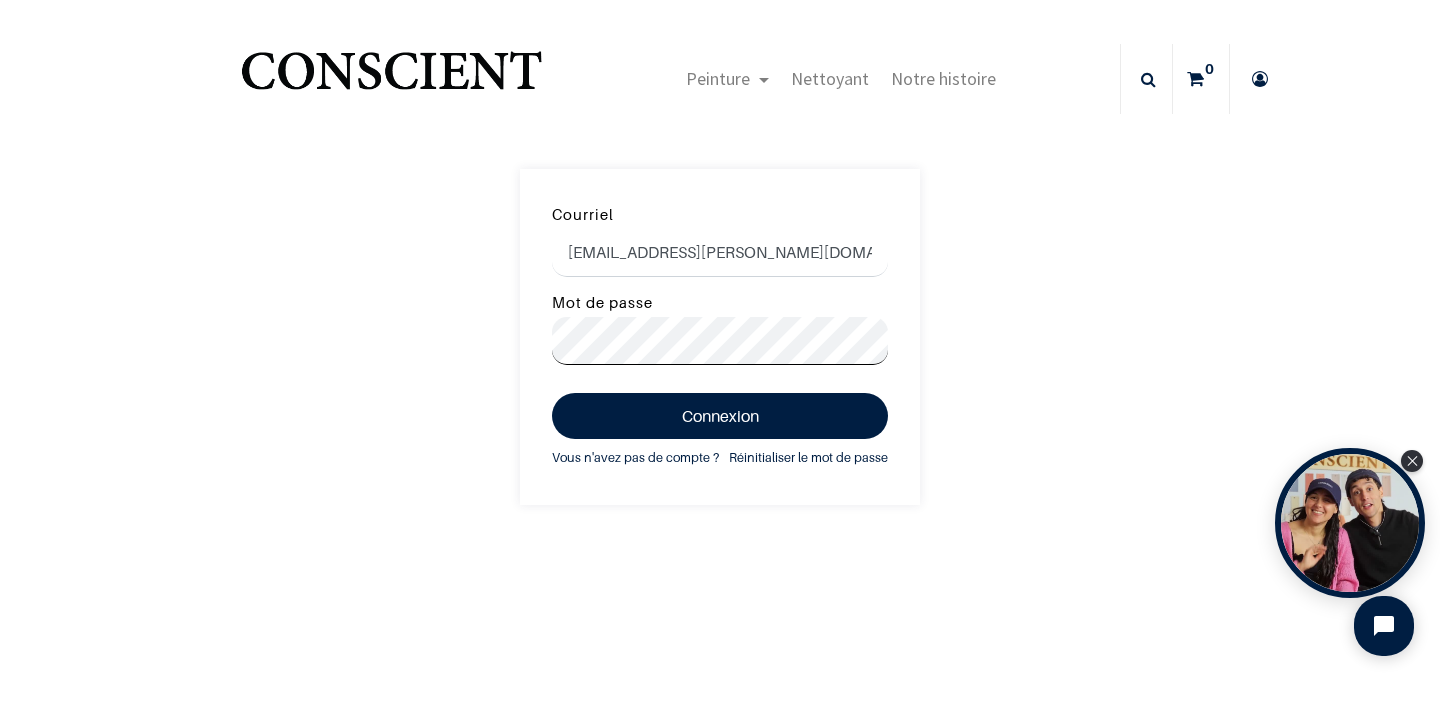 click on "Connexion" at bounding box center [720, 416] 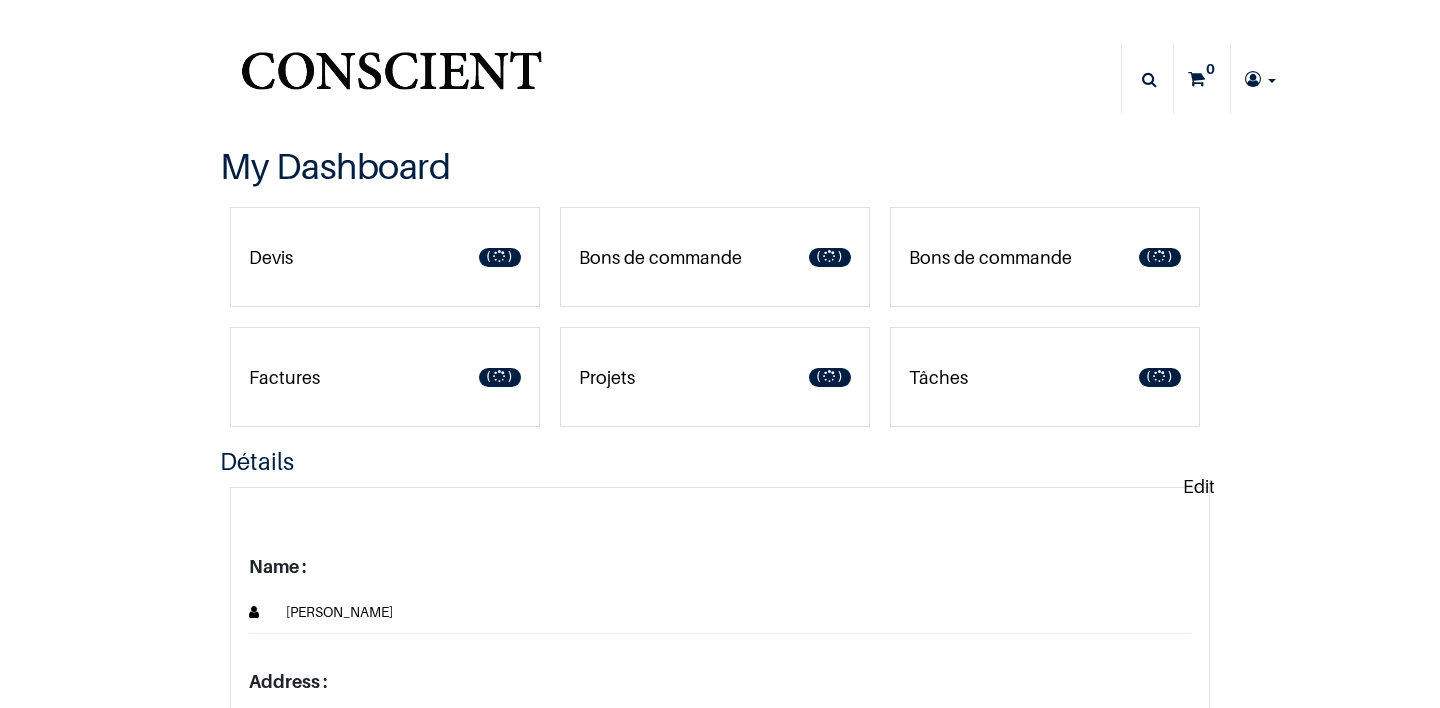 scroll, scrollTop: 0, scrollLeft: 0, axis: both 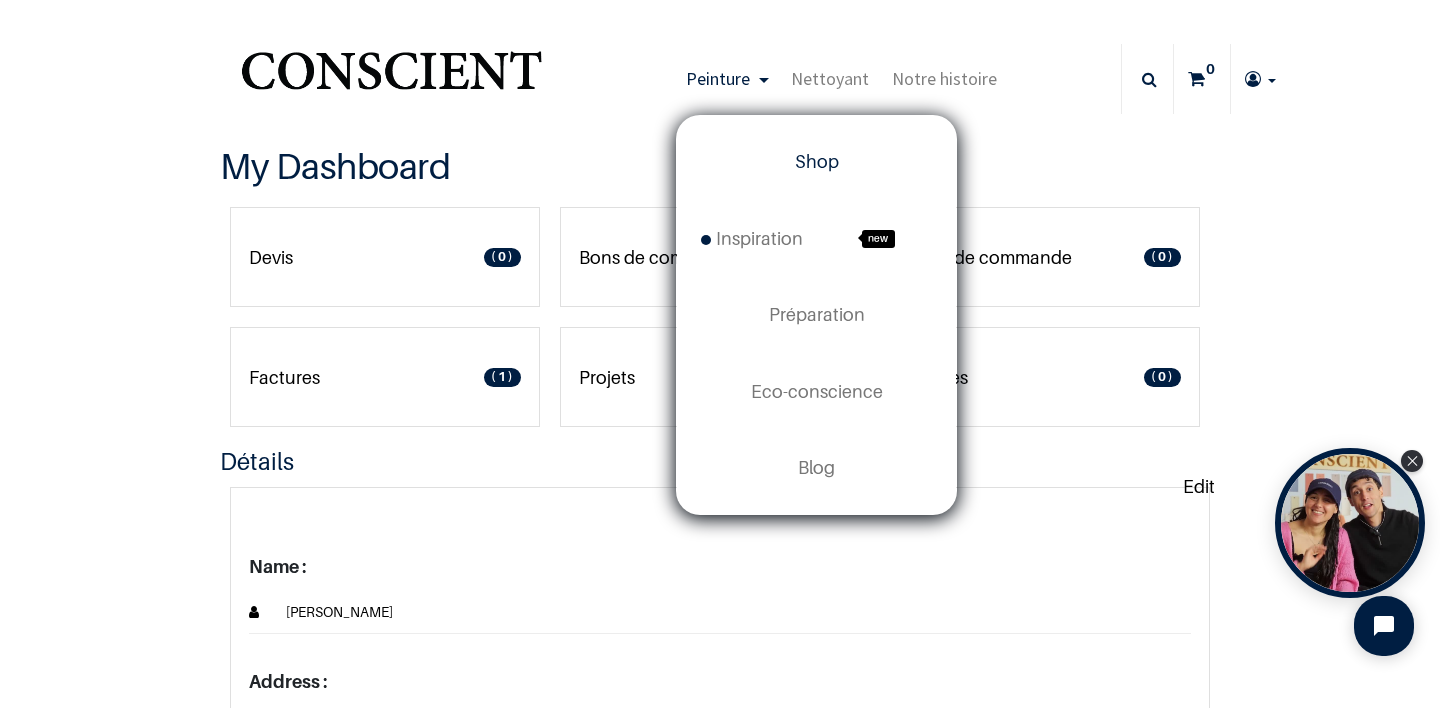 click on "Shop" at bounding box center [817, 161] 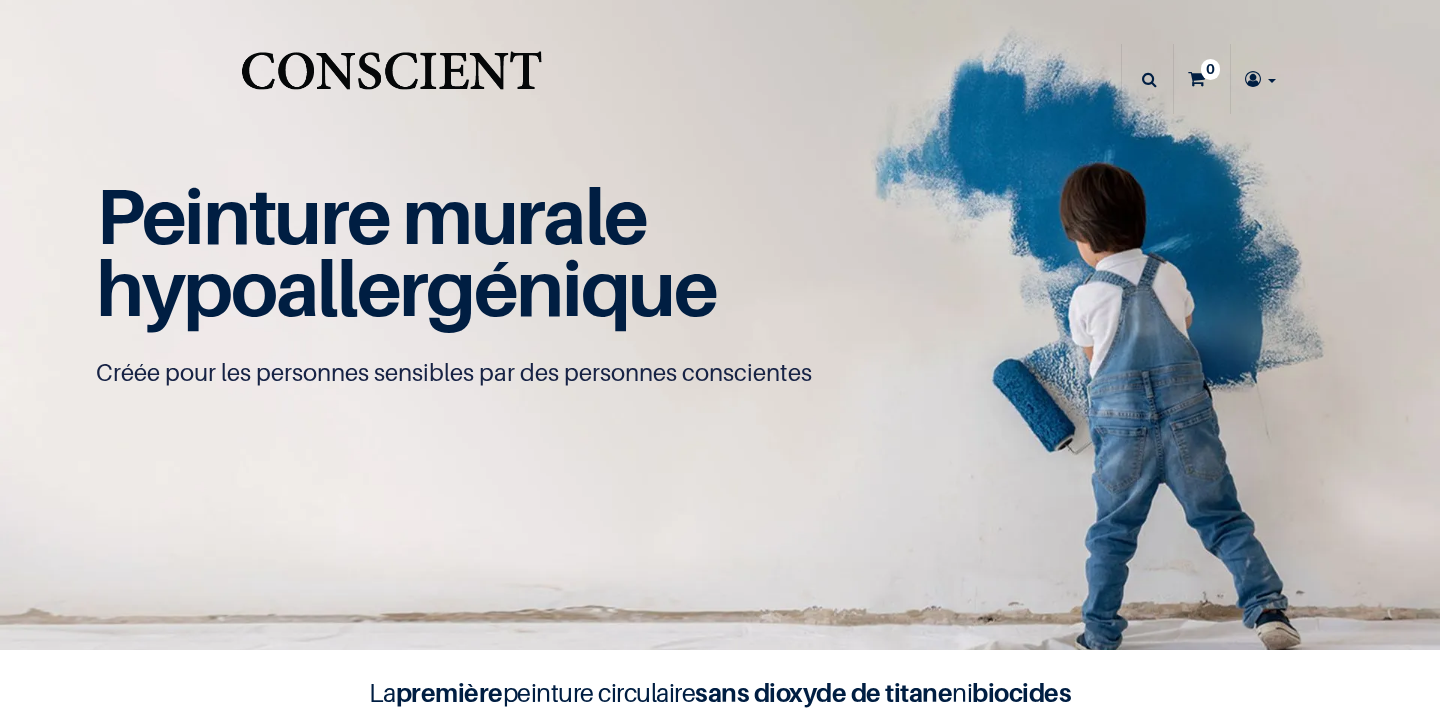 scroll, scrollTop: 0, scrollLeft: 0, axis: both 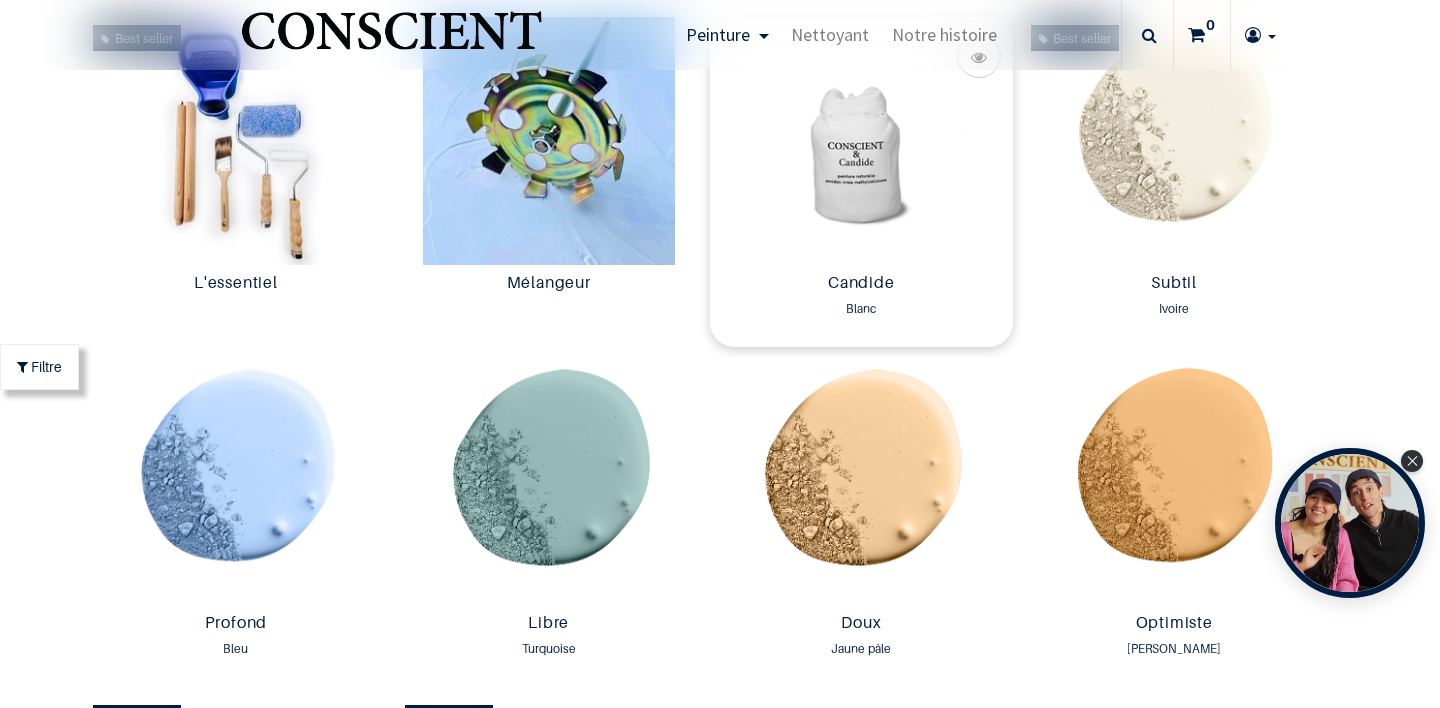 click at bounding box center [861, 141] 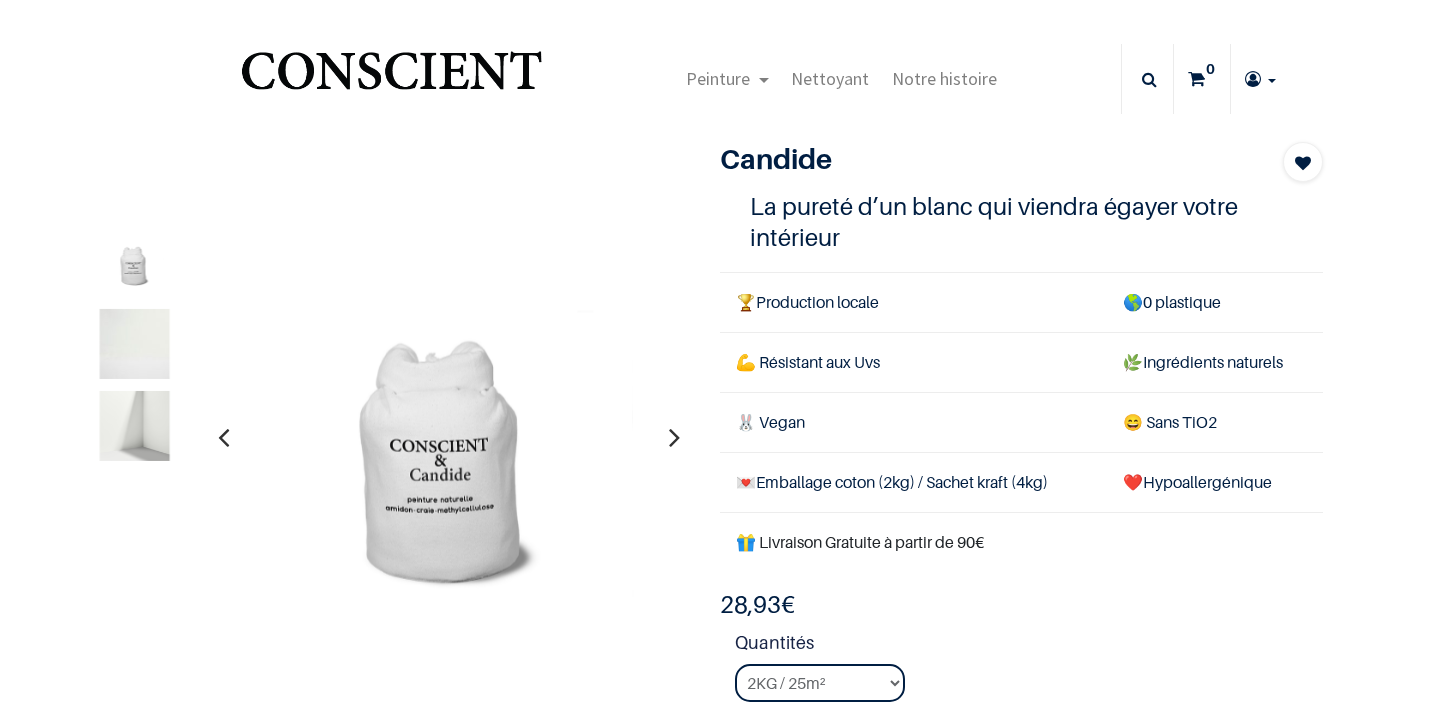 type on "[EMAIL_ADDRESS][PERSON_NAME][DOMAIN_NAME]" 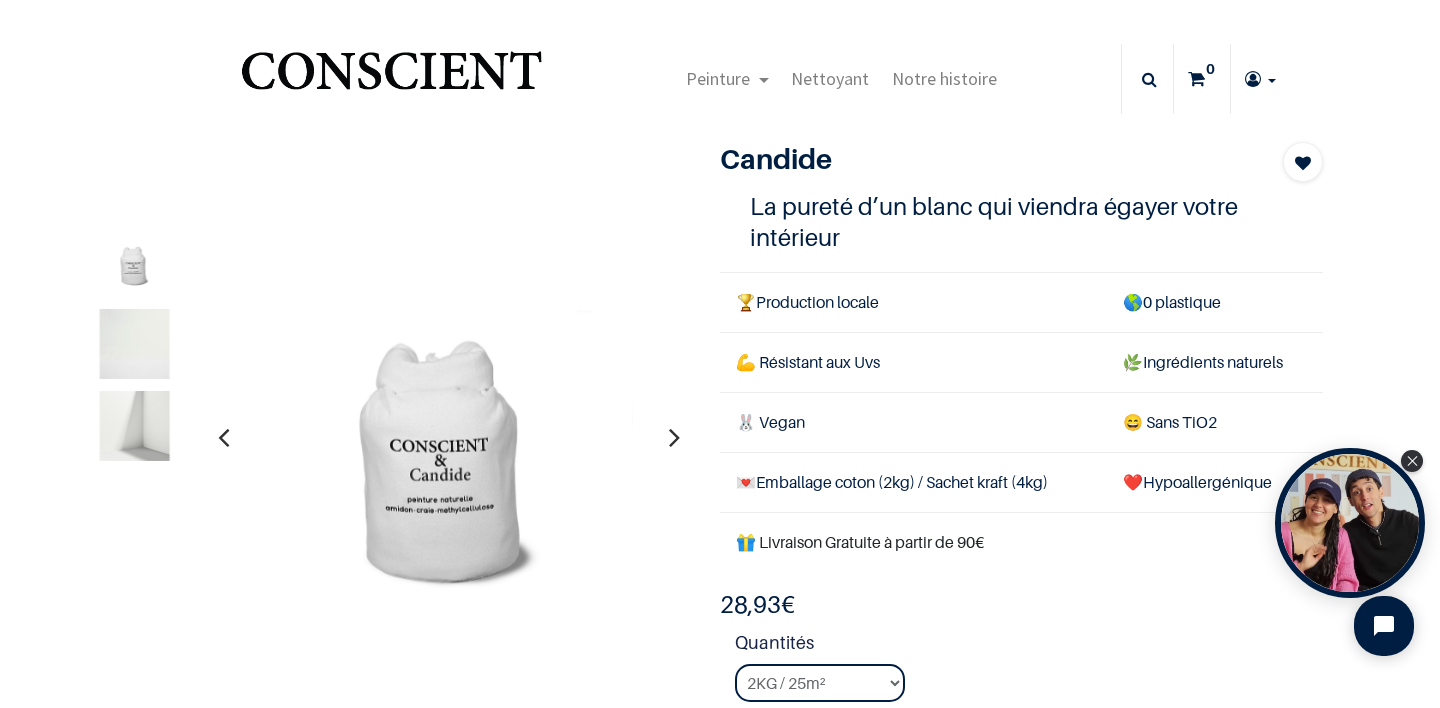 scroll, scrollTop: 0, scrollLeft: 0, axis: both 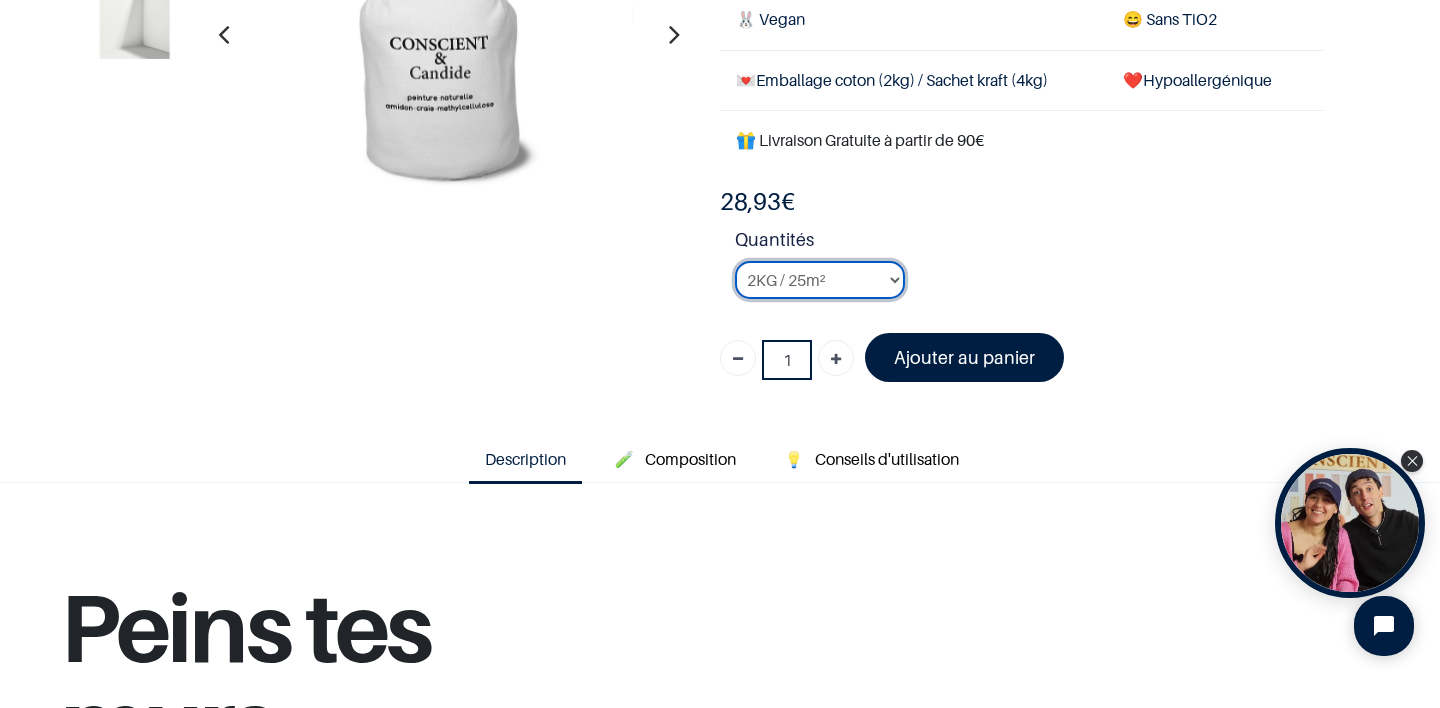 click on "2KG / 25m²
4KG / 50m²
8KG / 100m²
Testeur" at bounding box center (820, 280) 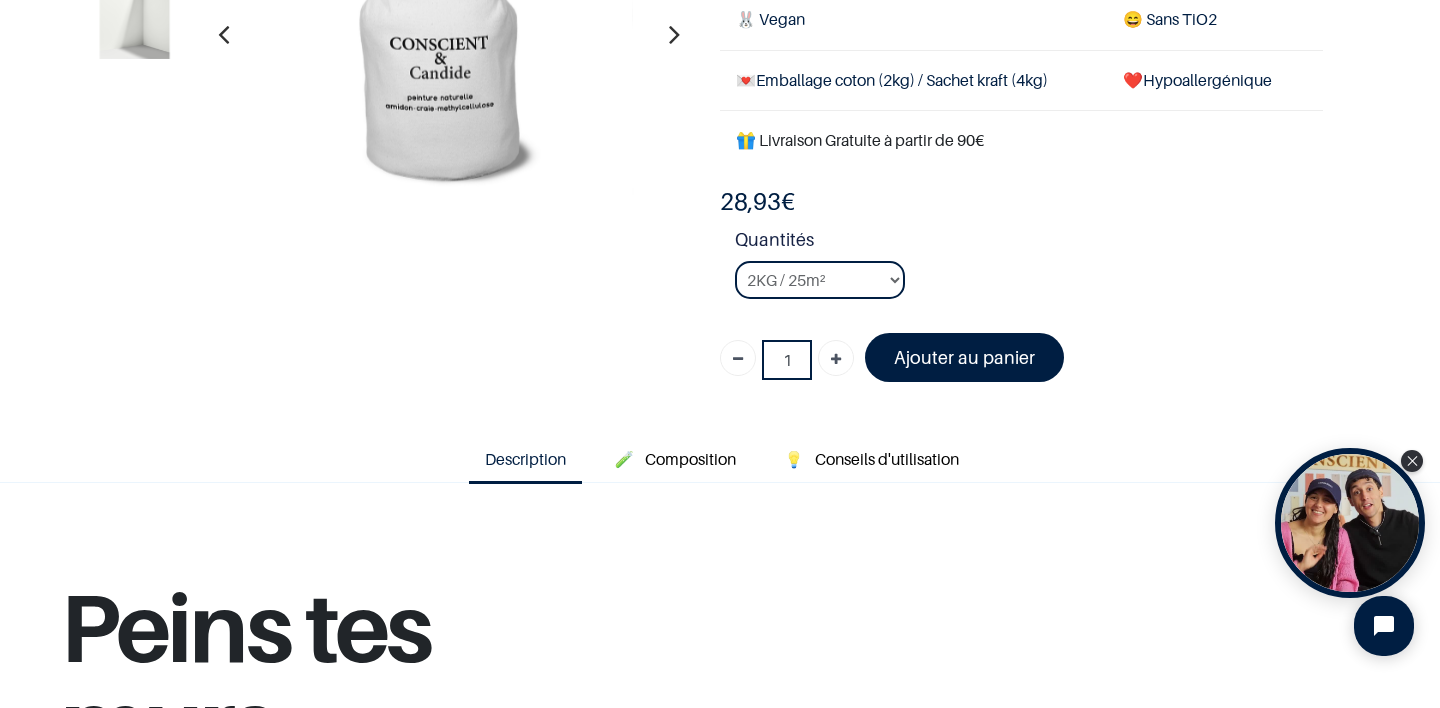 click on "Quantités
2KG / 25m²
4KG / 50m²
8KG / 100m²
Testeur" at bounding box center (1029, 270) 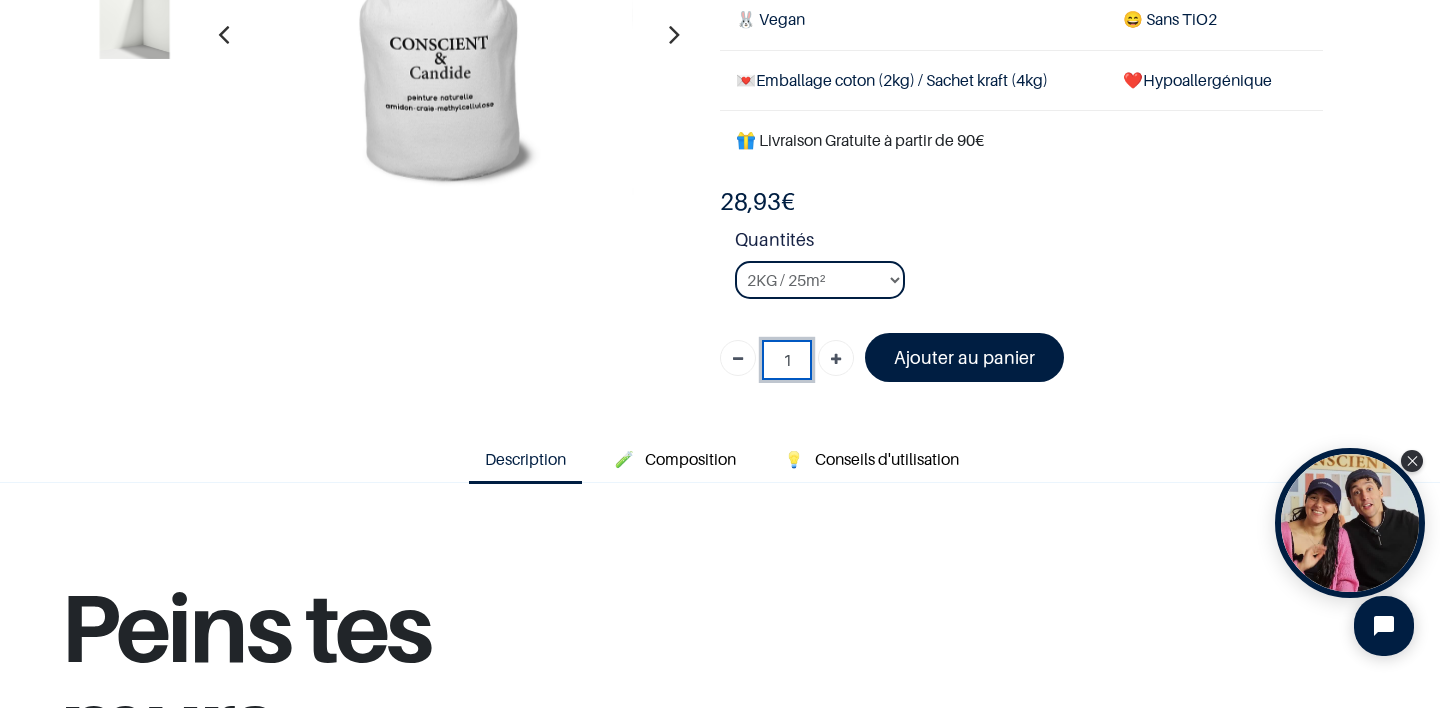 drag, startPoint x: 804, startPoint y: 359, endPoint x: 769, endPoint y: 357, distance: 35.057095 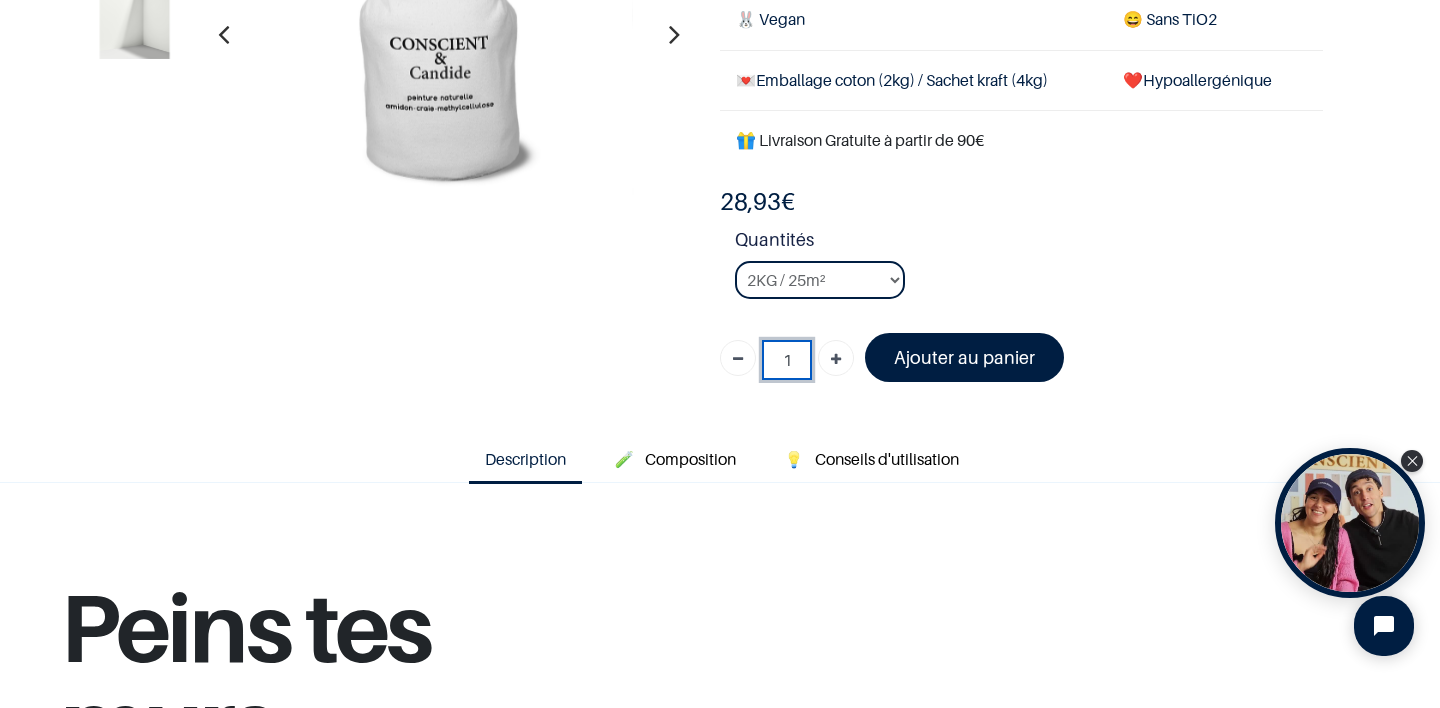 click on "1" at bounding box center (787, 360) 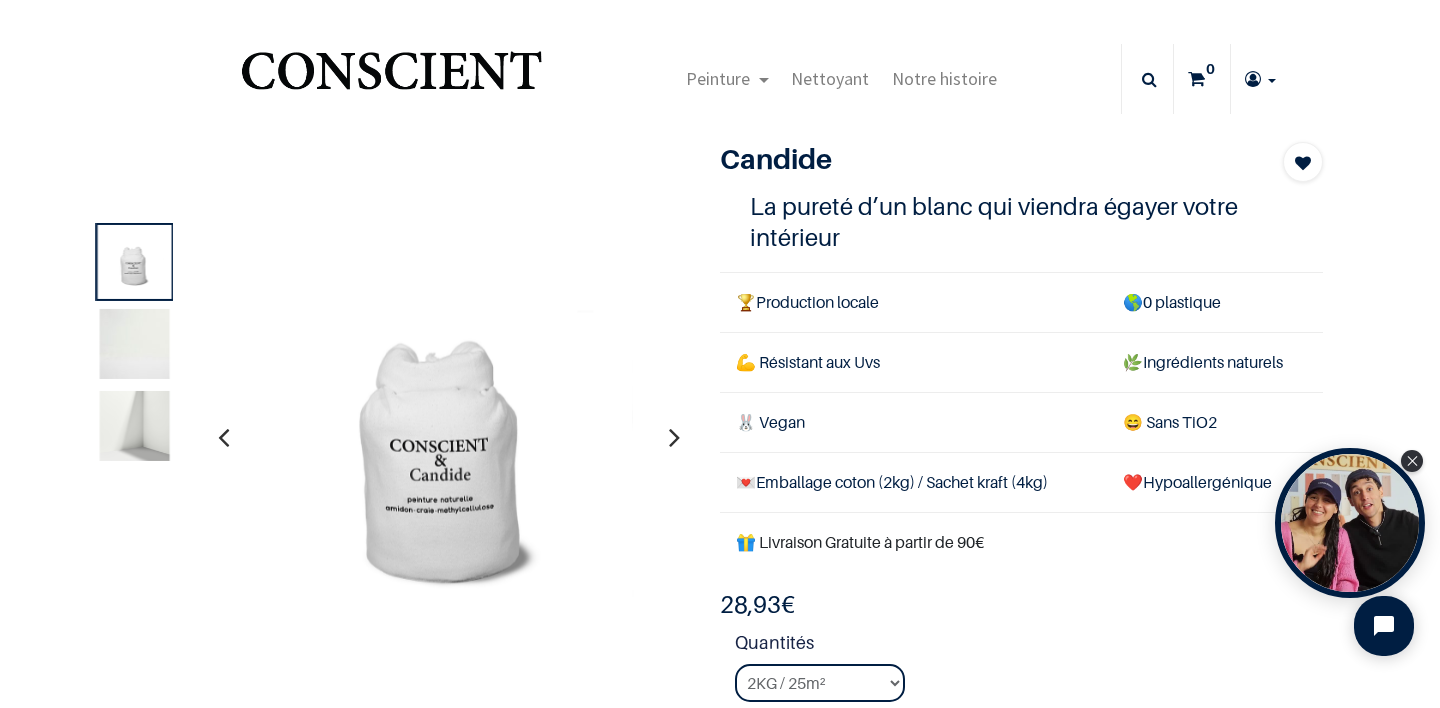 scroll, scrollTop: 1, scrollLeft: 0, axis: vertical 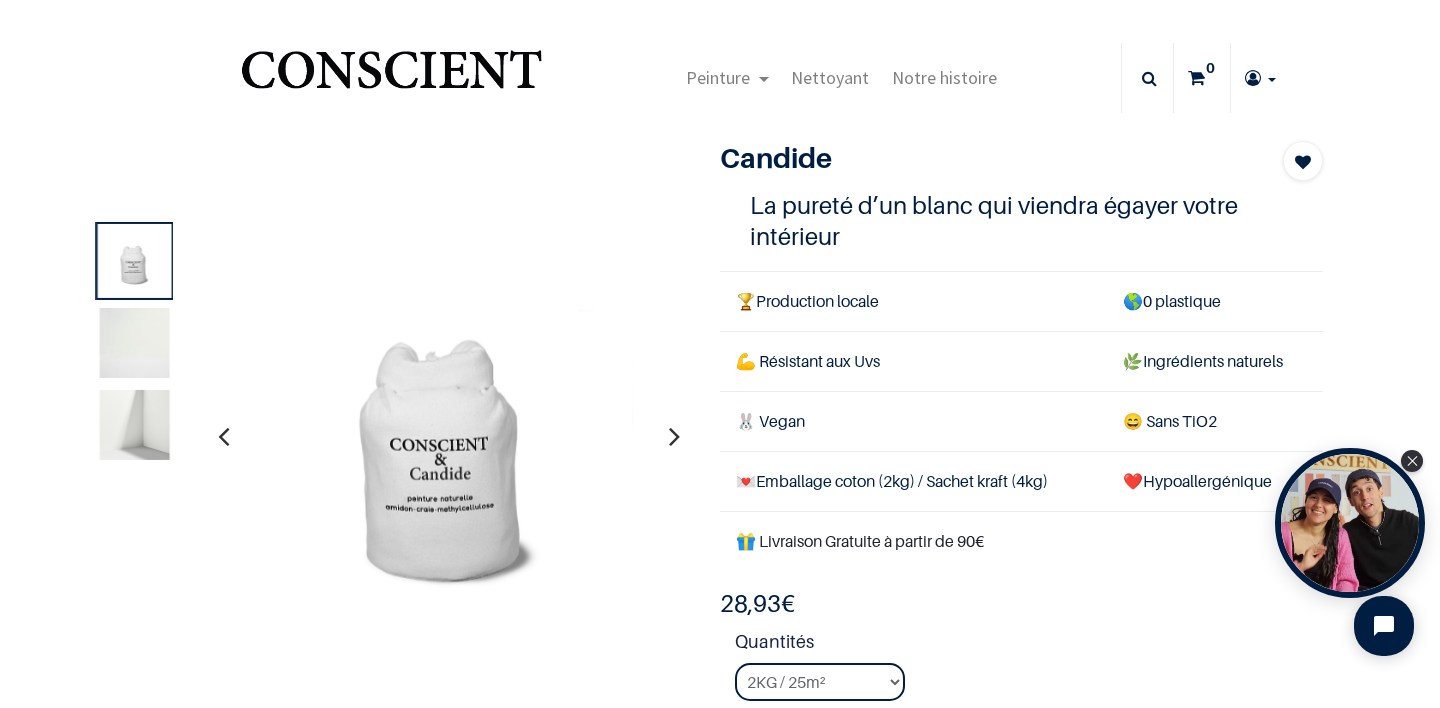 click on "Candide" at bounding box center [976, 158] 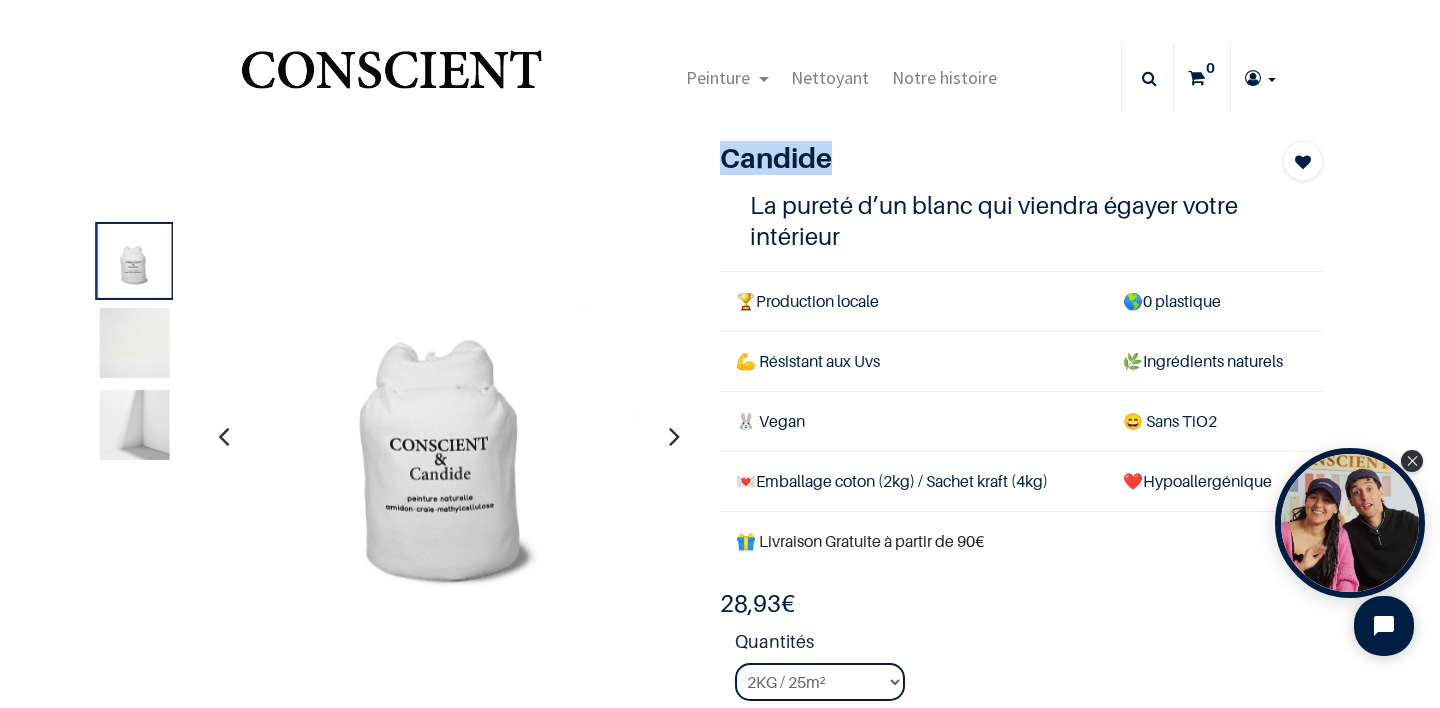 click on "Candide" at bounding box center (976, 158) 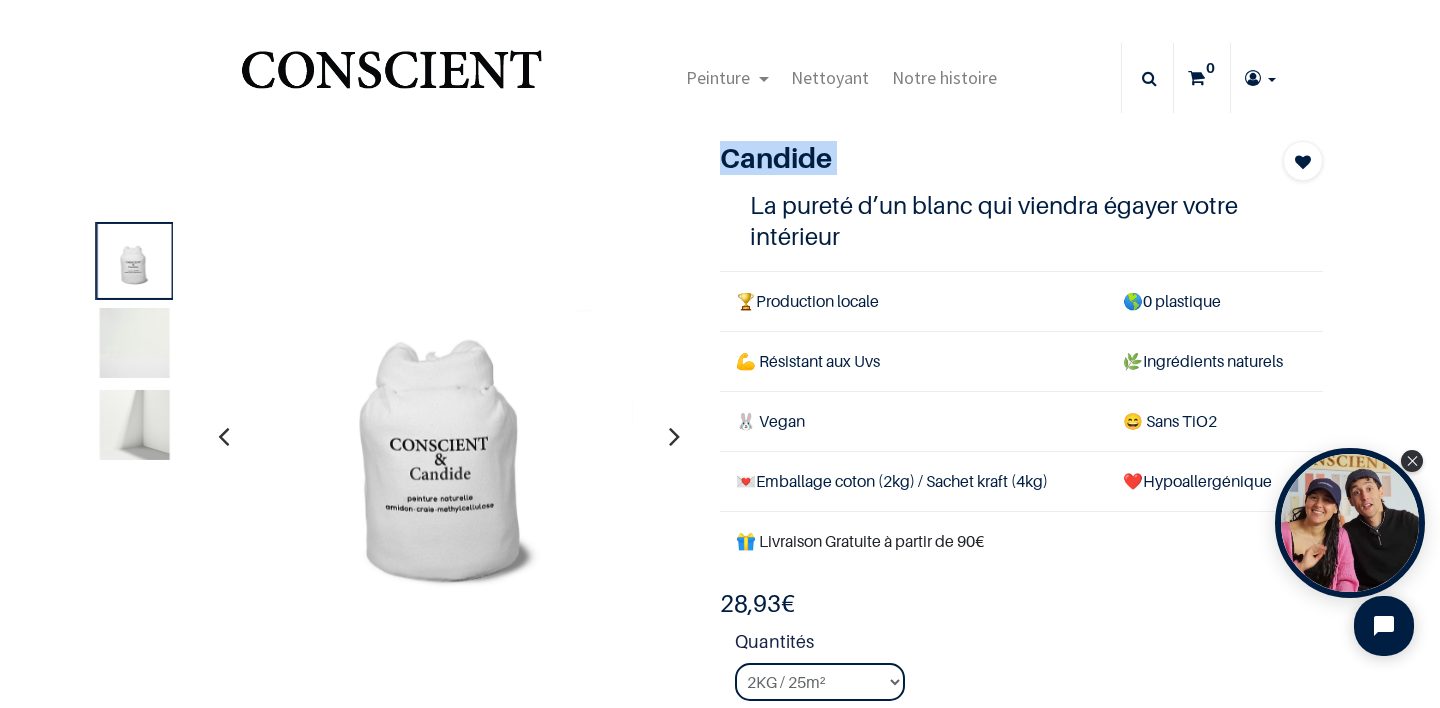 click on "Candide" at bounding box center (976, 158) 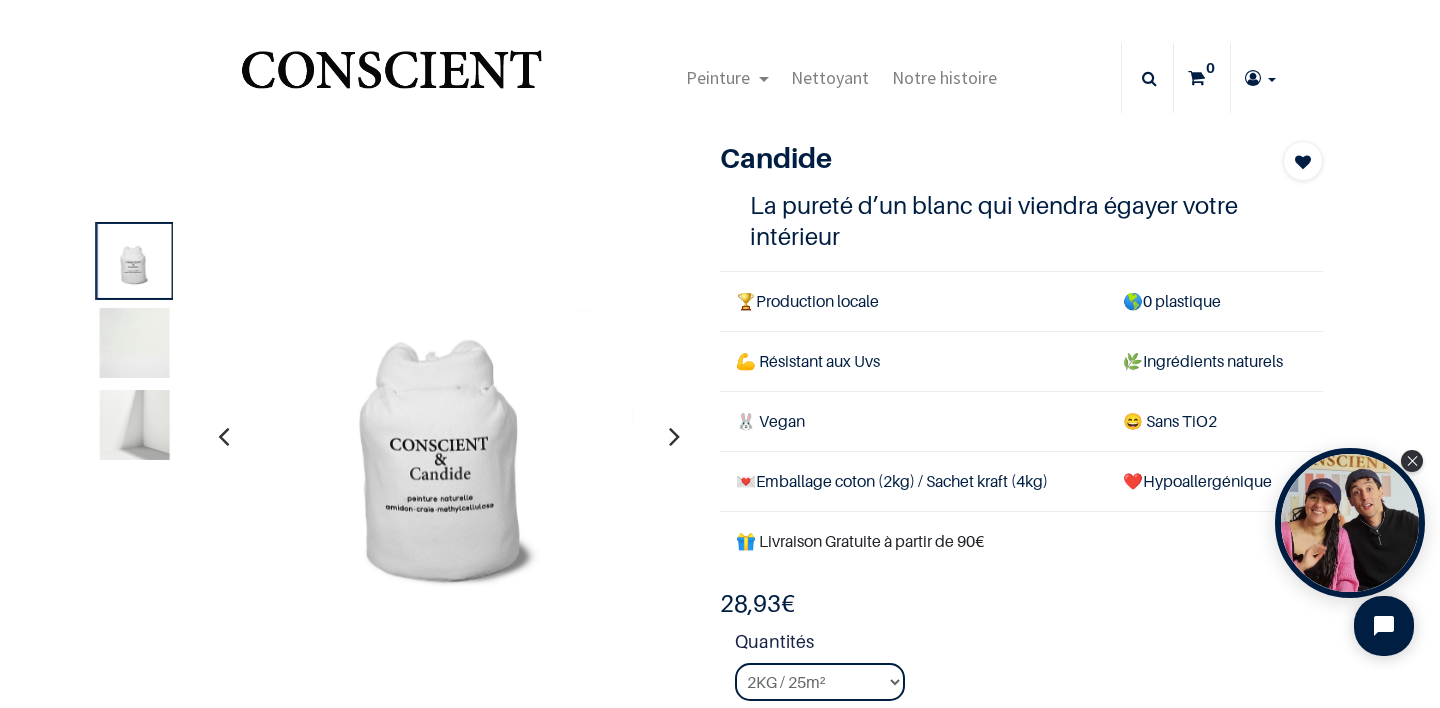 click on "Candide" at bounding box center (976, 158) 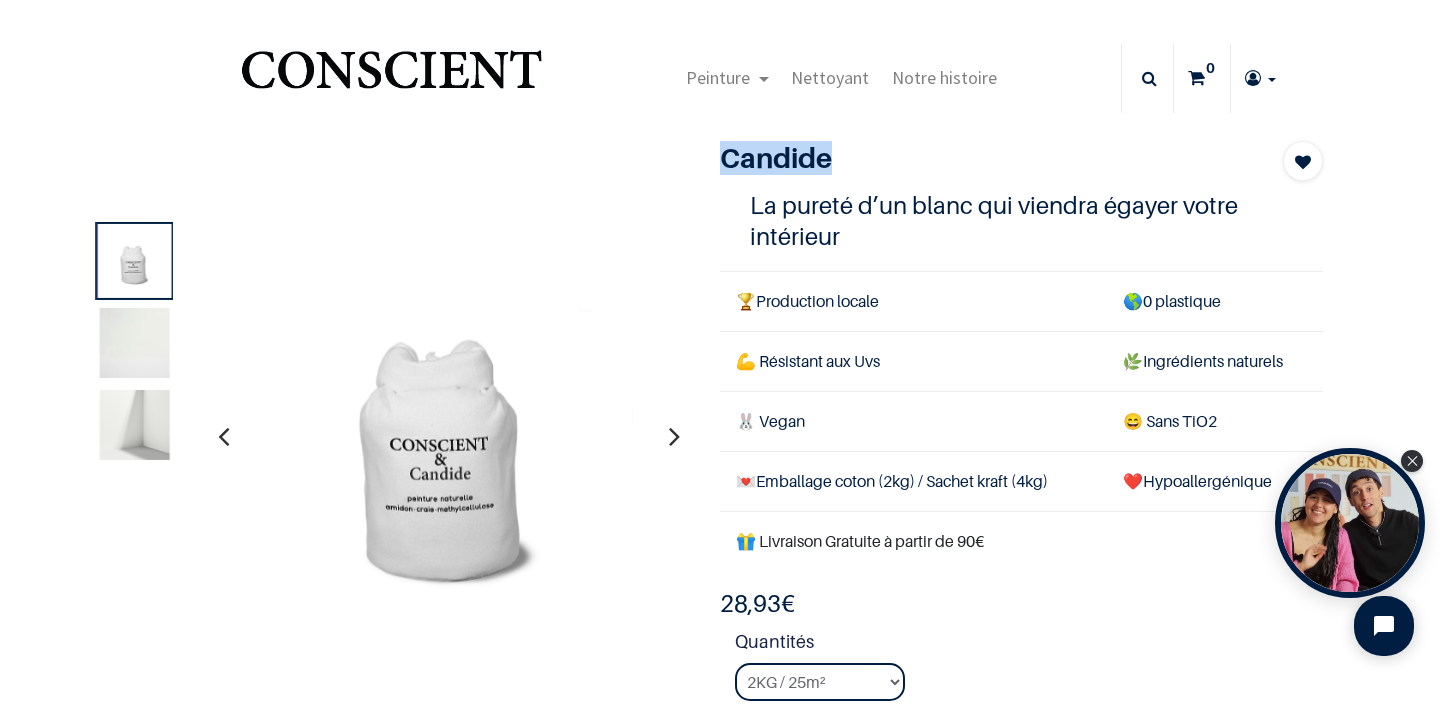 click on "Candide" at bounding box center [976, 158] 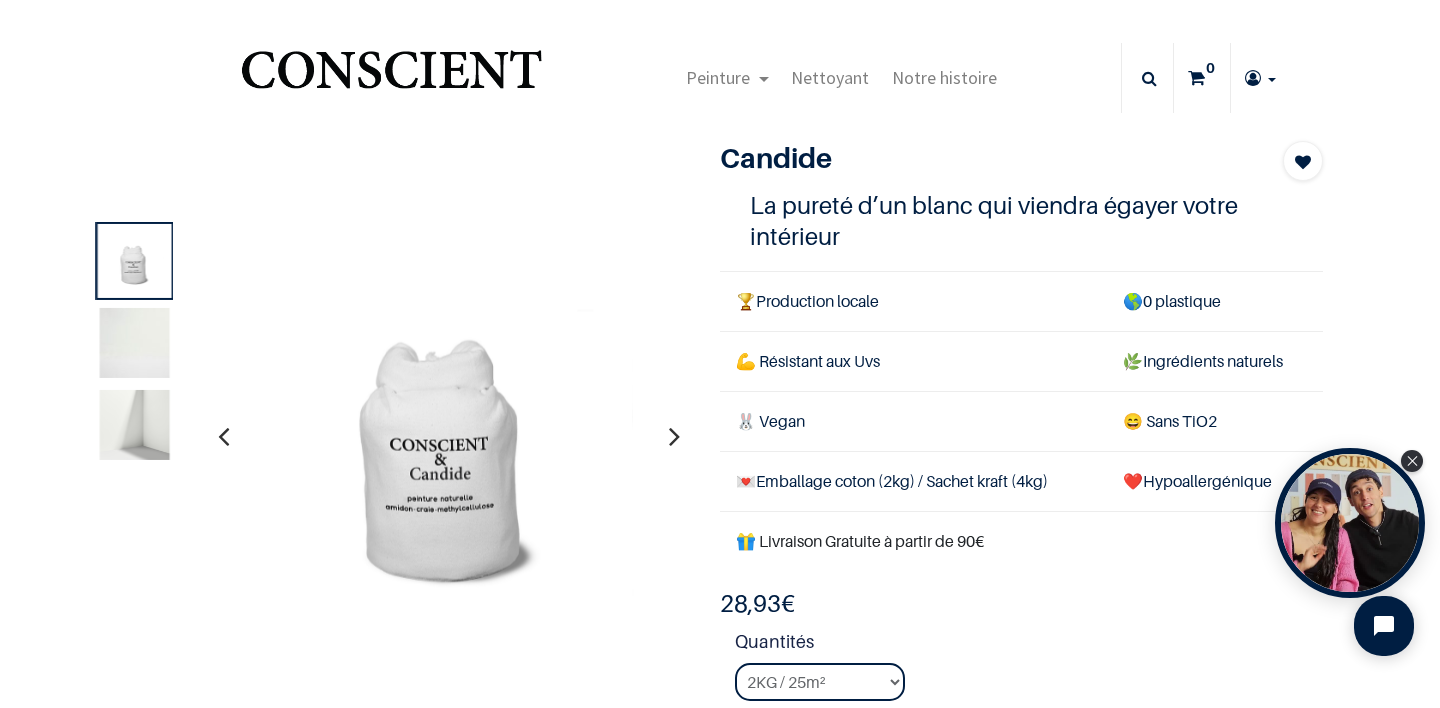 click on "La pureté d’un blanc qui viendra égayer votre intérieur" at bounding box center [1021, 221] 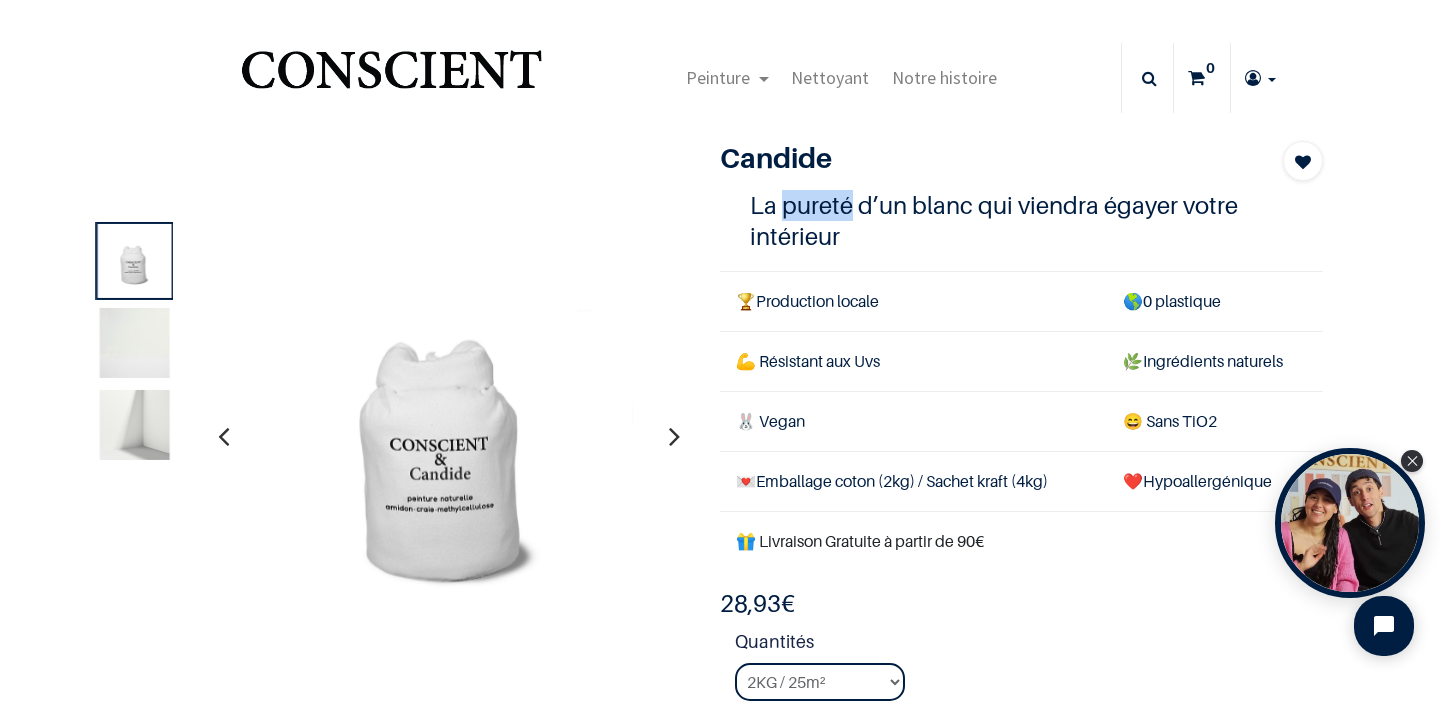 click on "La pureté d’un blanc qui viendra égayer votre intérieur" at bounding box center (1021, 221) 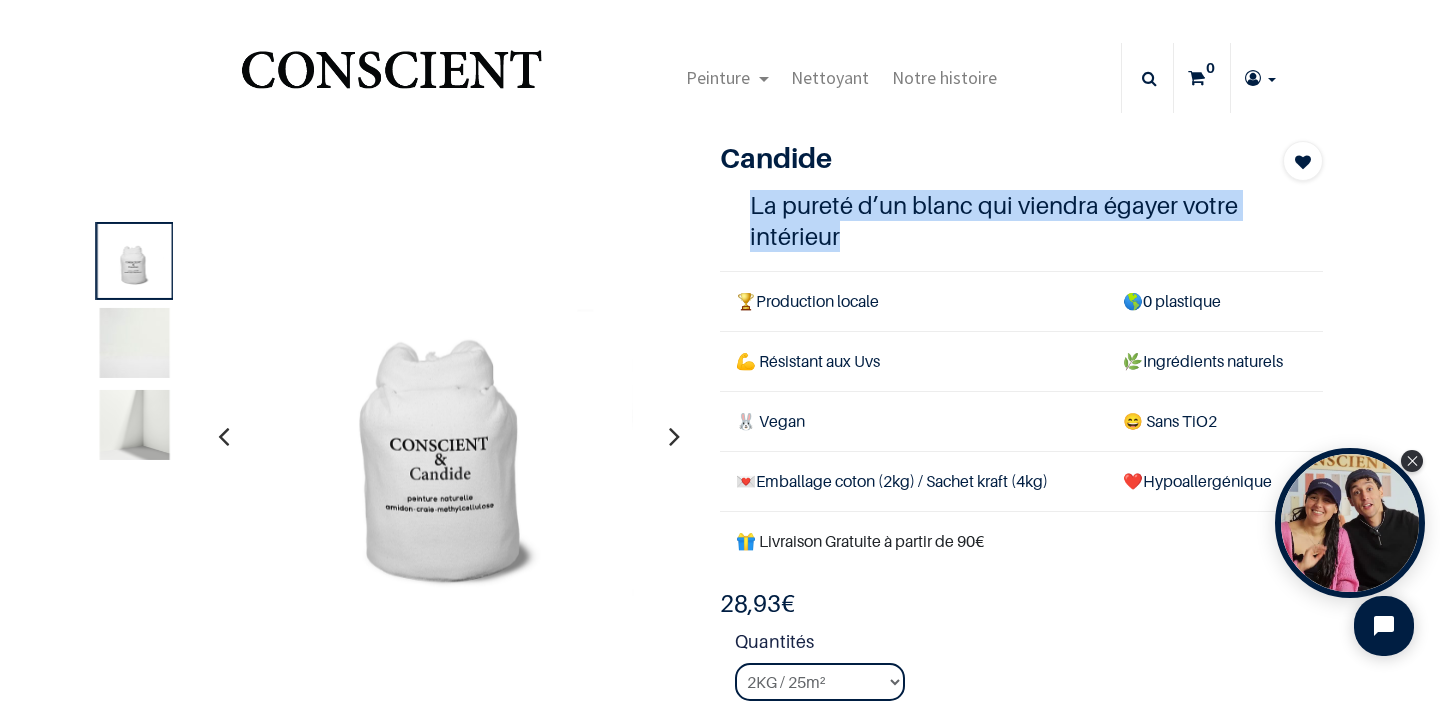 click on "La pureté d’un blanc qui viendra égayer votre intérieur" at bounding box center (1021, 221) 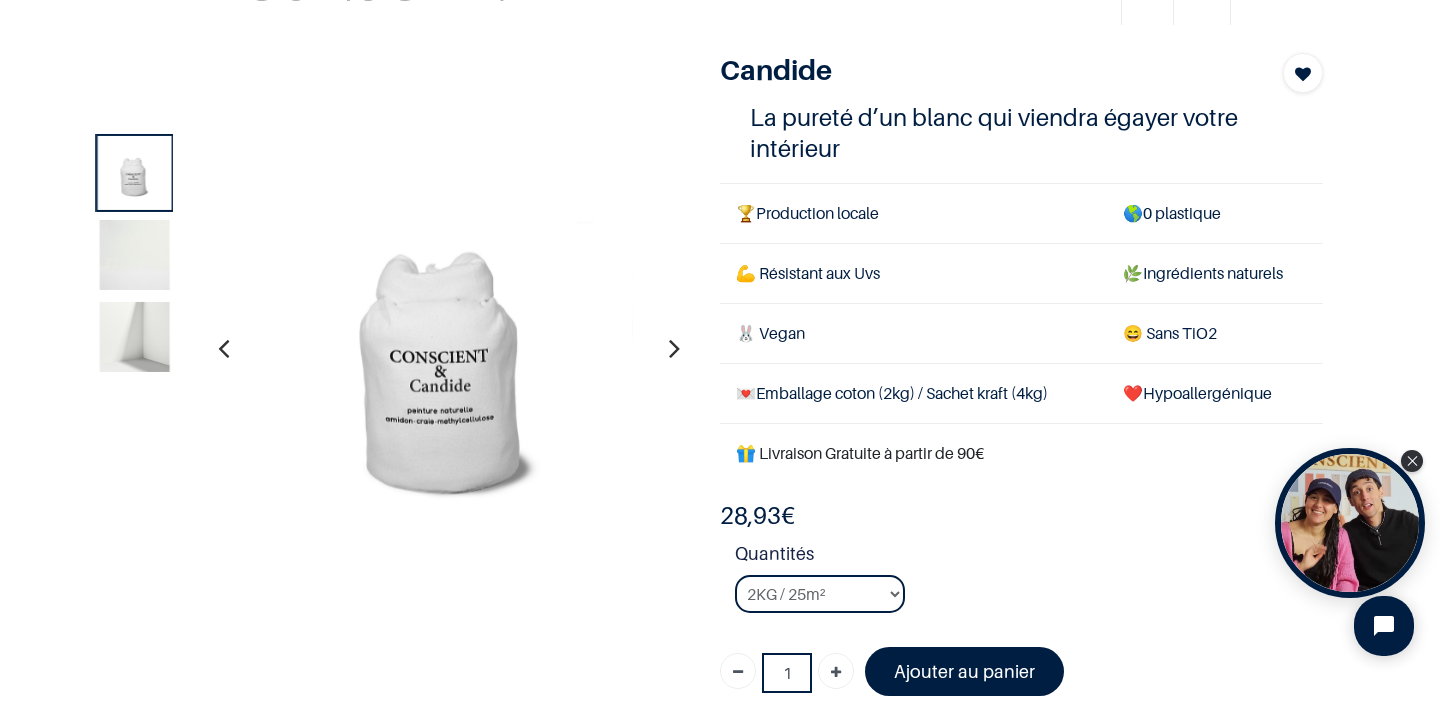 scroll, scrollTop: 90, scrollLeft: 0, axis: vertical 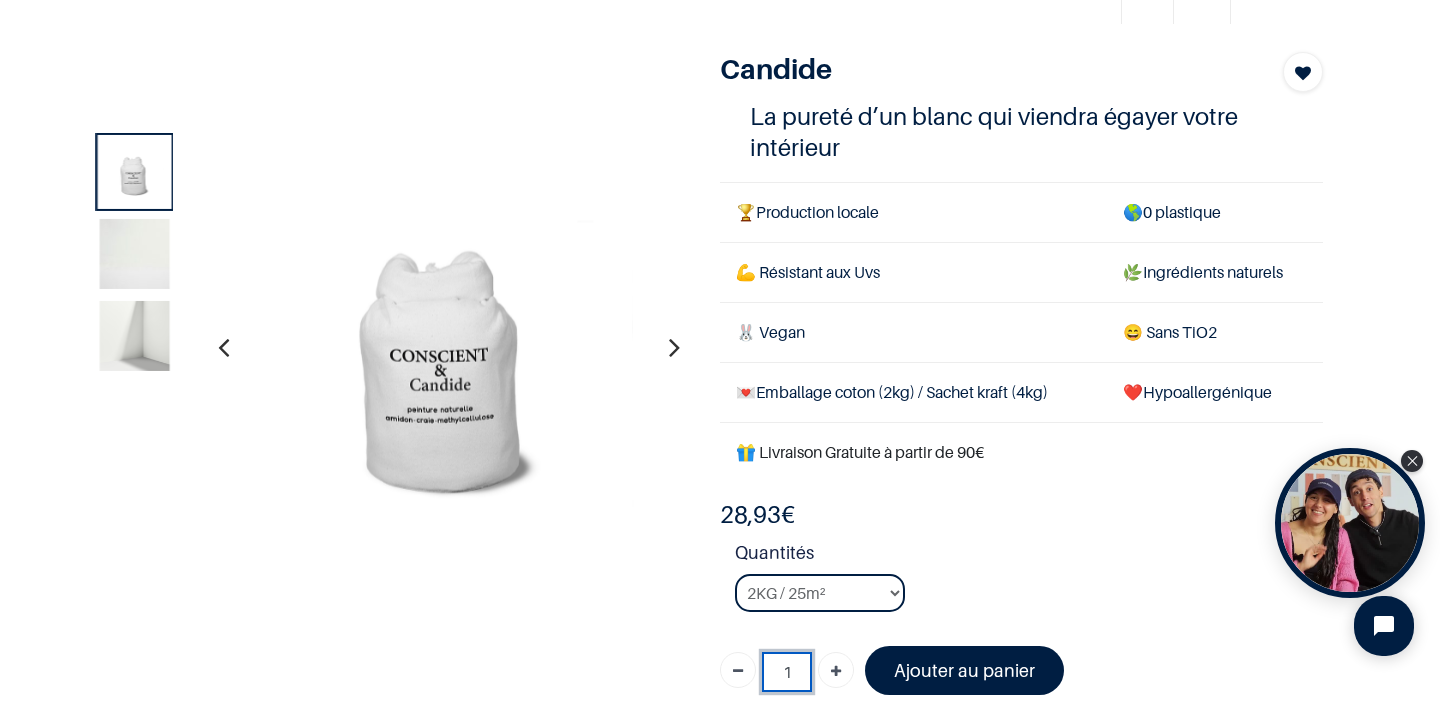 drag, startPoint x: 786, startPoint y: 668, endPoint x: 815, endPoint y: 670, distance: 29.068884 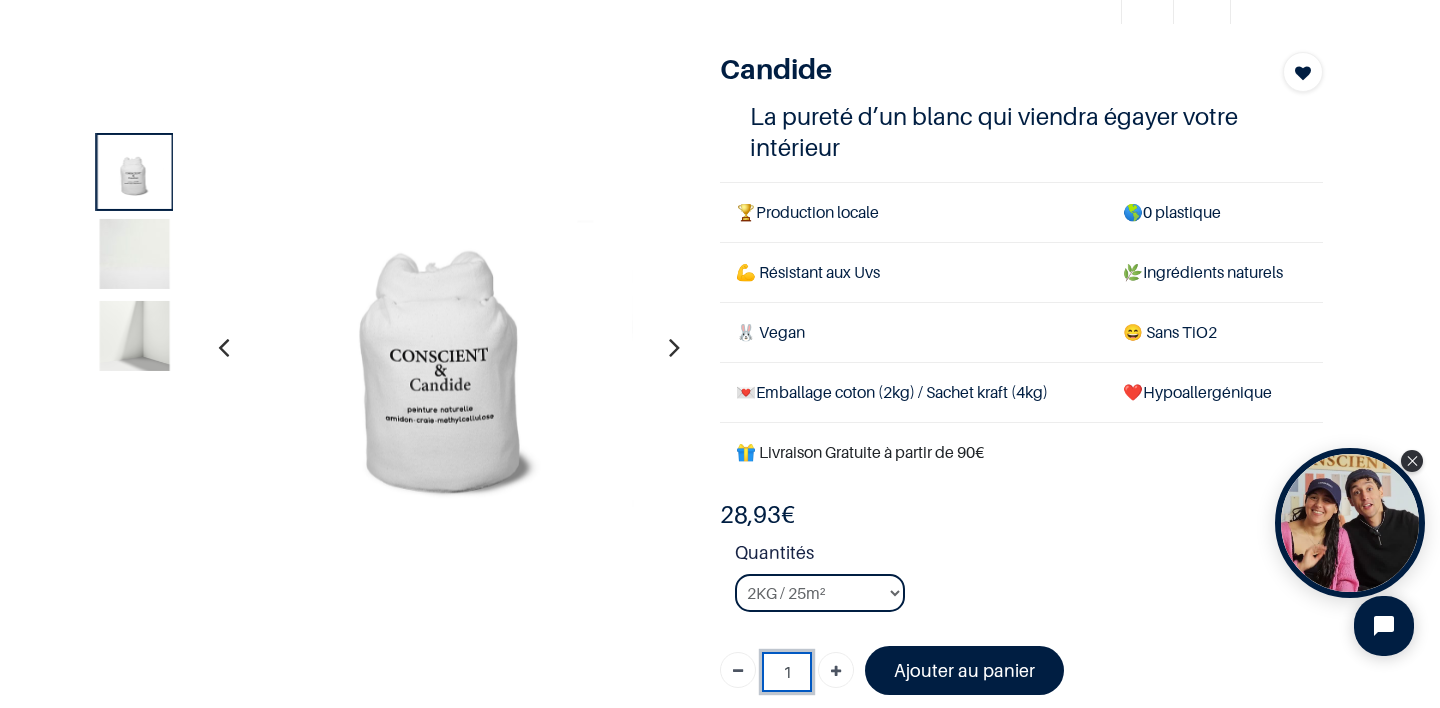click on "1" at bounding box center [787, 672] 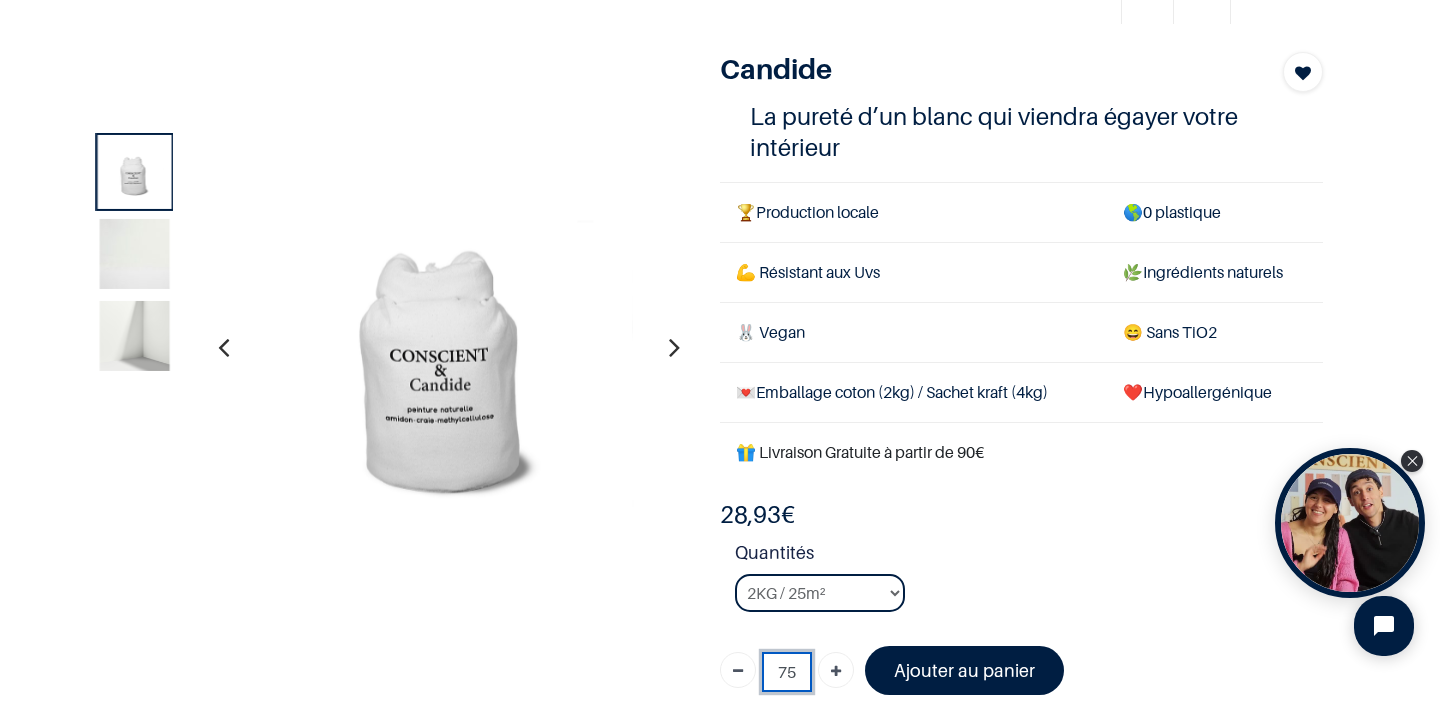 type on "75" 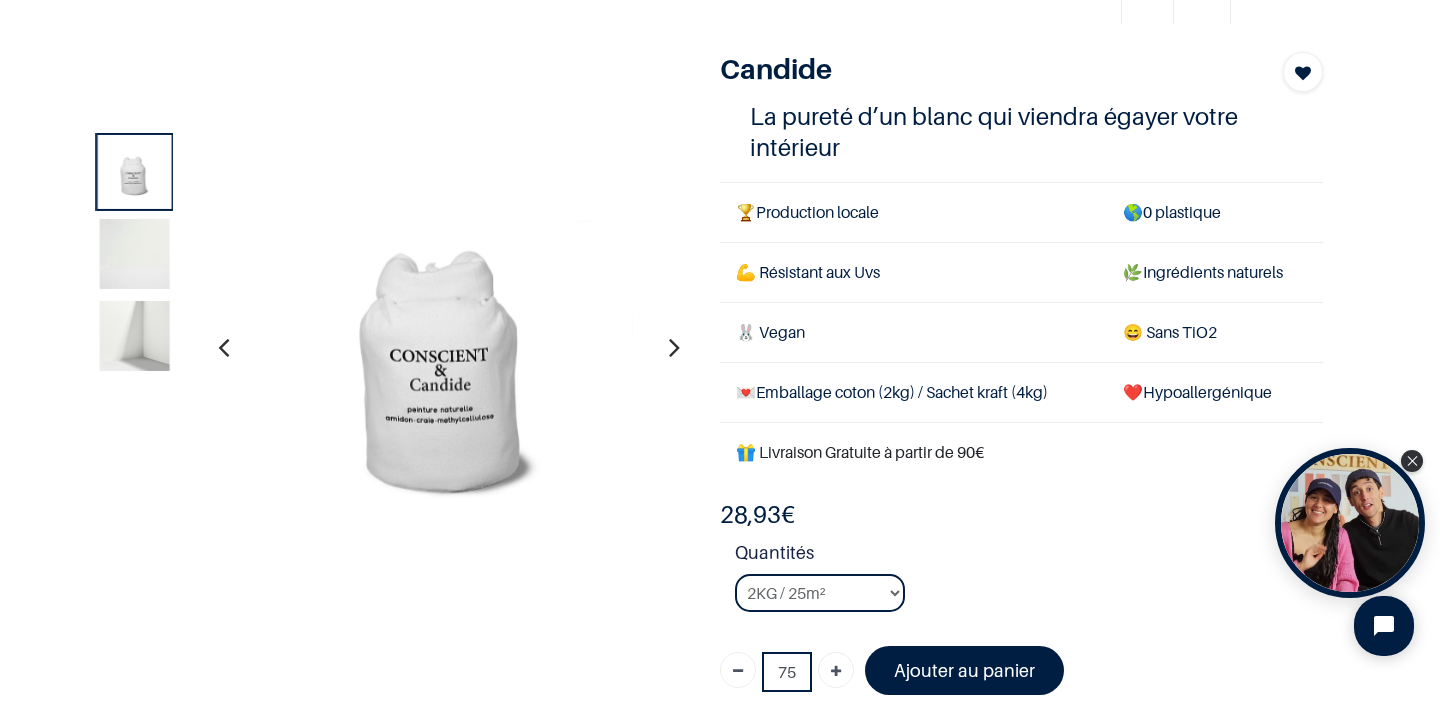 click on "Quantités
2KG / 25m²
4KG / 50m²
8KG / 100m²
Testeur" at bounding box center (1029, 583) 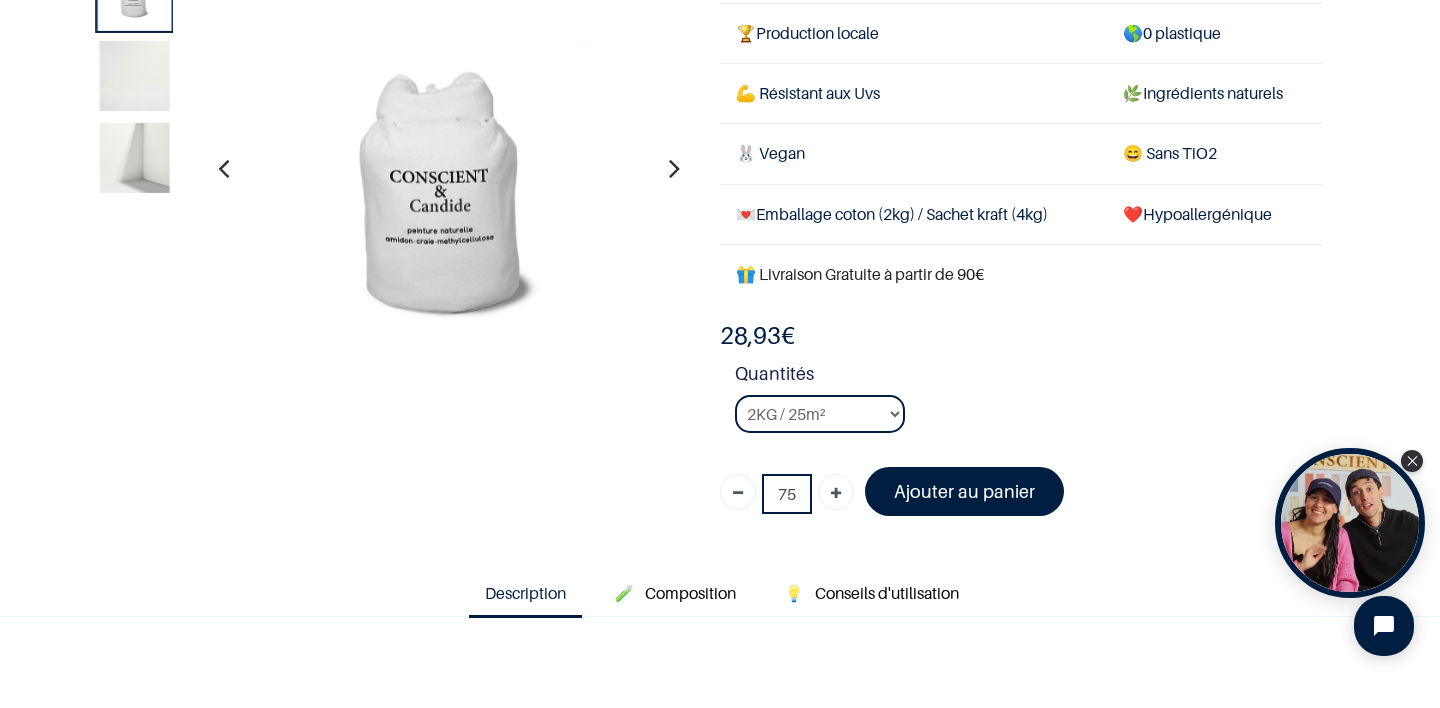 scroll, scrollTop: 166, scrollLeft: 0, axis: vertical 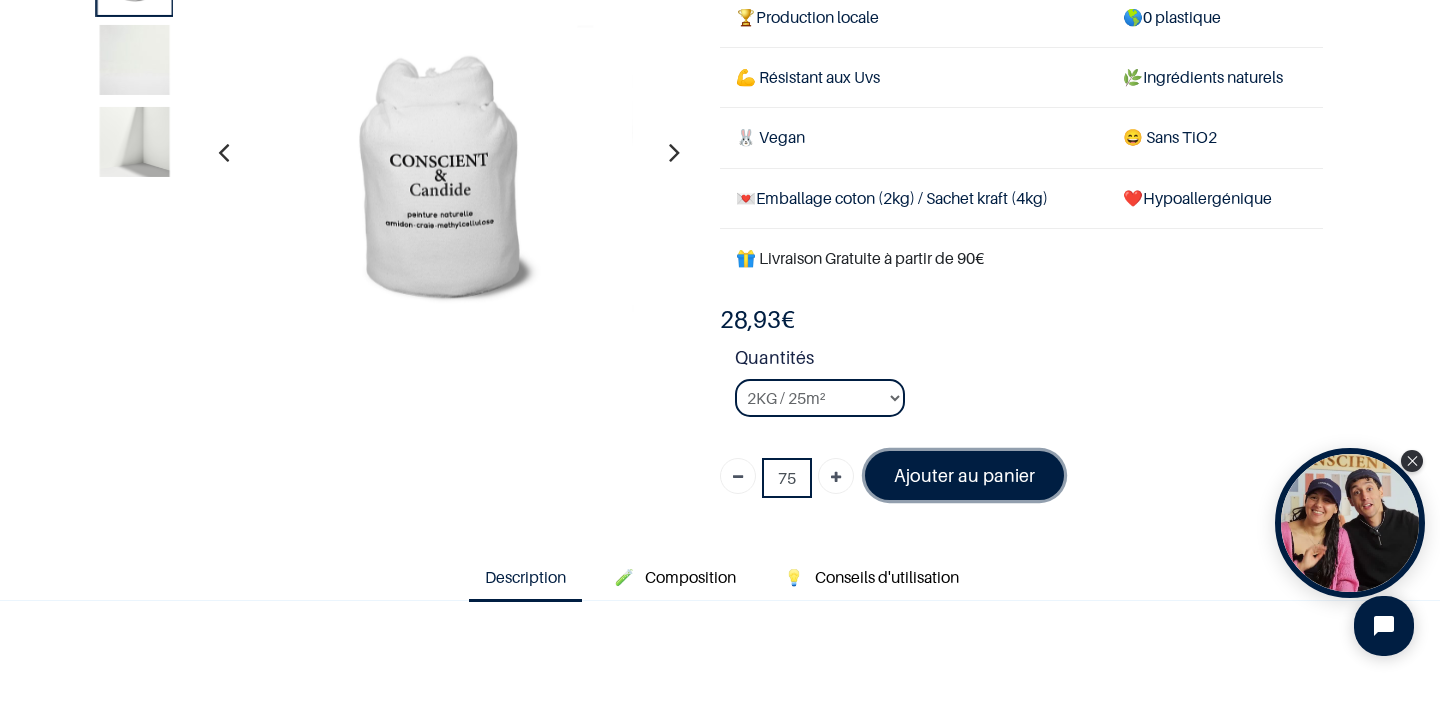 click on "Ajouter au panier" at bounding box center (964, 475) 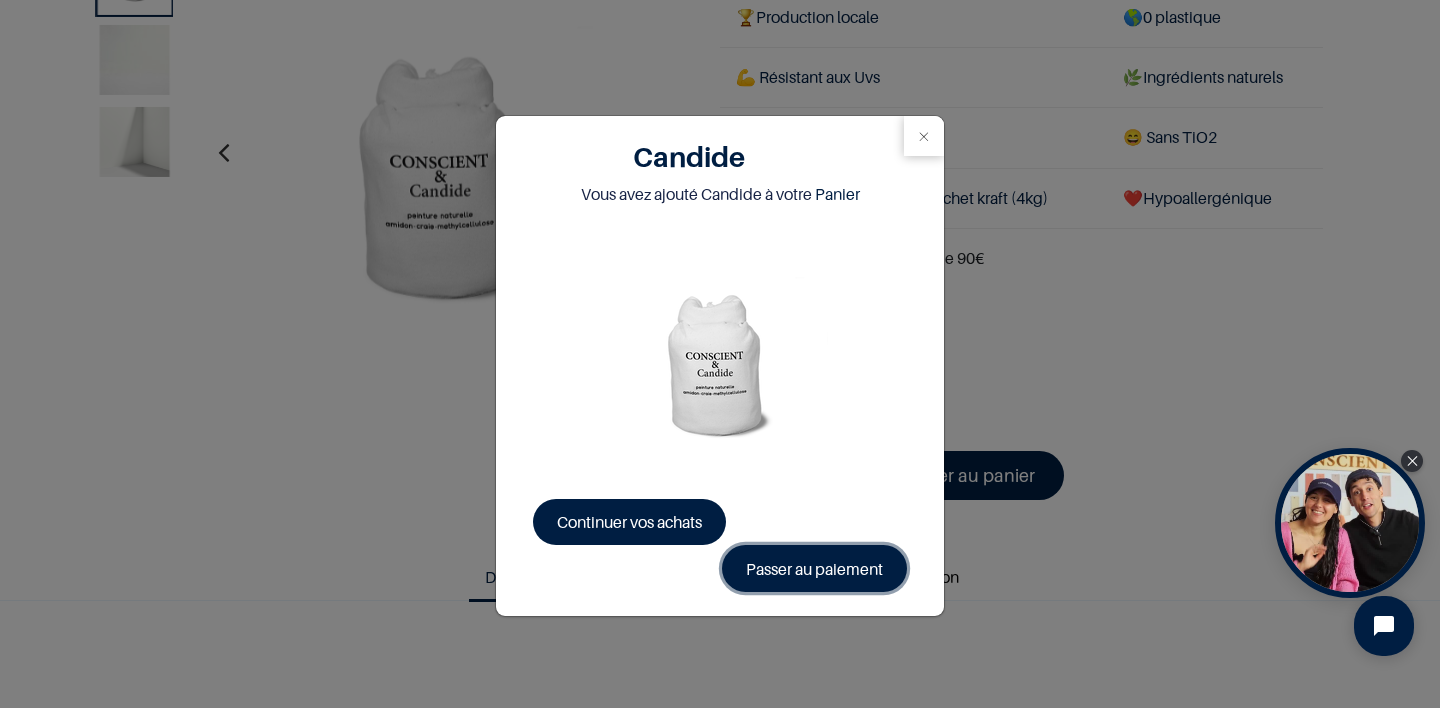 click on "Passer au paiement" at bounding box center [814, 568] 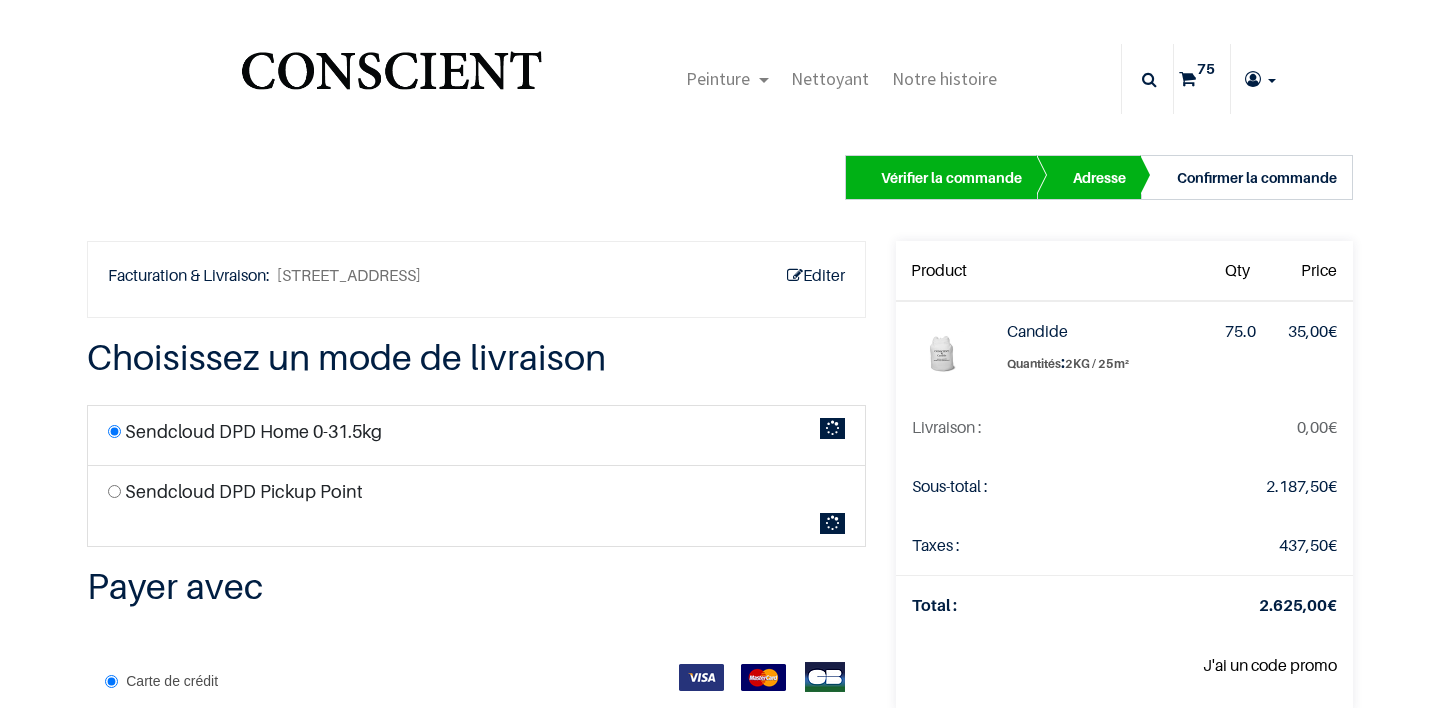 scroll, scrollTop: 0, scrollLeft: 0, axis: both 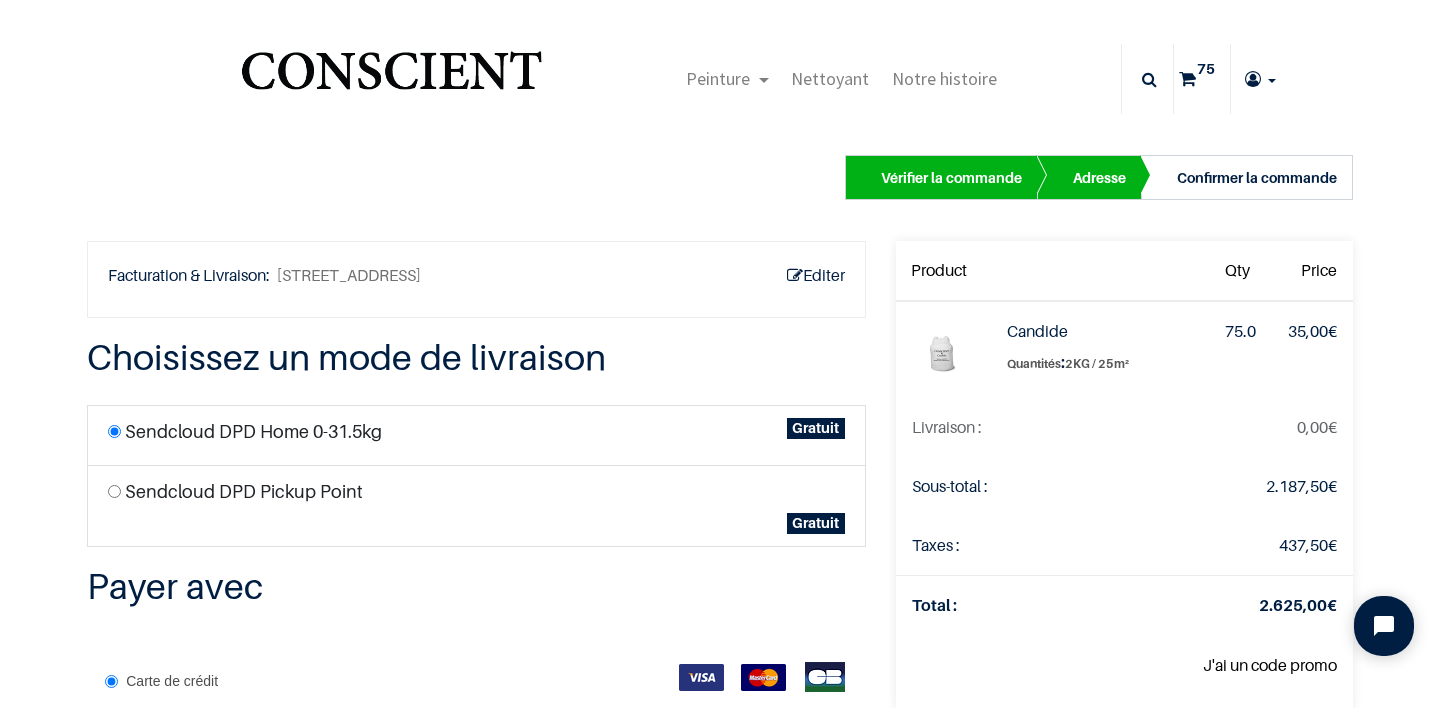 drag, startPoint x: 998, startPoint y: 361, endPoint x: 1127, endPoint y: 370, distance: 129.31357 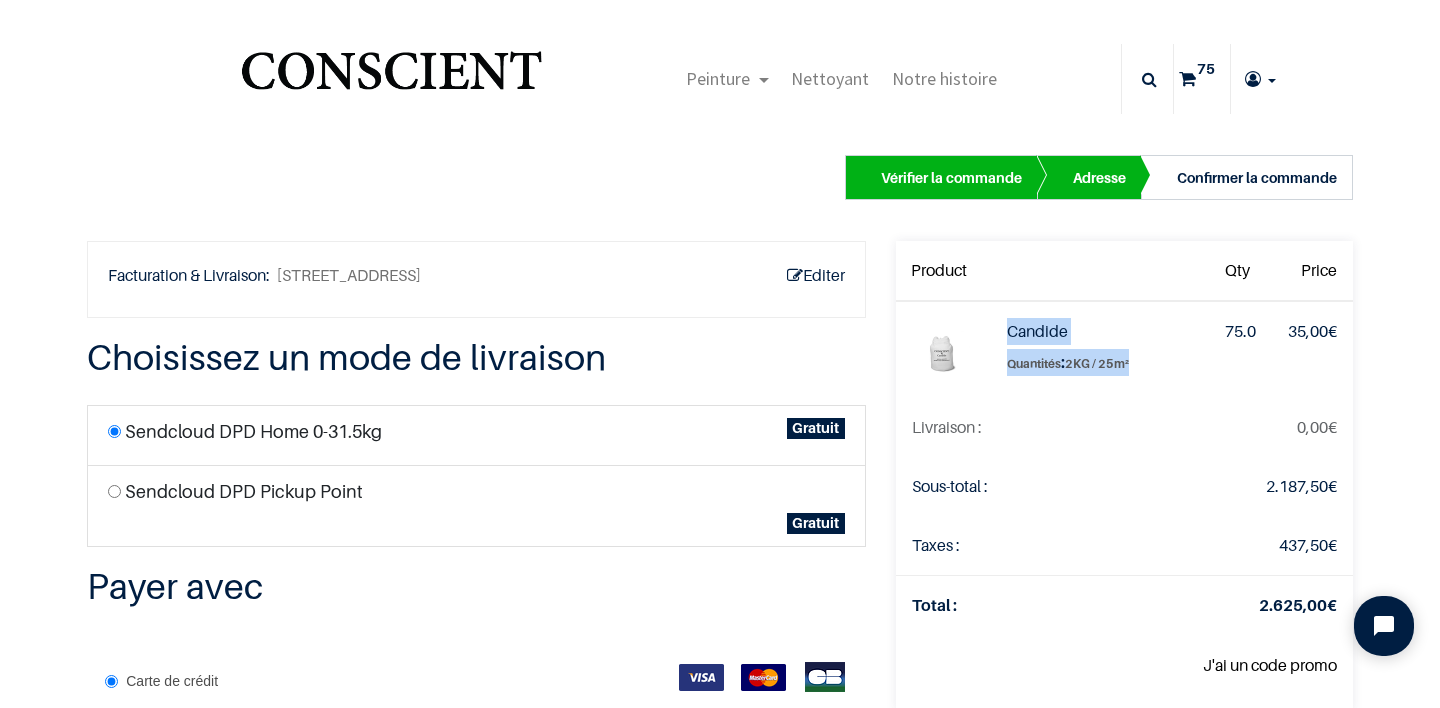 click on "2KG / 25m²" at bounding box center [1097, 363] 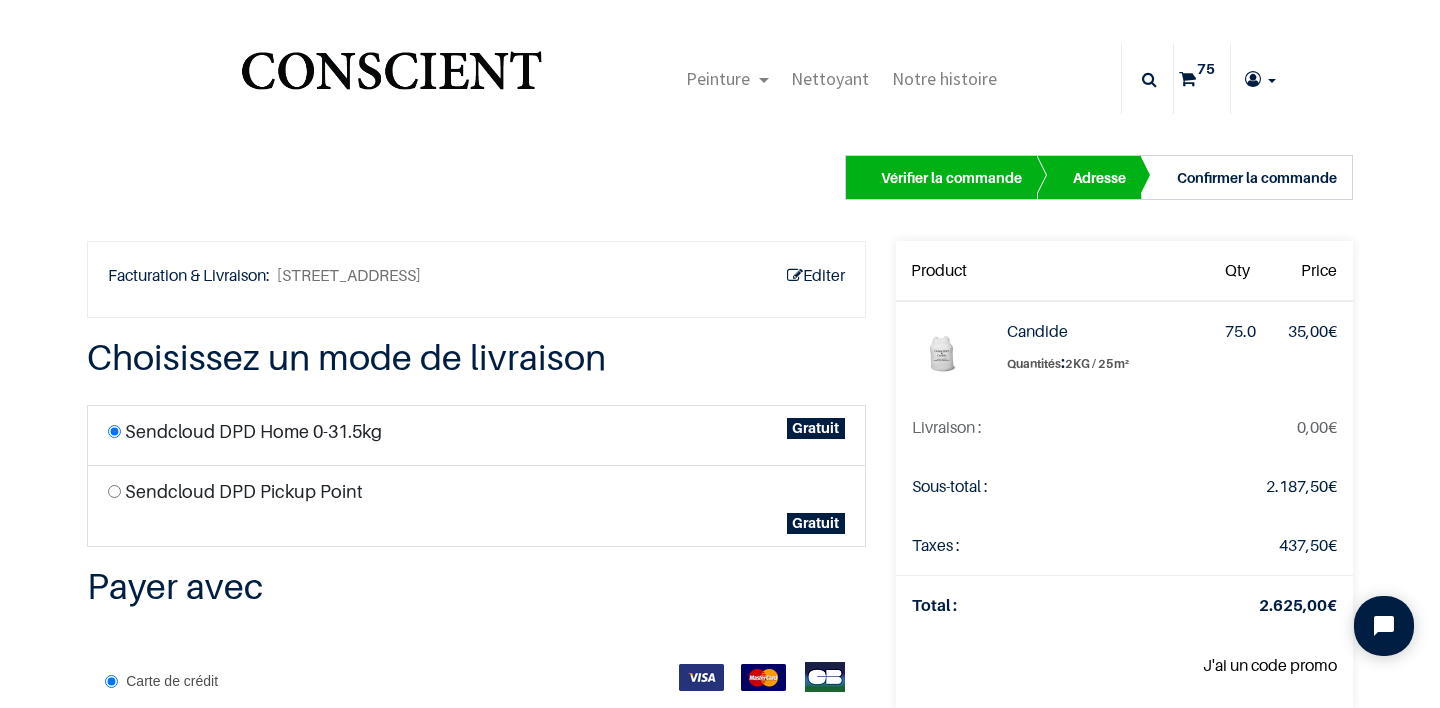 click on "Candide" at bounding box center [1037, 331] 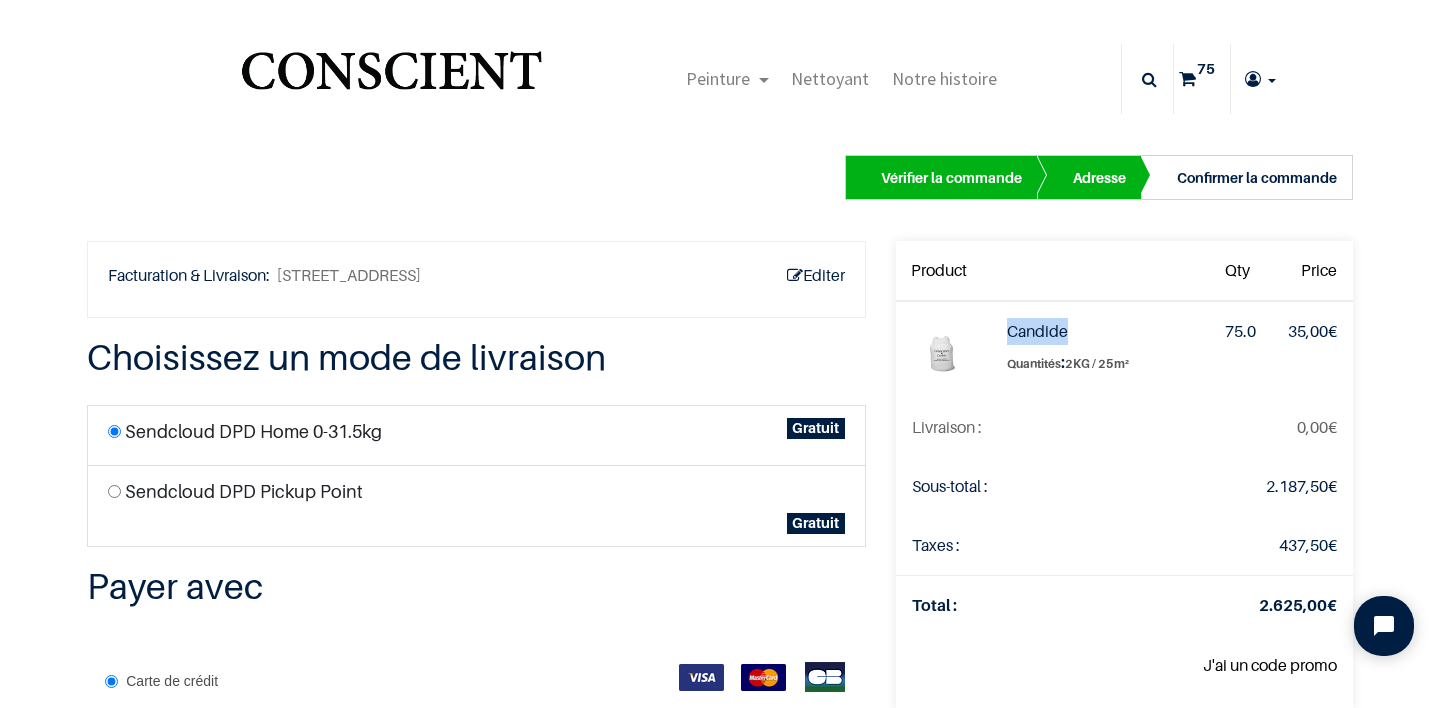 click on "Candide" at bounding box center (1037, 331) 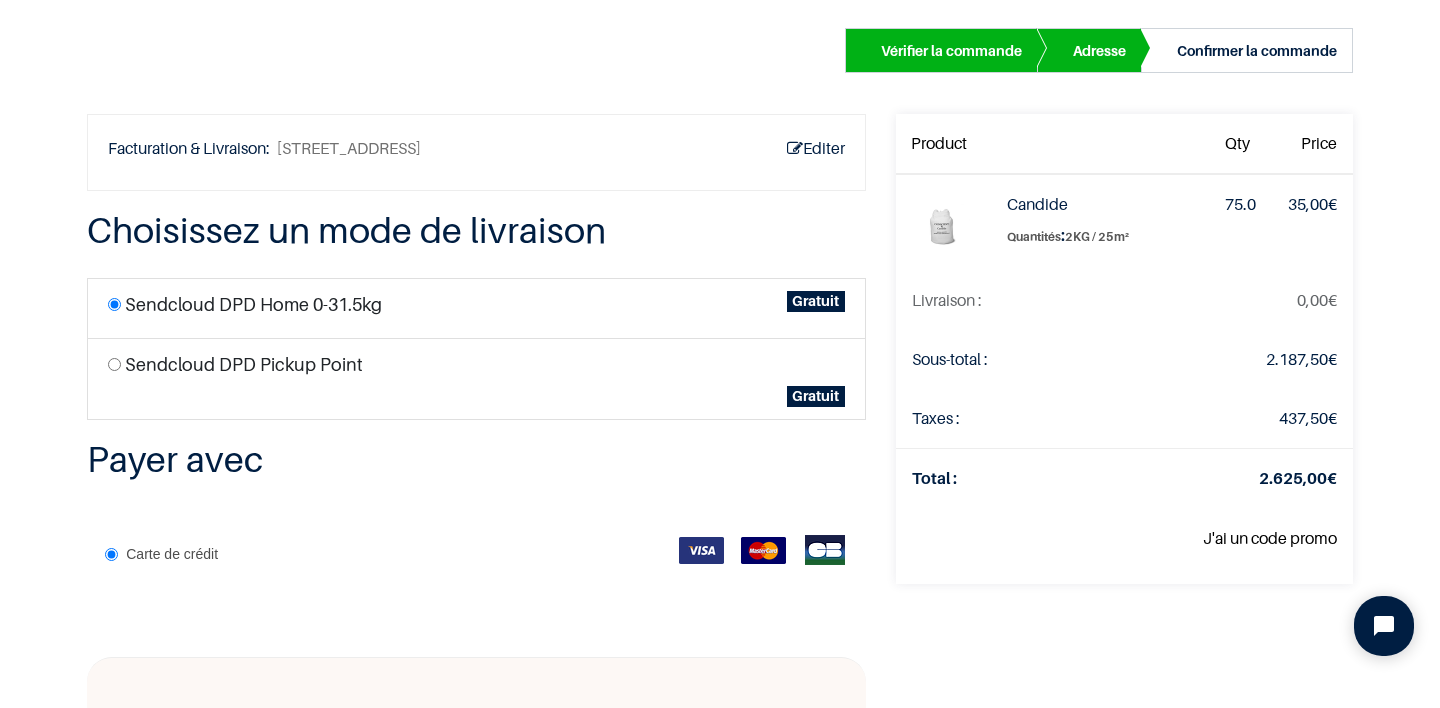 scroll, scrollTop: 0, scrollLeft: 0, axis: both 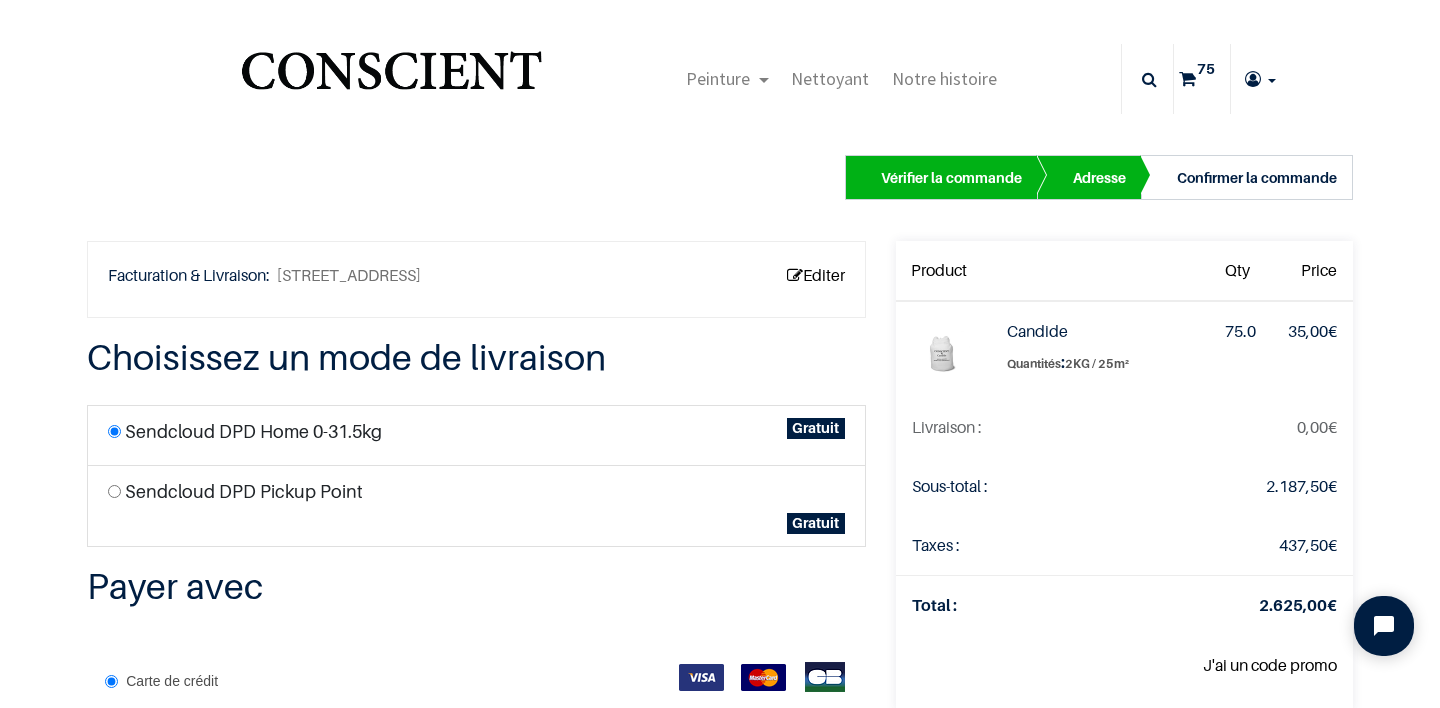 click on "Editer" at bounding box center [816, 275] 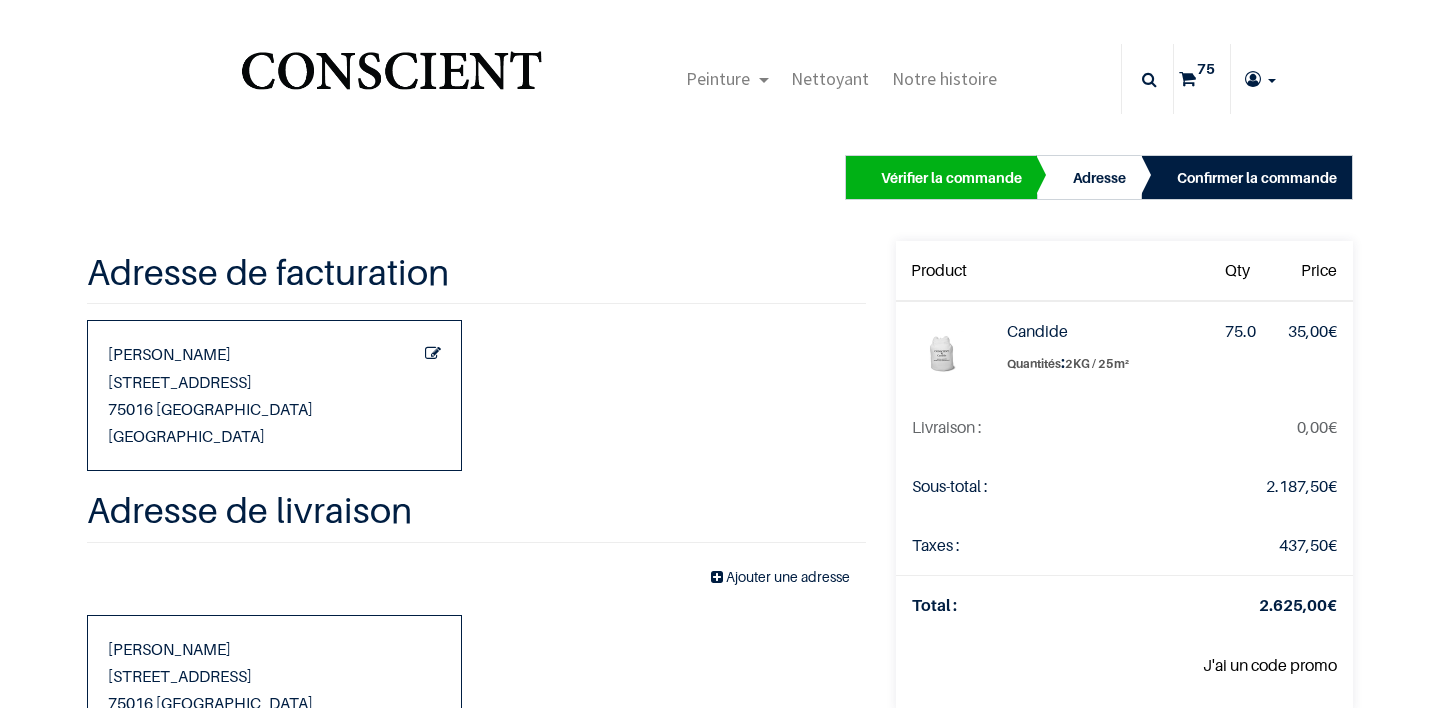 scroll, scrollTop: 0, scrollLeft: 0, axis: both 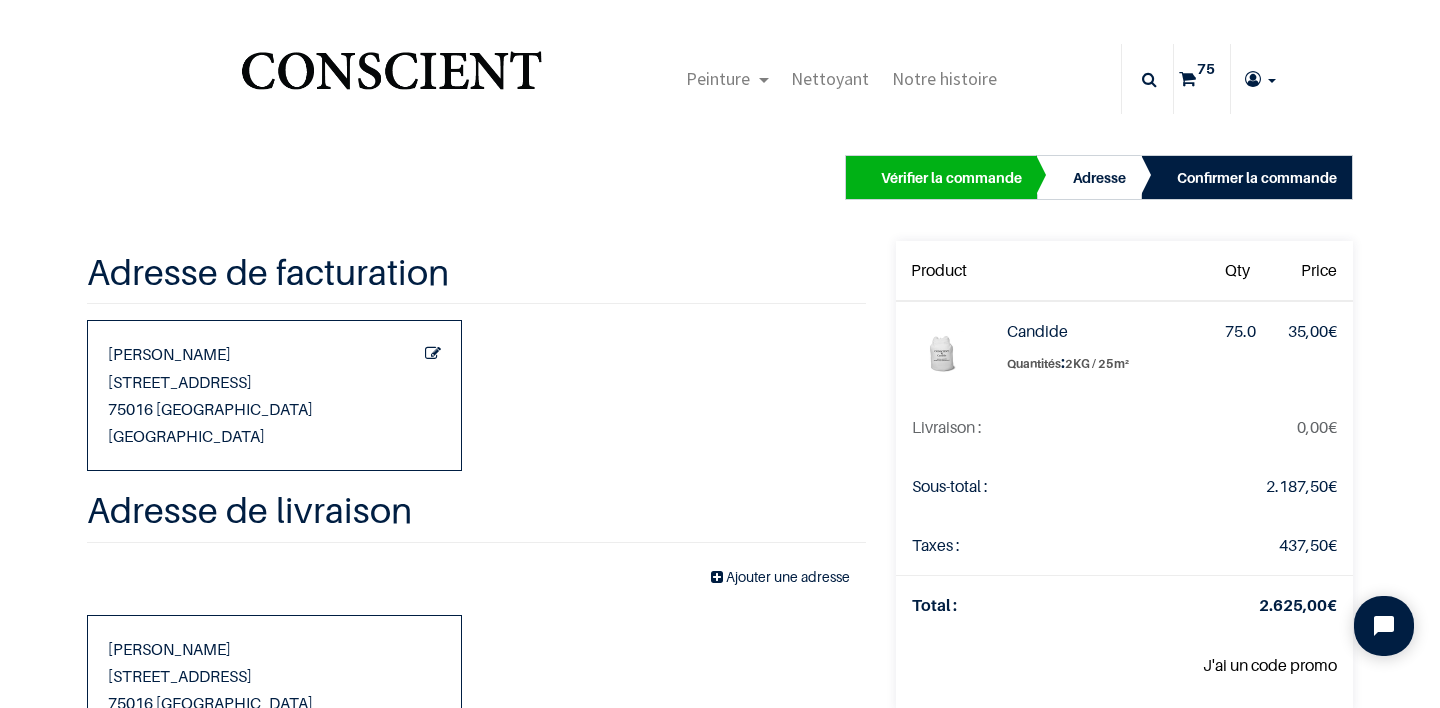 click at bounding box center [1187, 79] 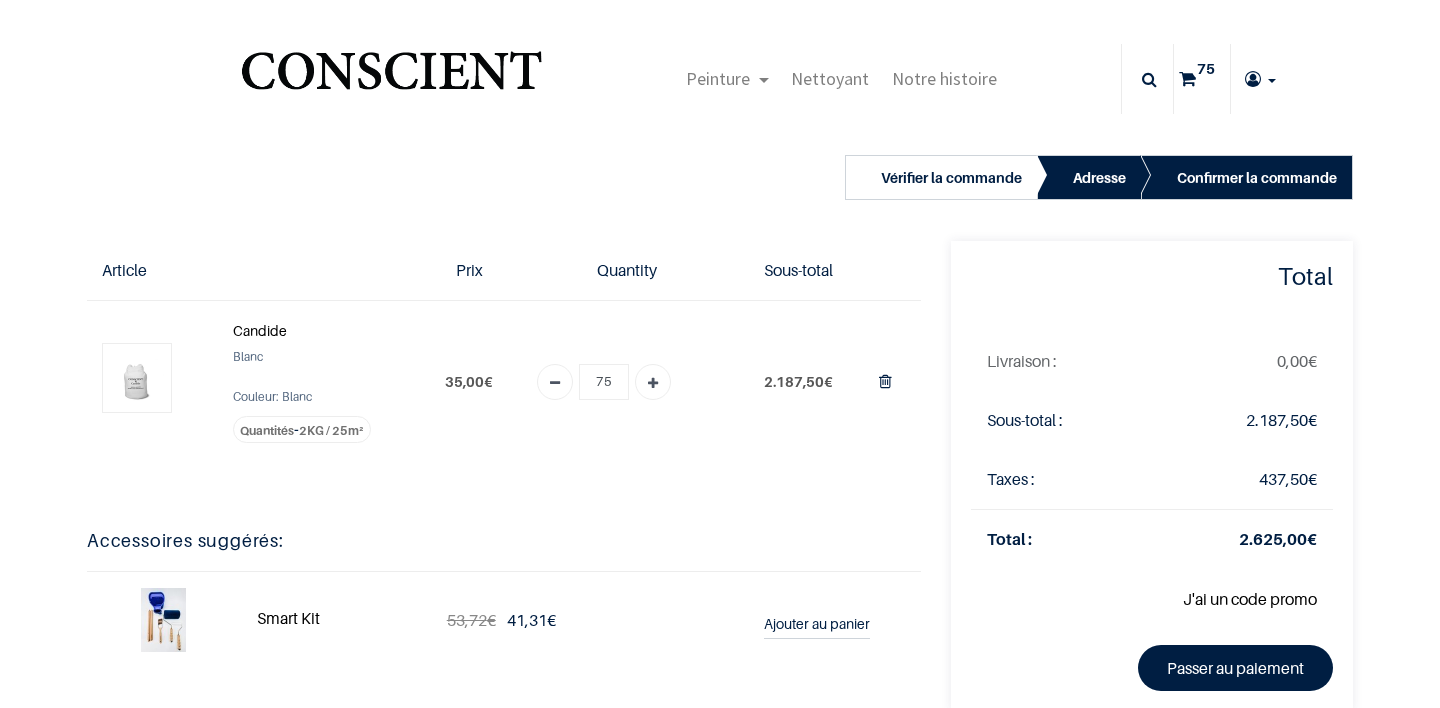 scroll, scrollTop: 0, scrollLeft: 0, axis: both 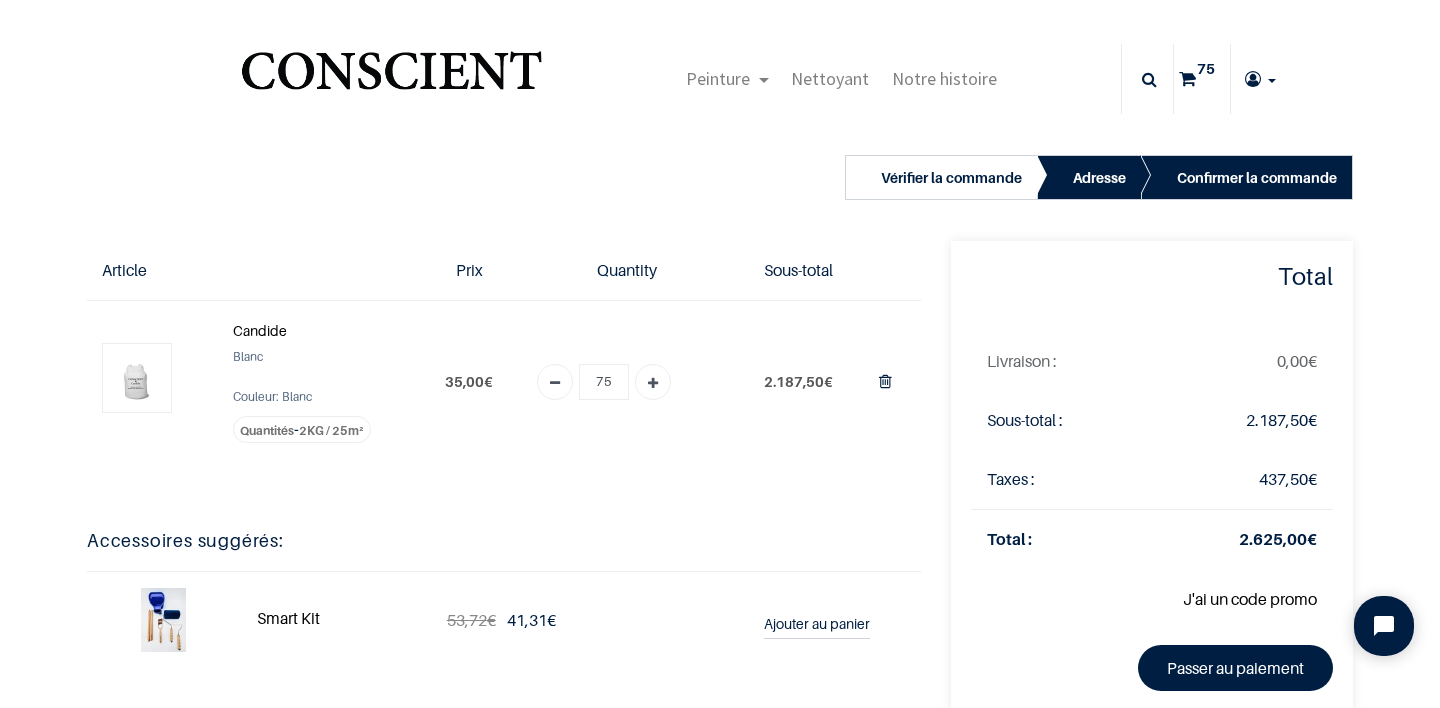click at bounding box center [137, 378] 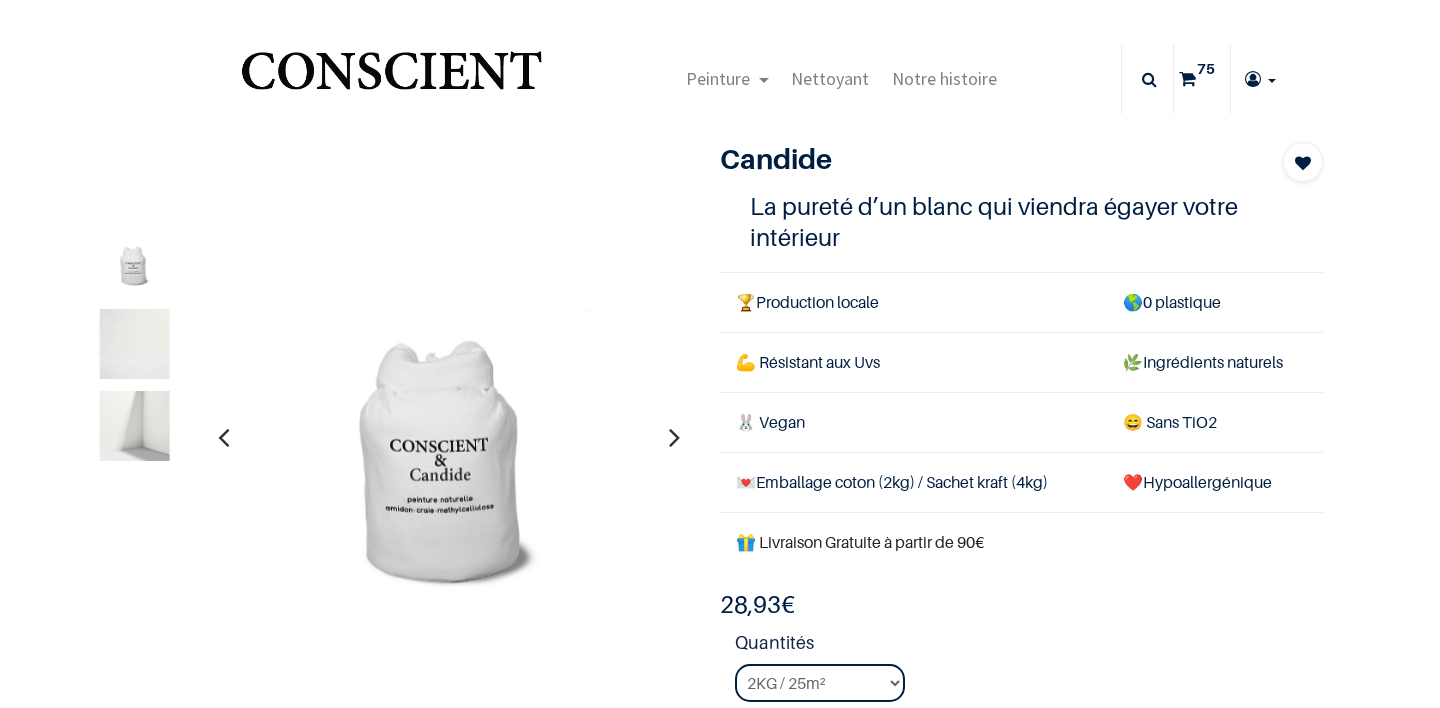 scroll, scrollTop: 0, scrollLeft: 0, axis: both 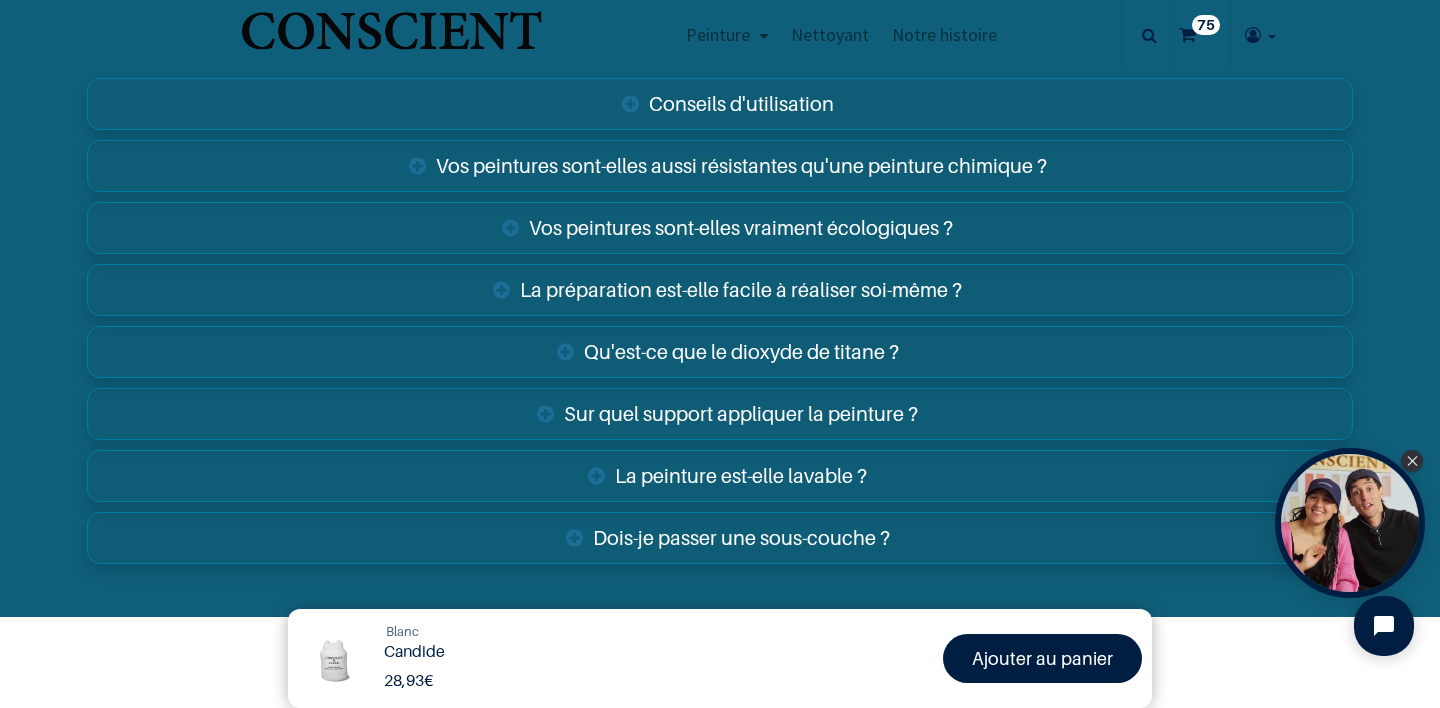click on "Sur quel support appliquer la peinture ?" at bounding box center [720, 414] 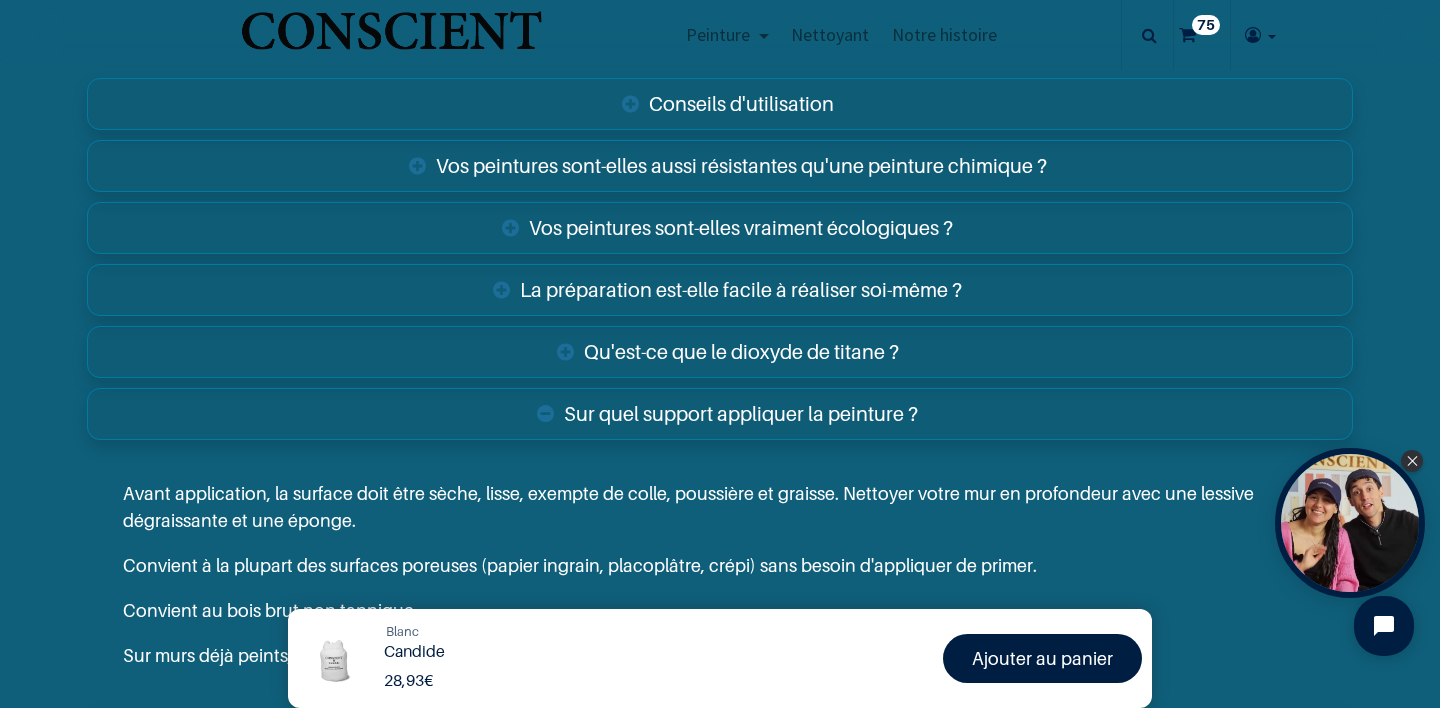 scroll, scrollTop: 3835, scrollLeft: 0, axis: vertical 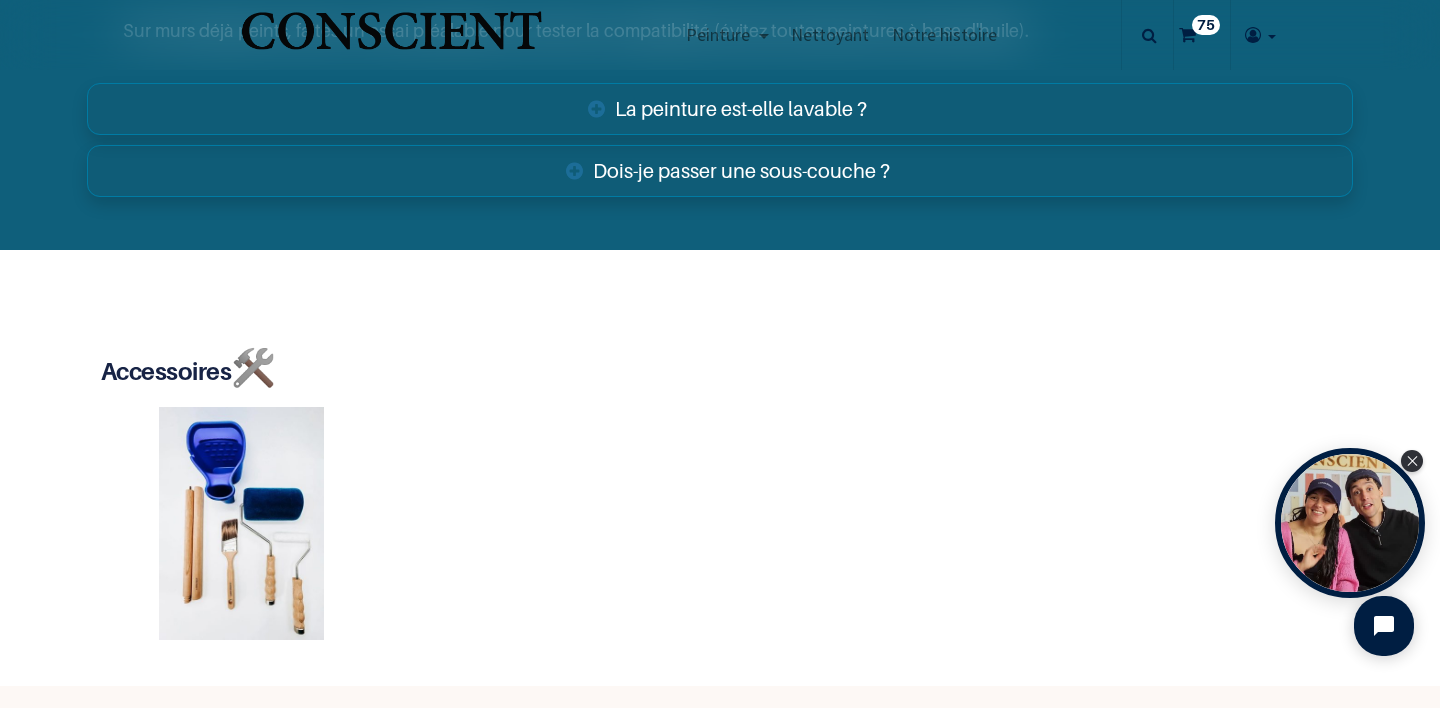 click on "Dois-je passer une sous-couche ?" at bounding box center [720, 171] 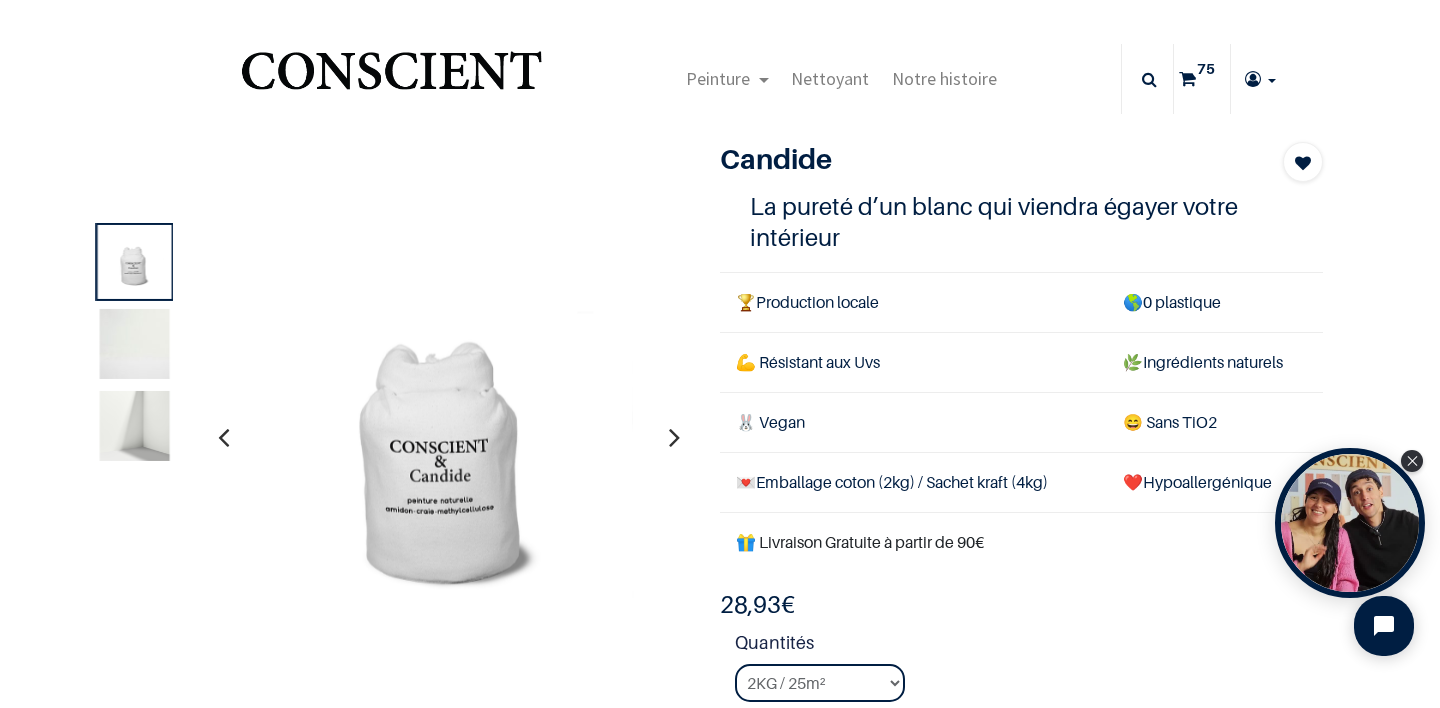 scroll, scrollTop: 99, scrollLeft: 0, axis: vertical 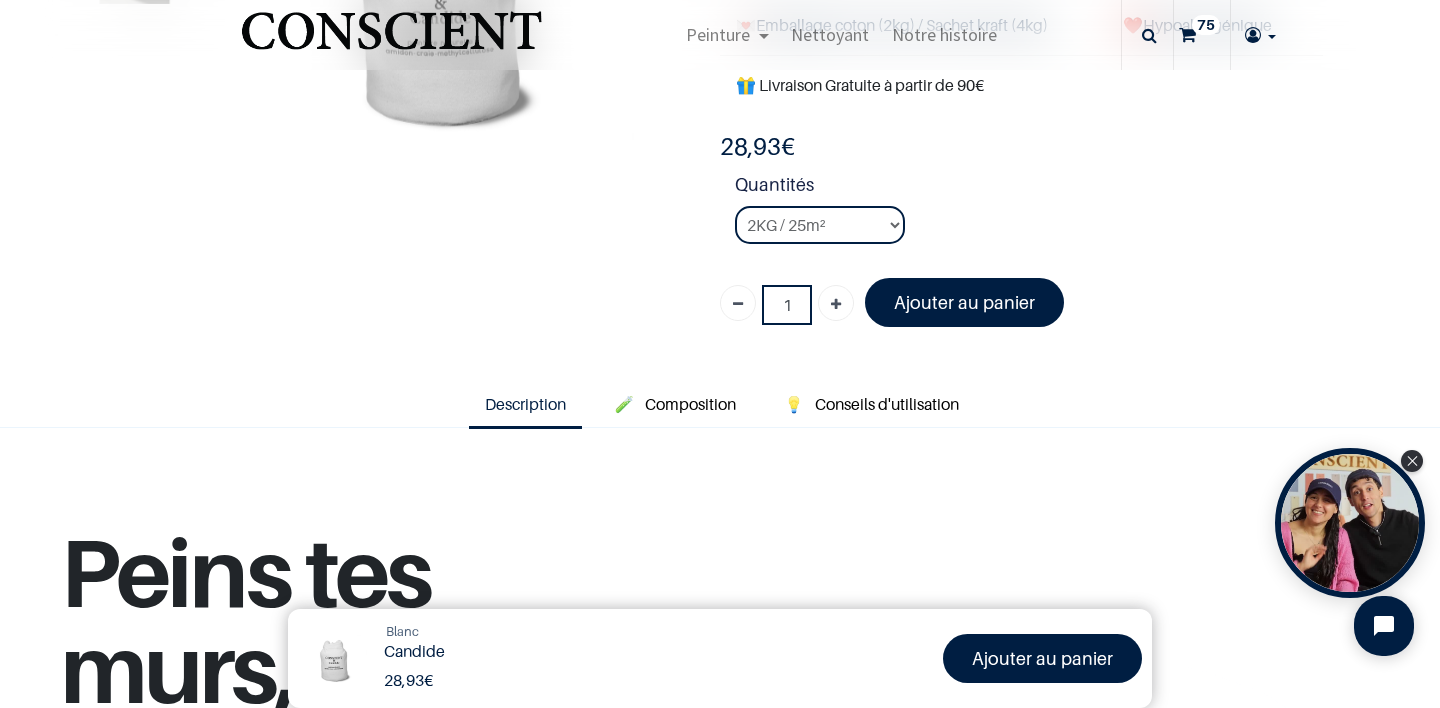 click on "75" at bounding box center (1202, 35) 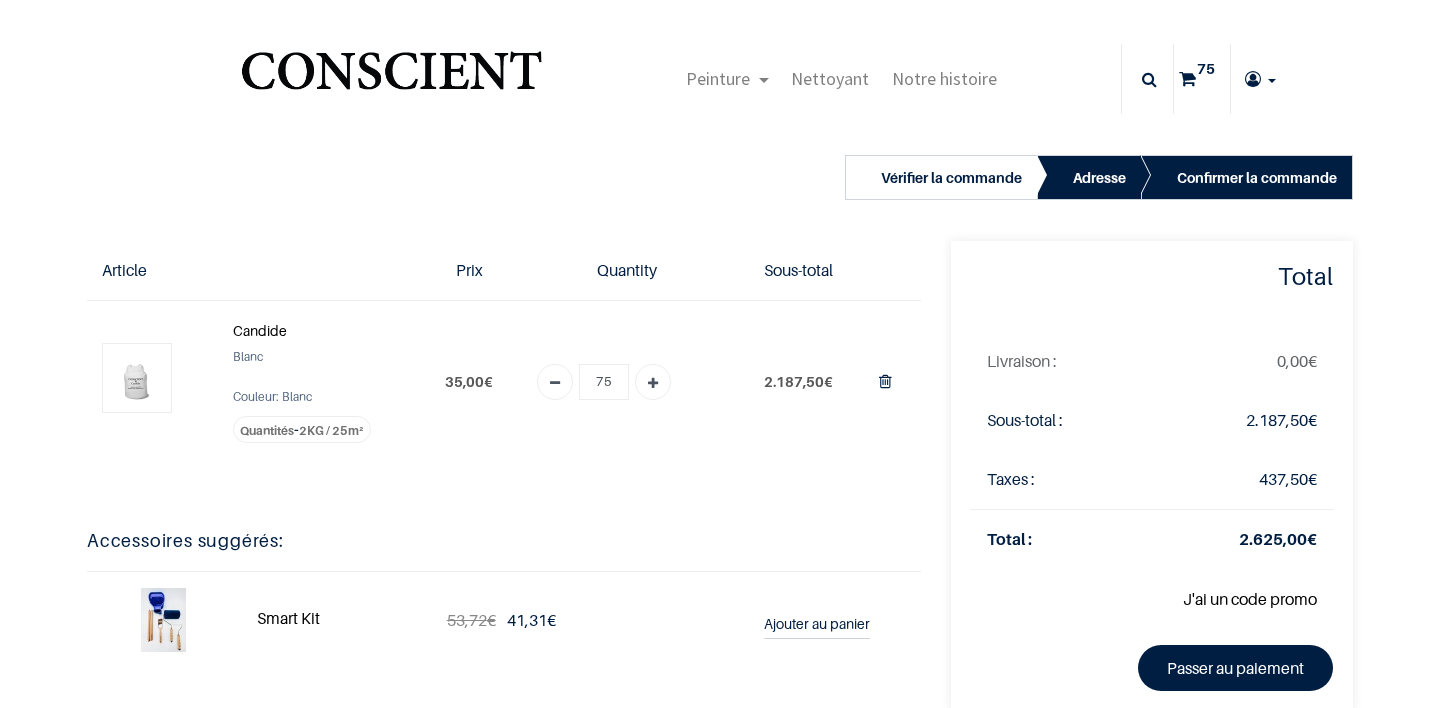 type on "[EMAIL_ADDRESS][PERSON_NAME][DOMAIN_NAME]" 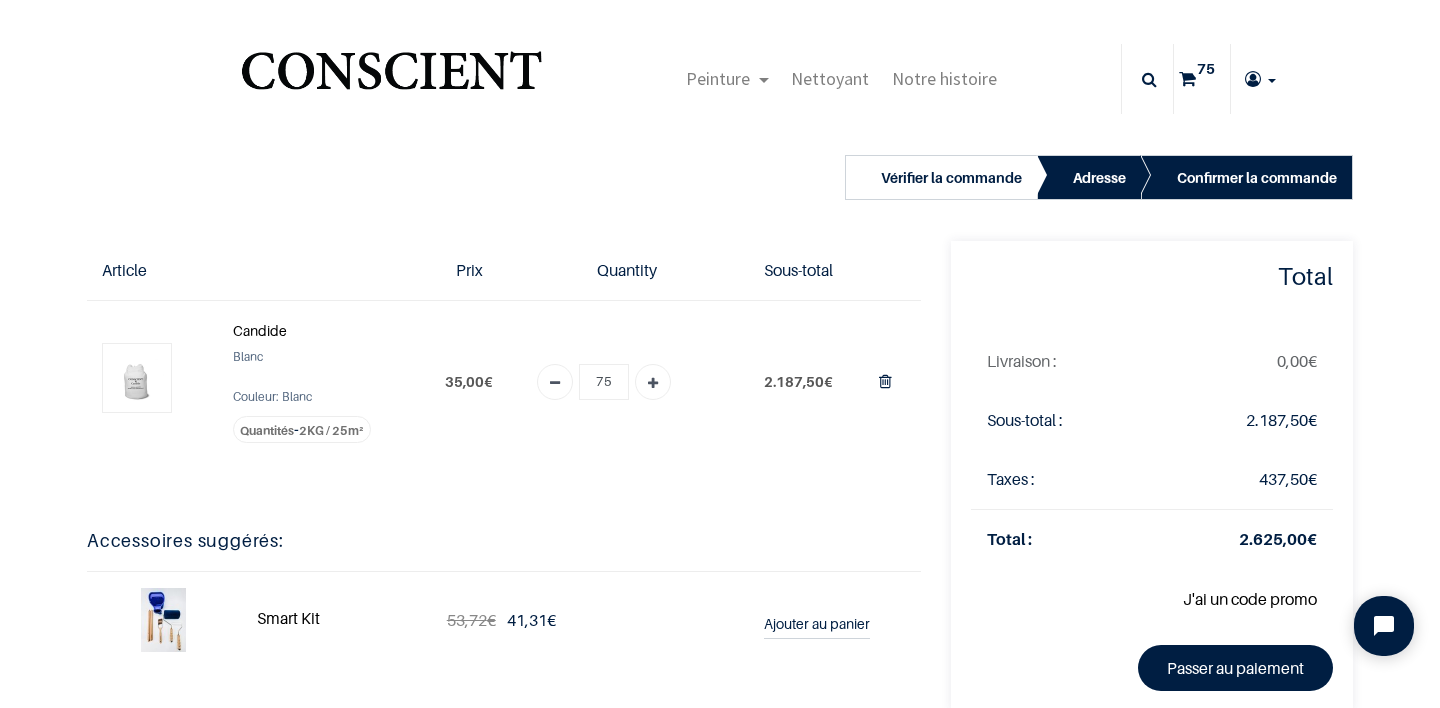 scroll, scrollTop: 0, scrollLeft: 0, axis: both 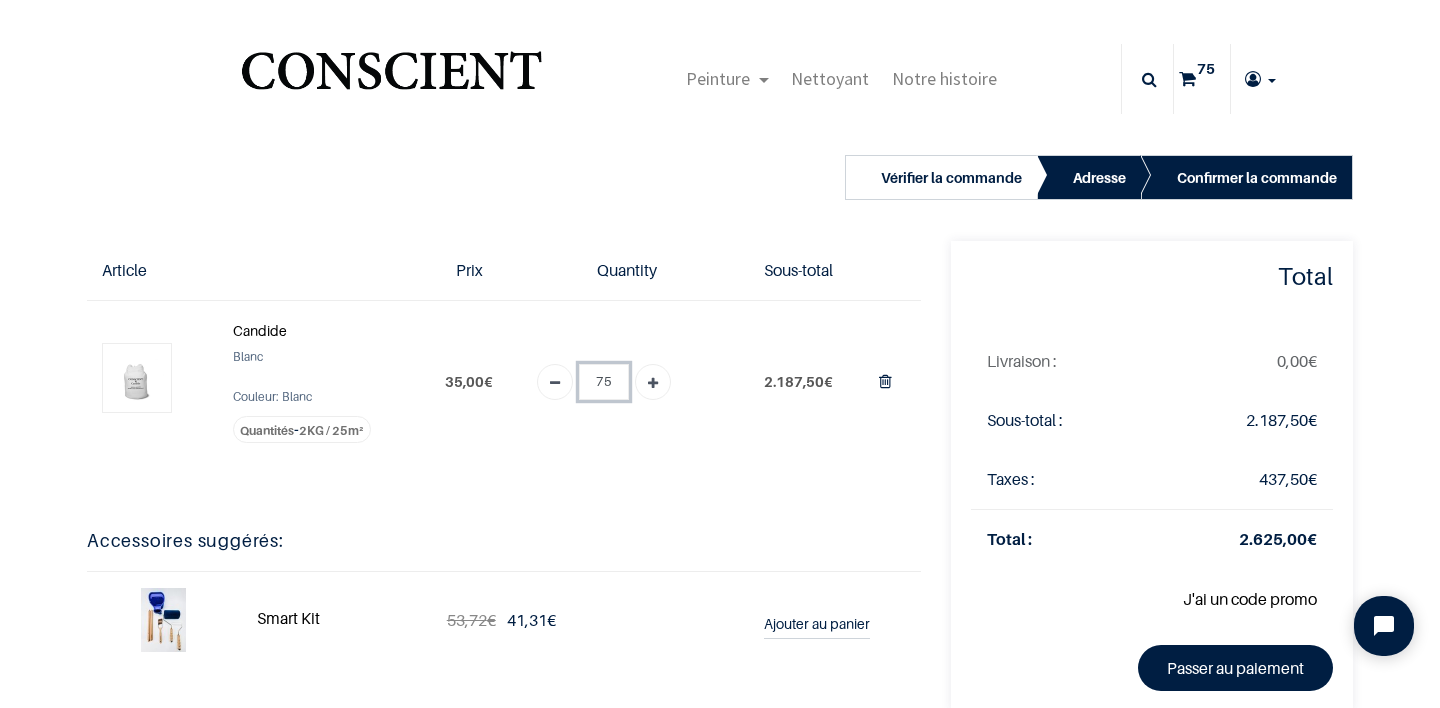 drag, startPoint x: 609, startPoint y: 384, endPoint x: 566, endPoint y: 384, distance: 43 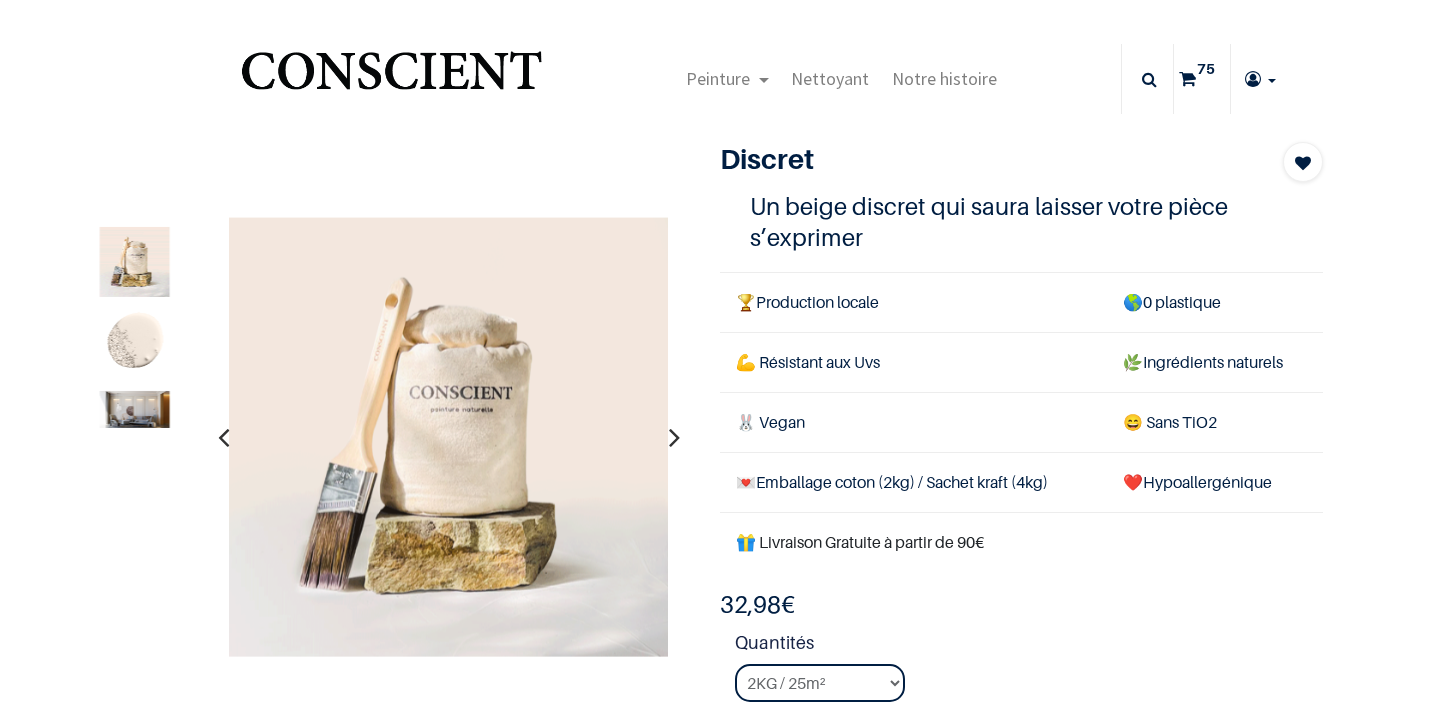 scroll, scrollTop: 0, scrollLeft: 0, axis: both 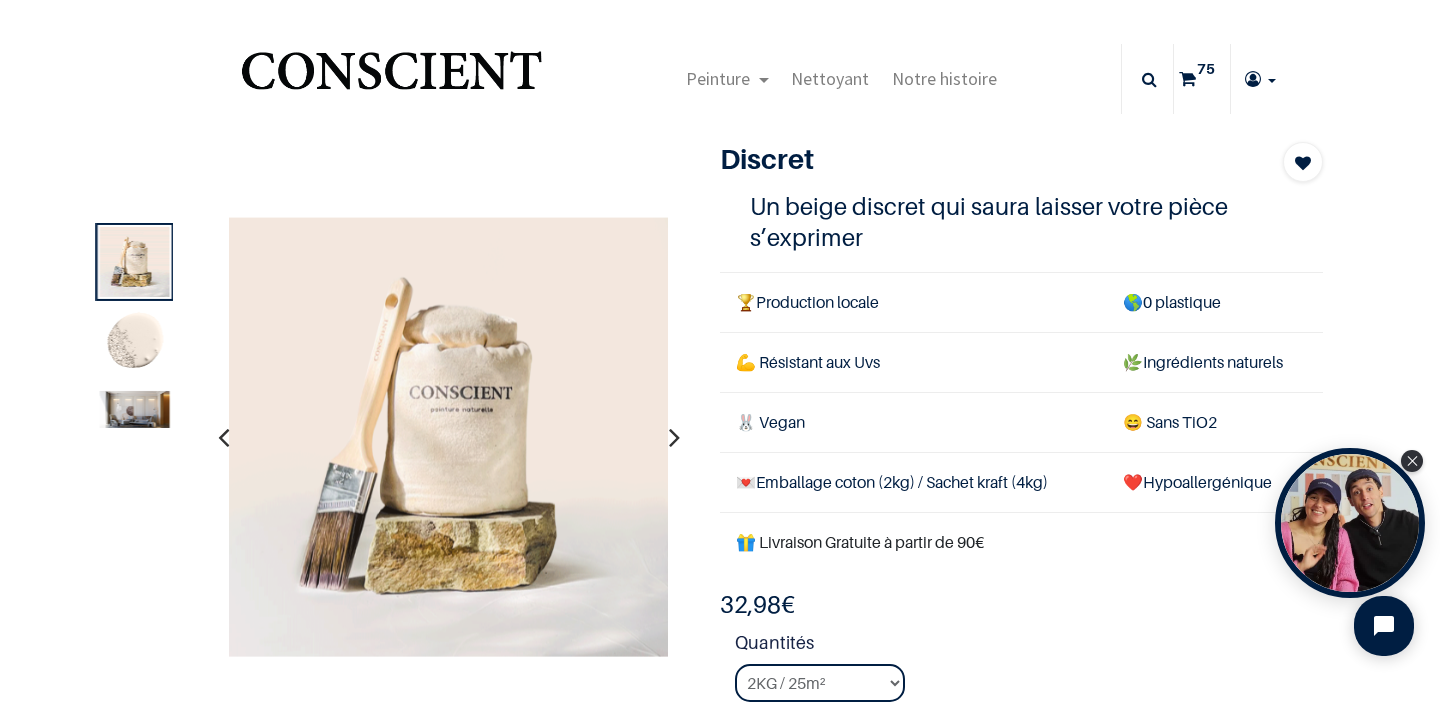 click on "75" at bounding box center (1206, 69) 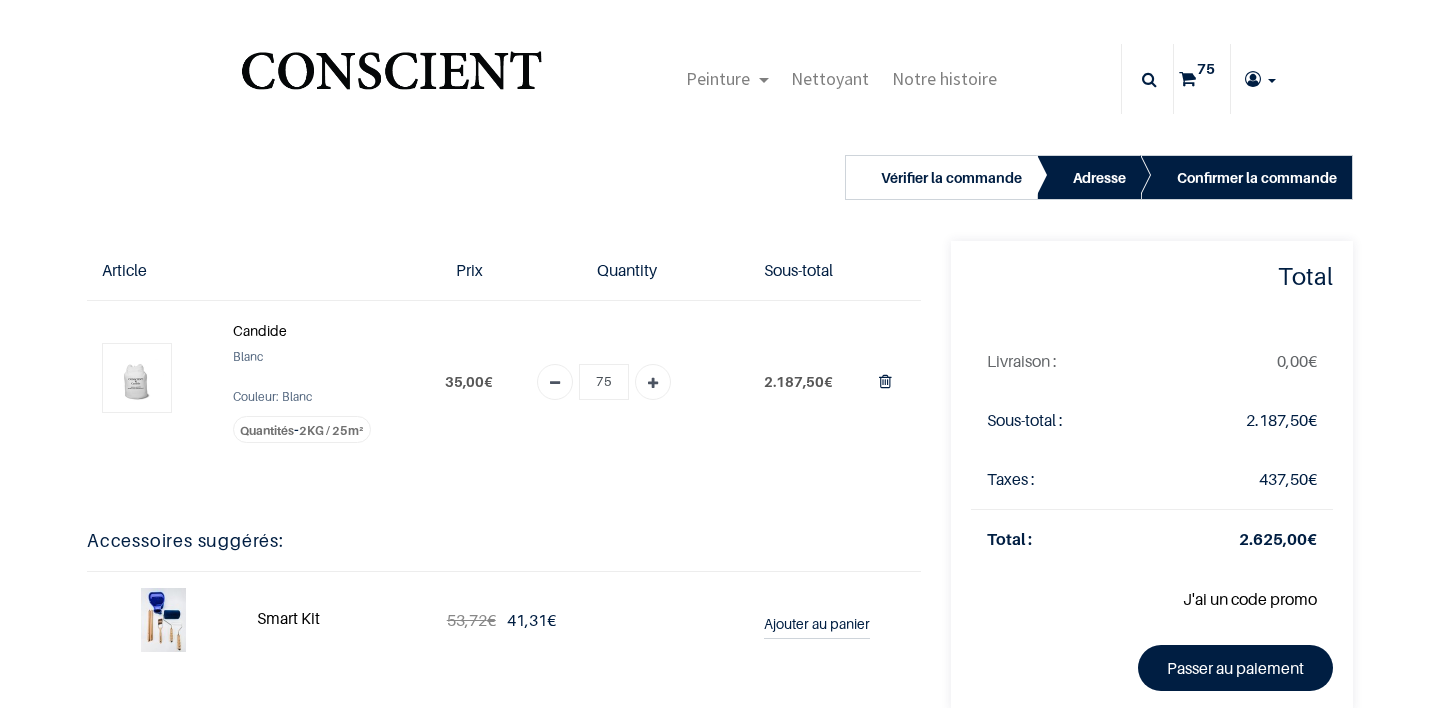 scroll, scrollTop: 0, scrollLeft: 0, axis: both 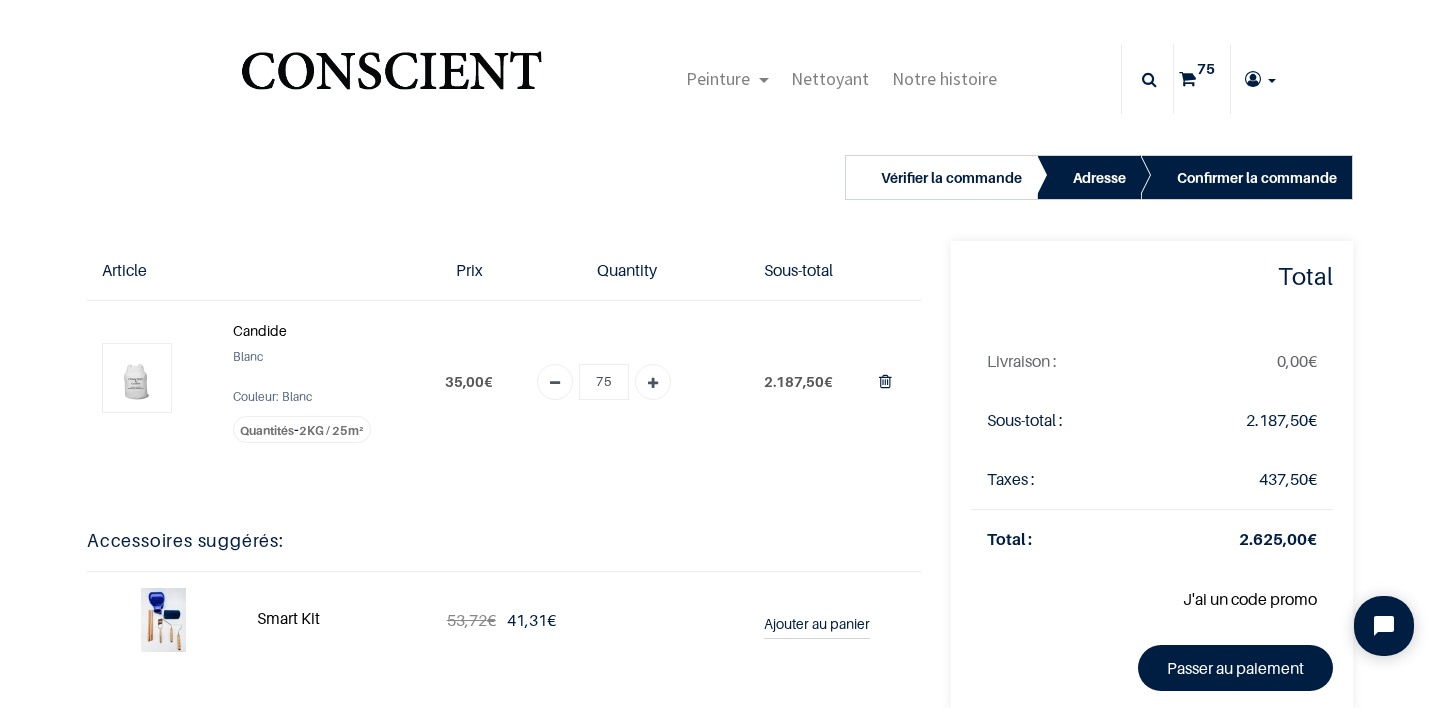 click at bounding box center [555, 384] 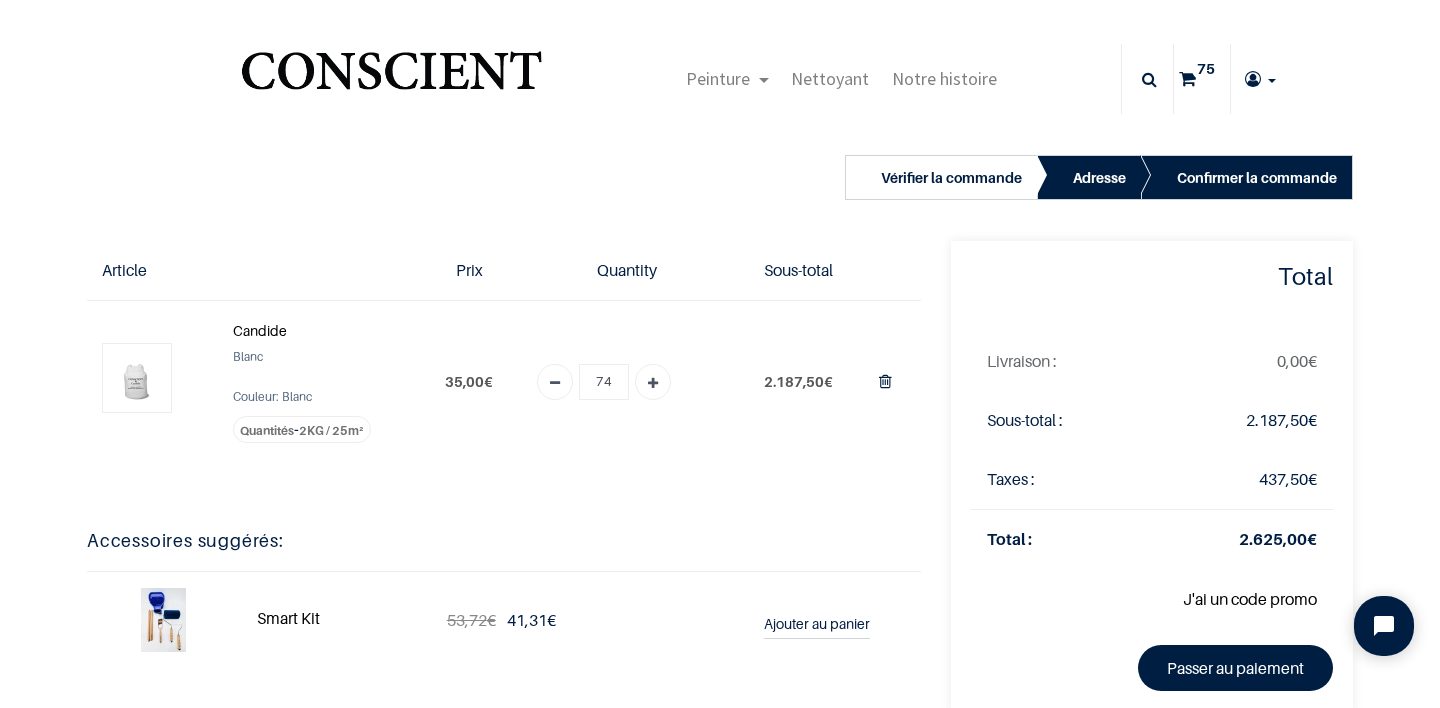 click at bounding box center [555, 384] 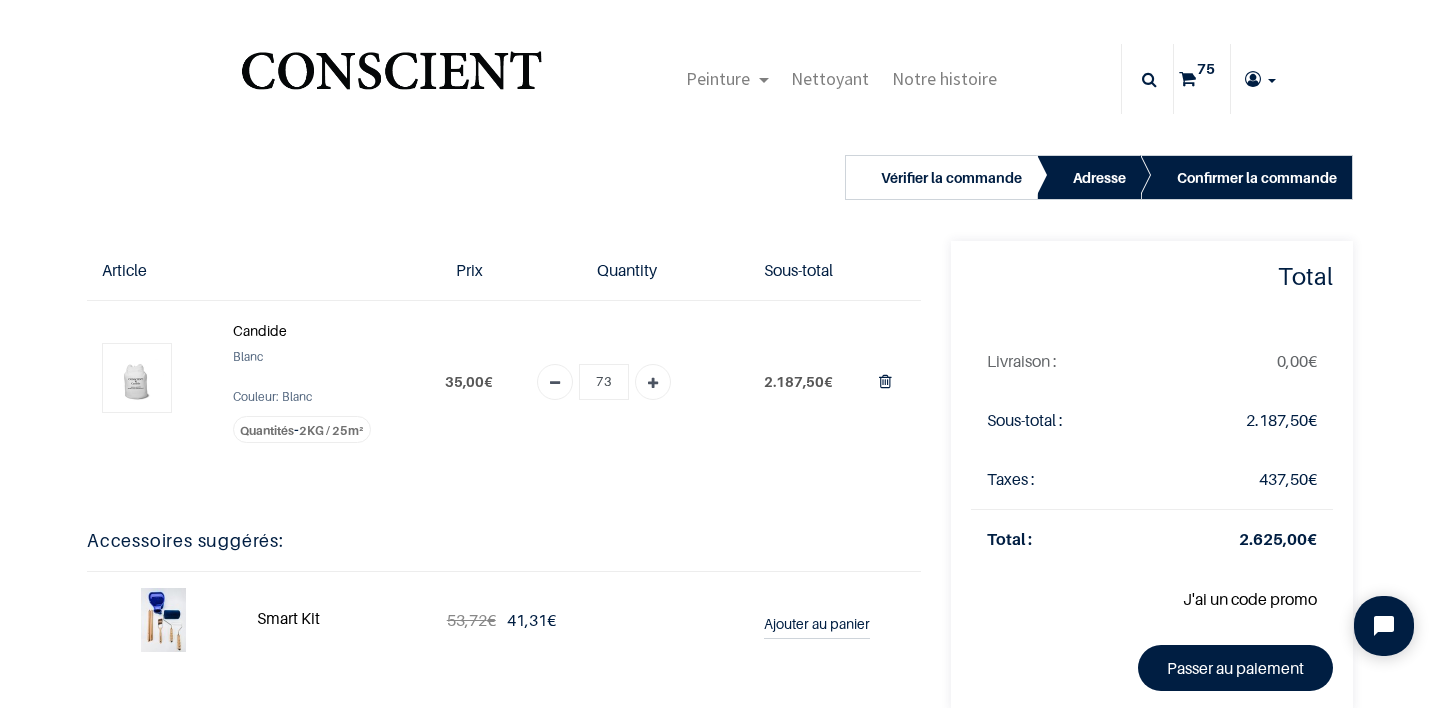 click at bounding box center [555, 384] 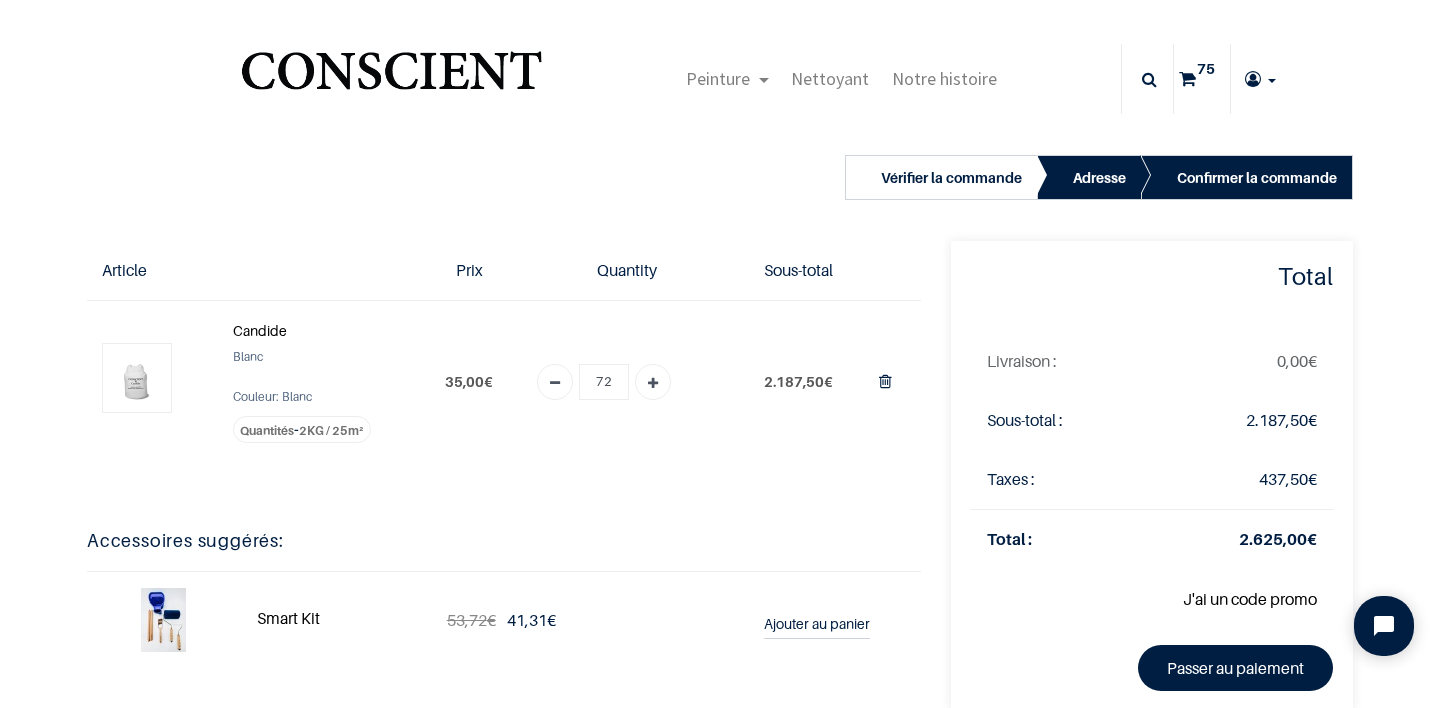 click at bounding box center [555, 384] 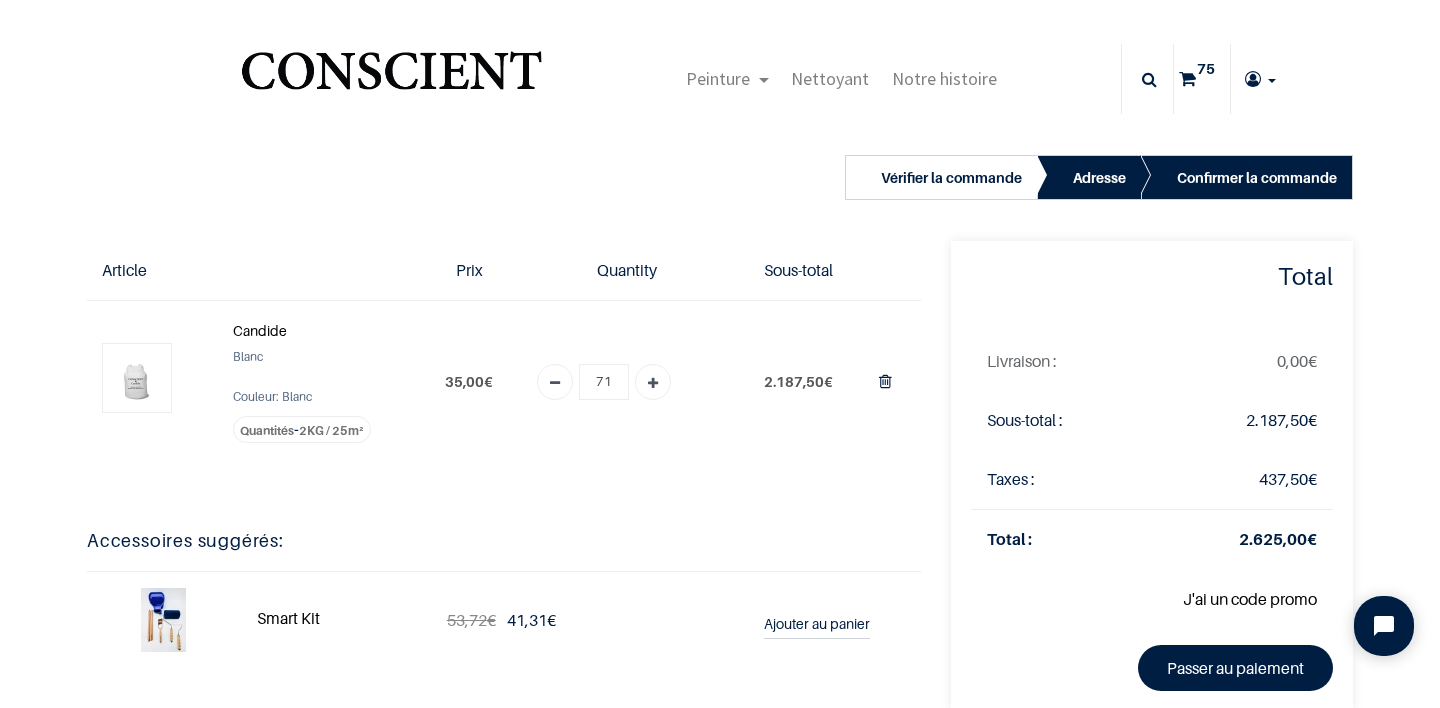 click at bounding box center (555, 384) 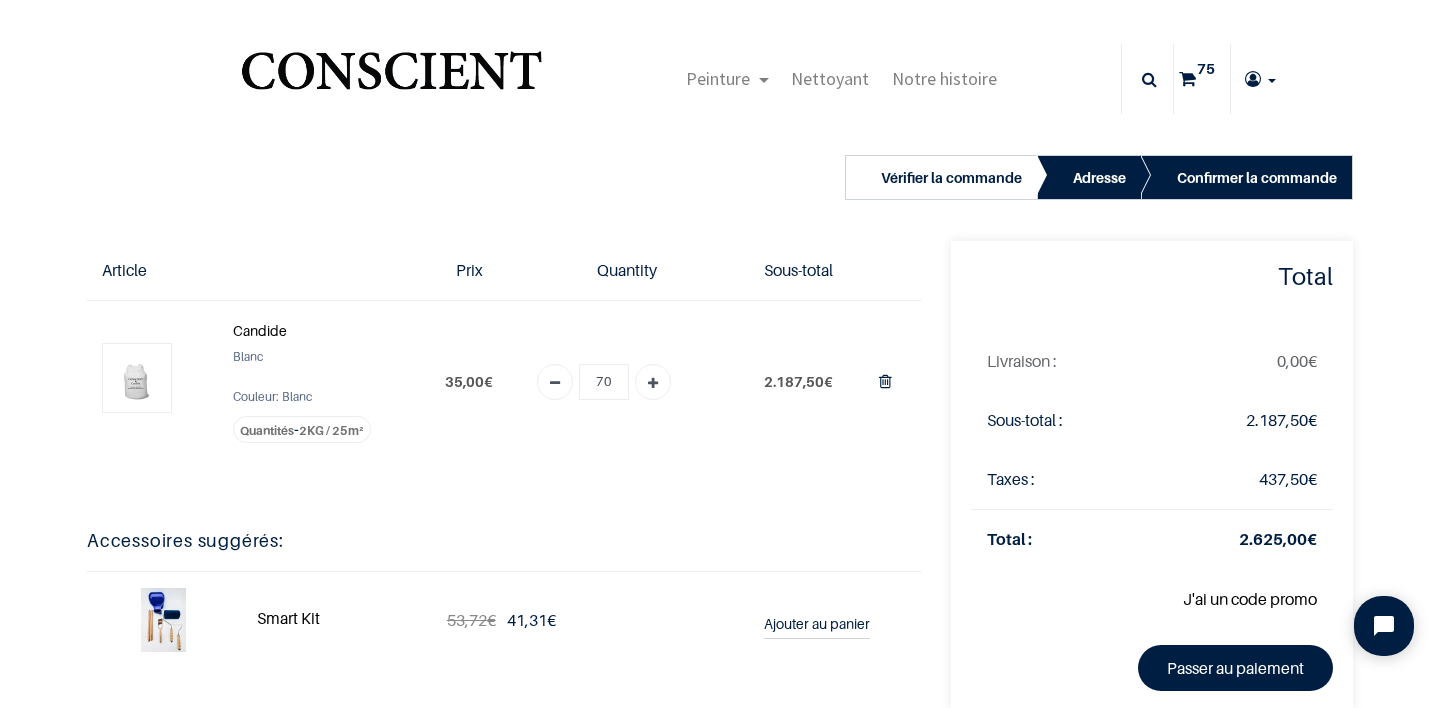 click at bounding box center (555, 384) 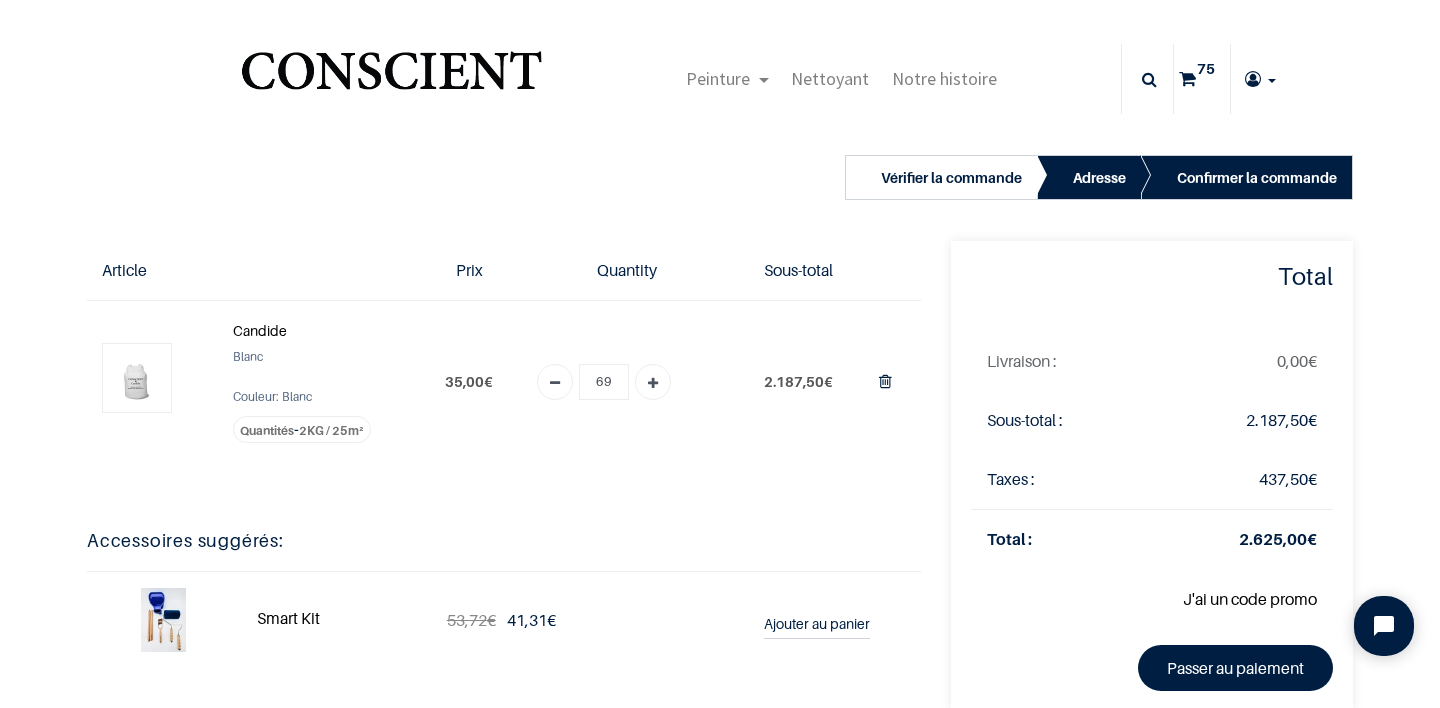 click at bounding box center (555, 384) 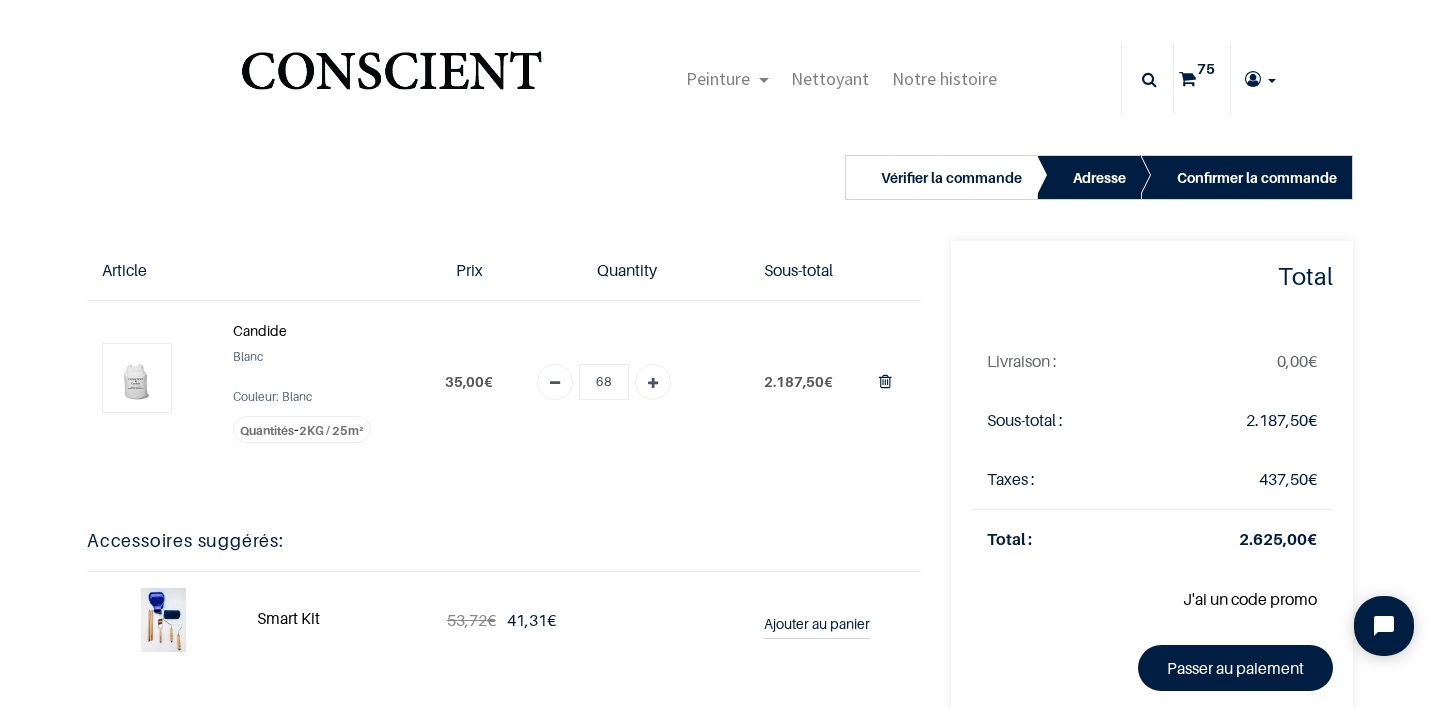 click at bounding box center (555, 384) 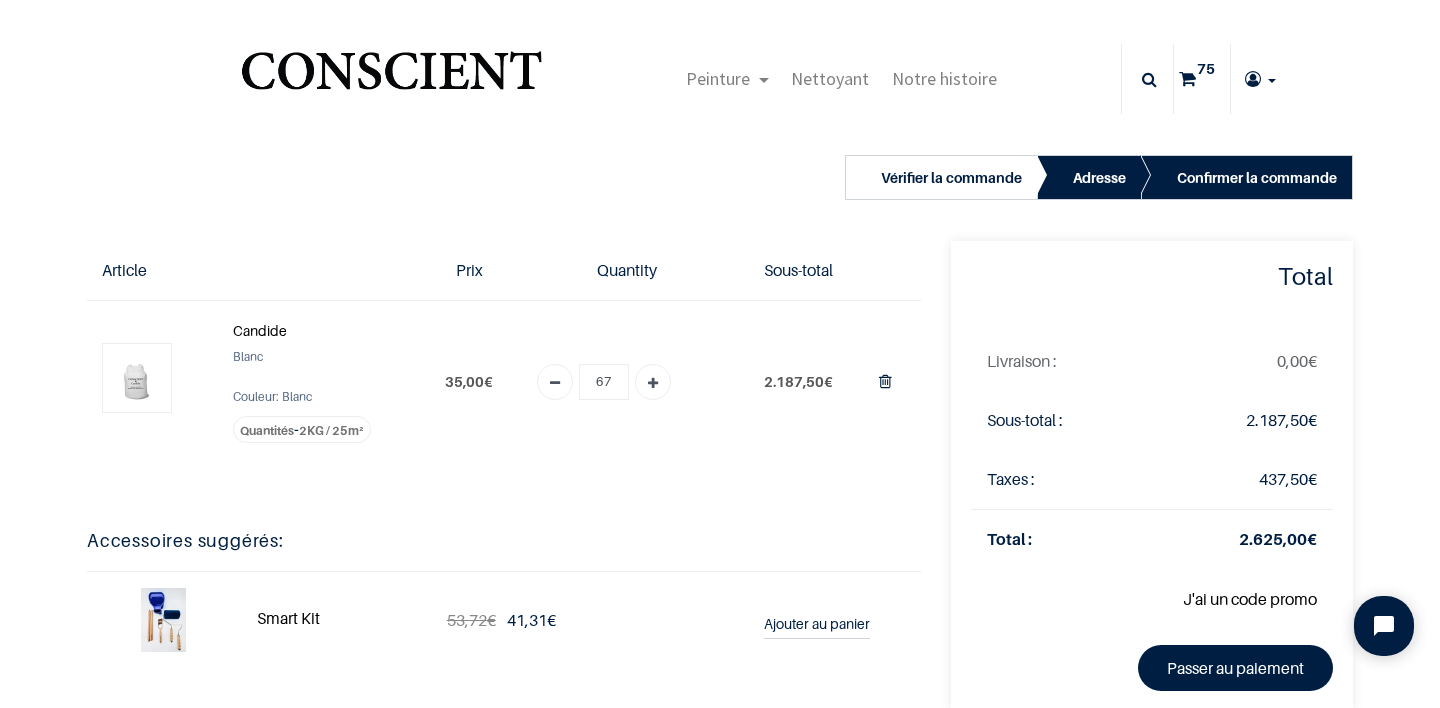 click at bounding box center (555, 384) 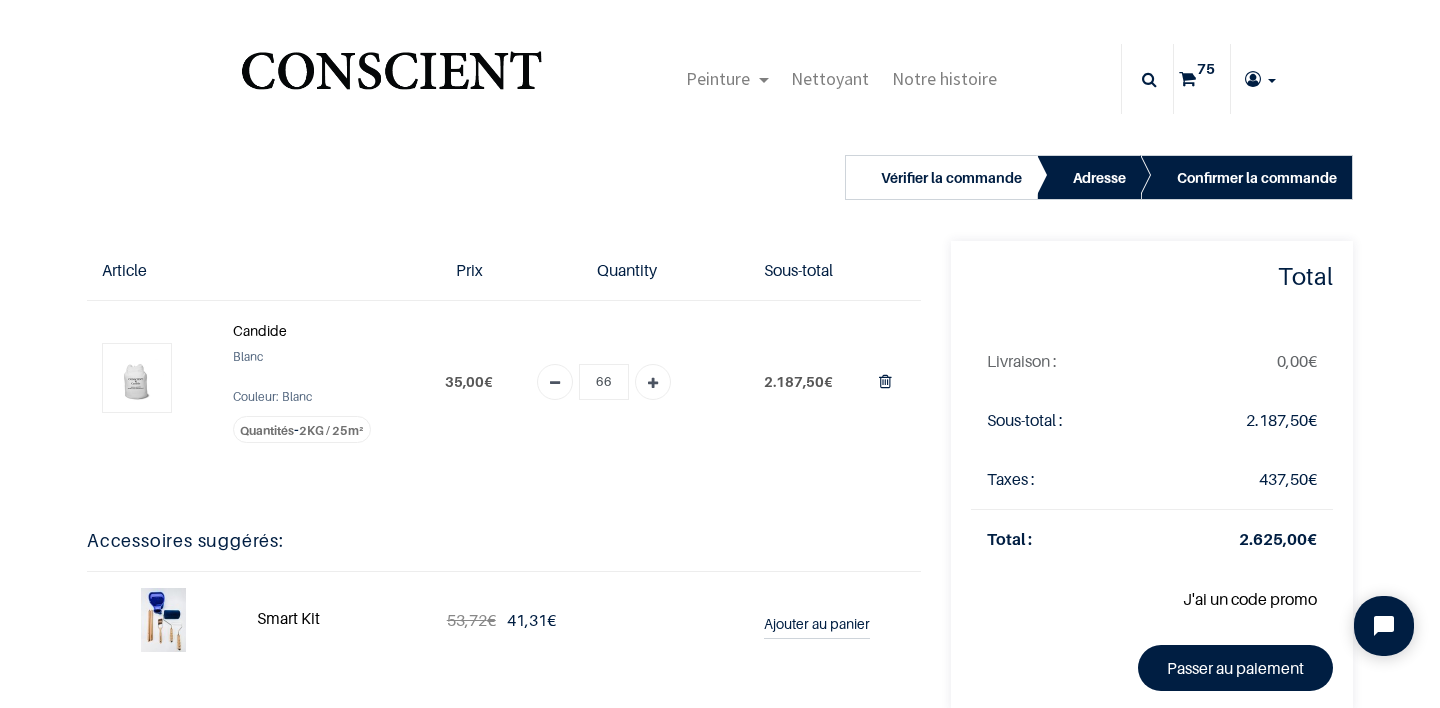 click at bounding box center [555, 384] 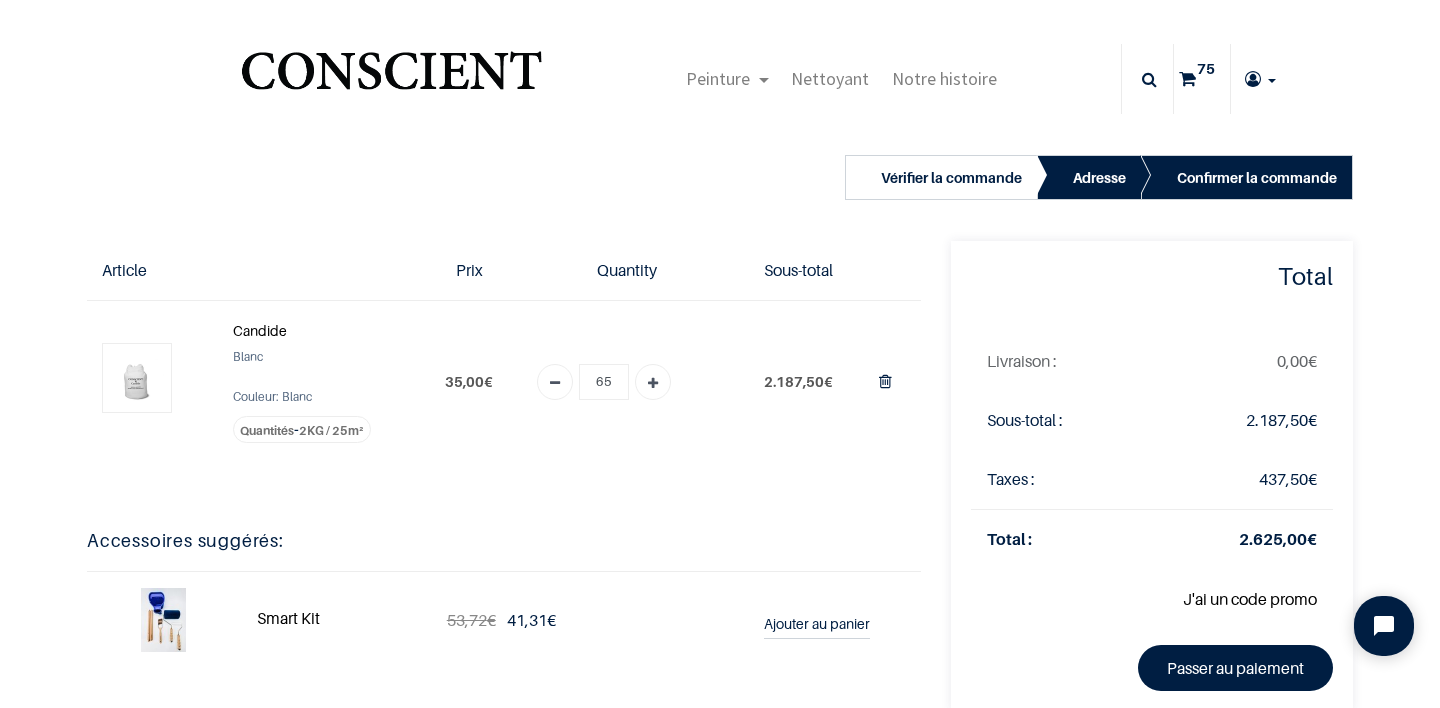 click at bounding box center (555, 384) 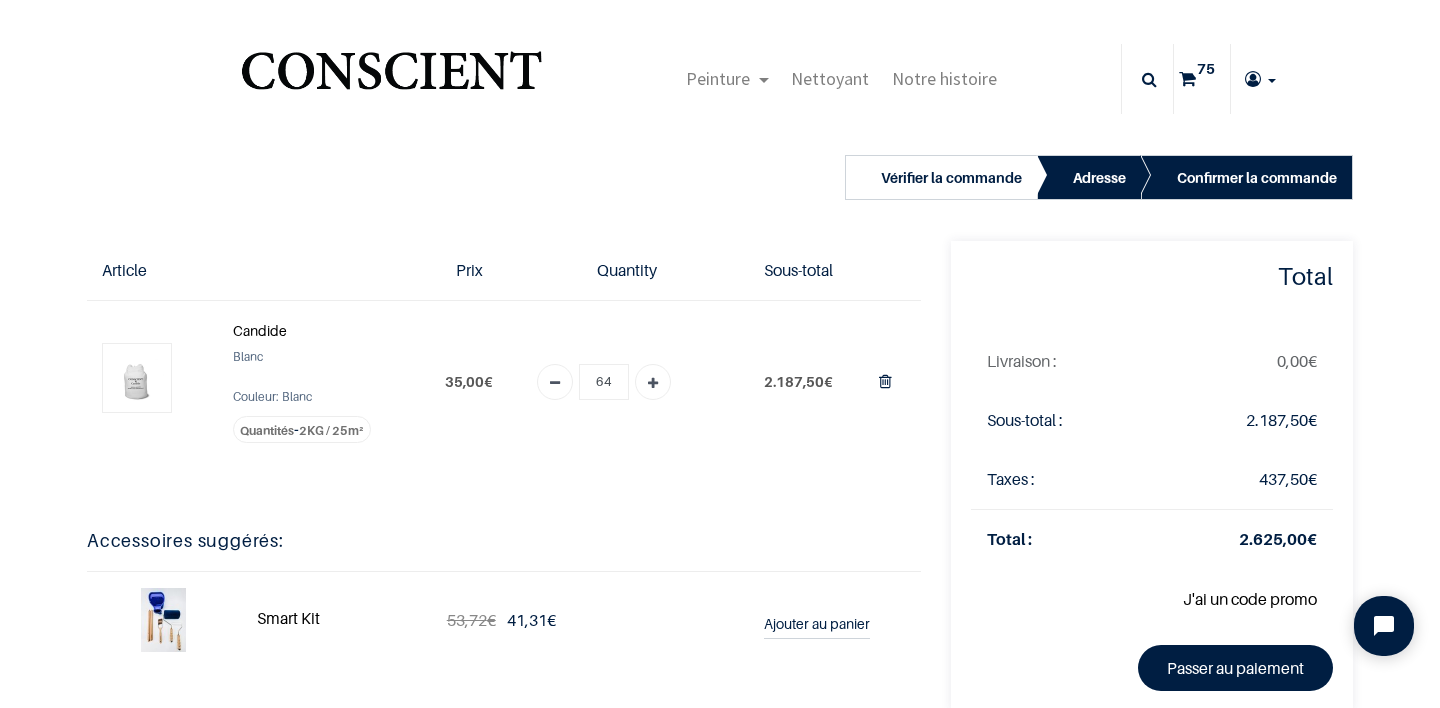 click at bounding box center [555, 384] 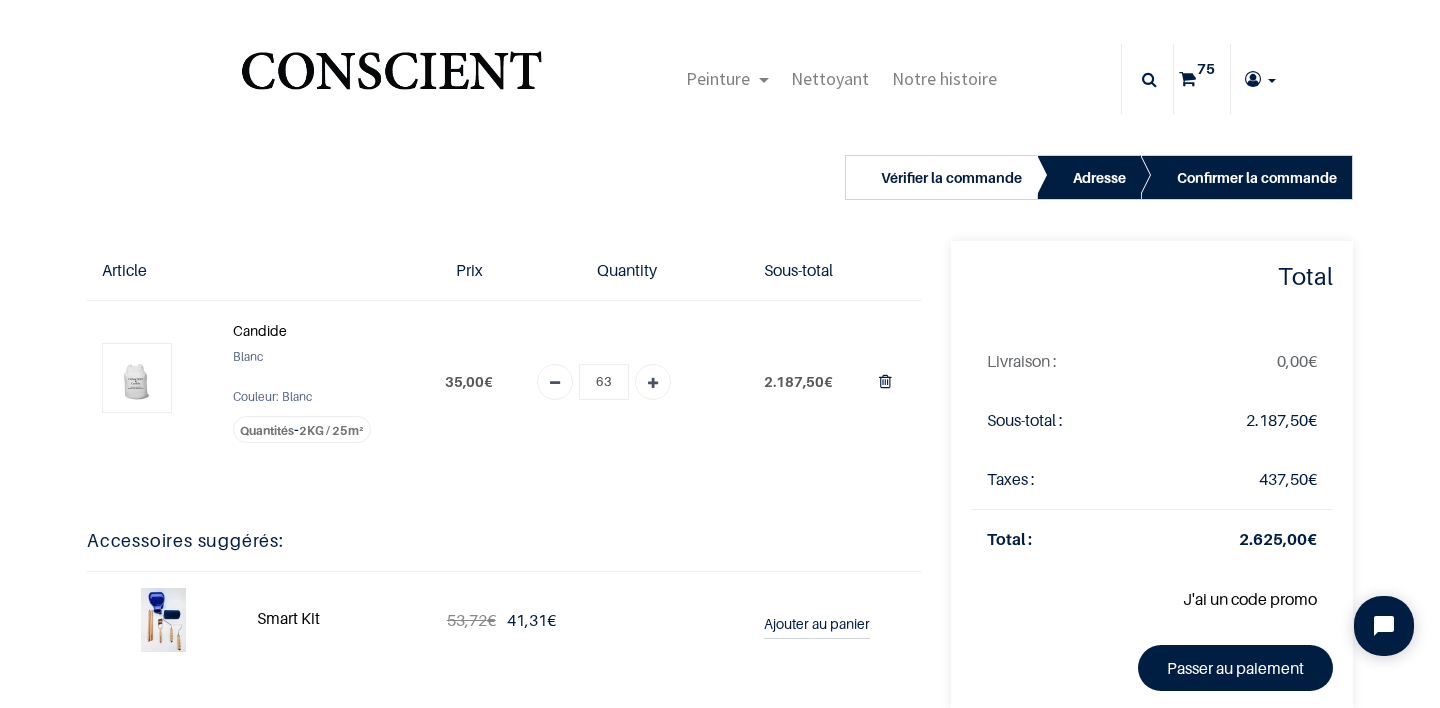 click at bounding box center [555, 384] 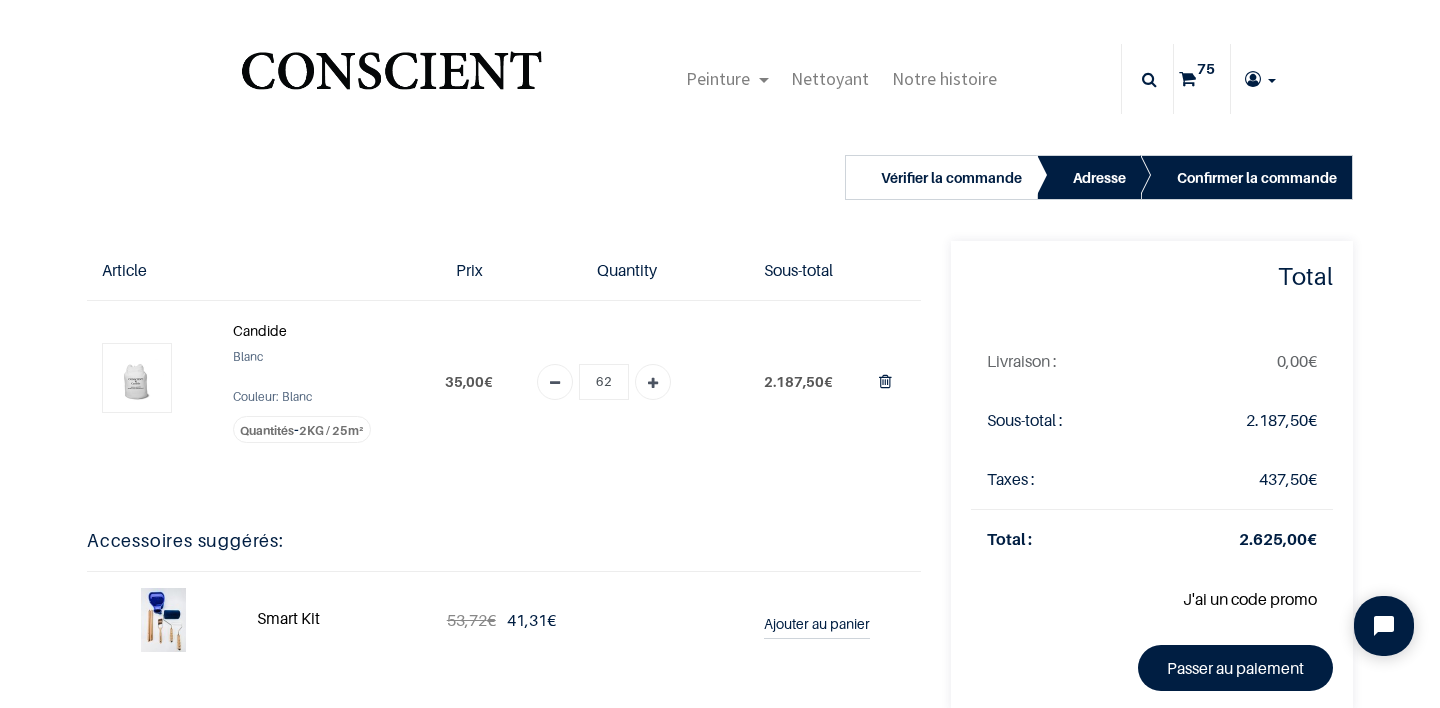 click at bounding box center (555, 384) 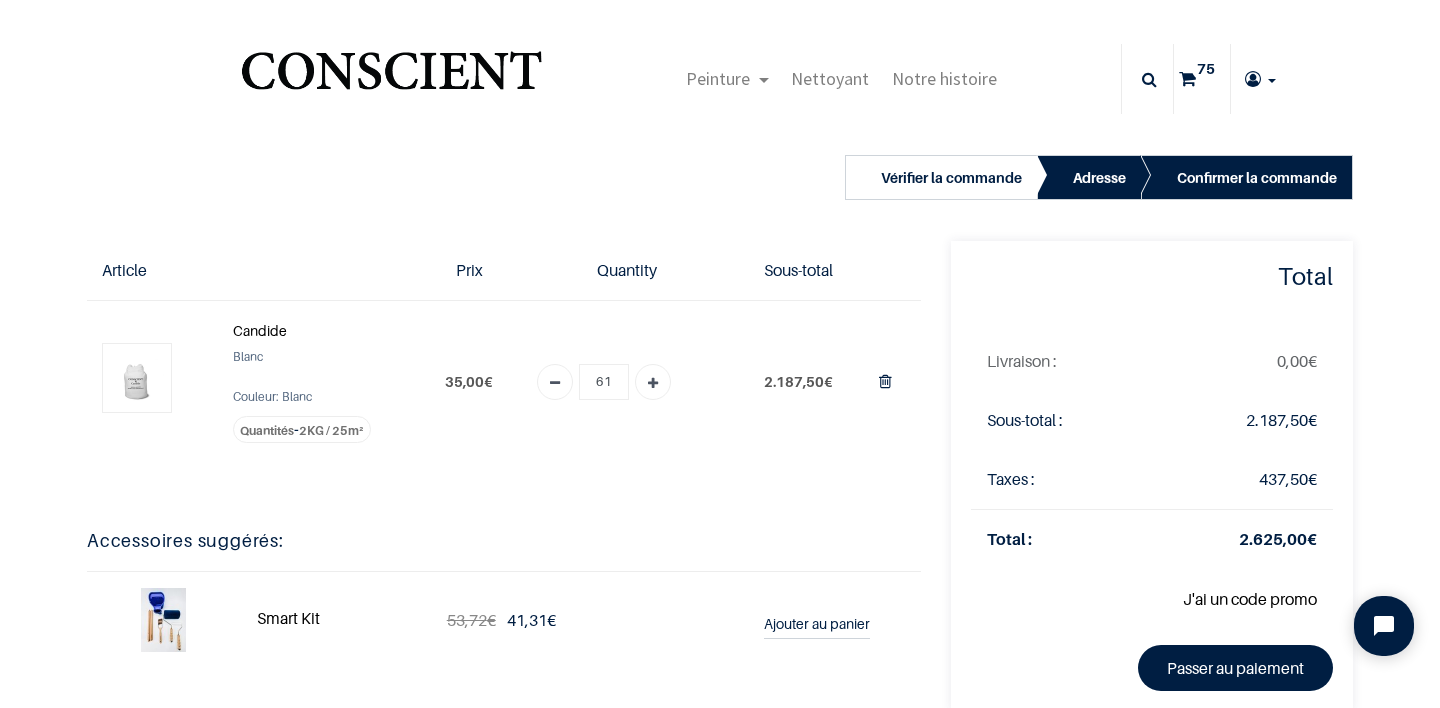 click at bounding box center (555, 384) 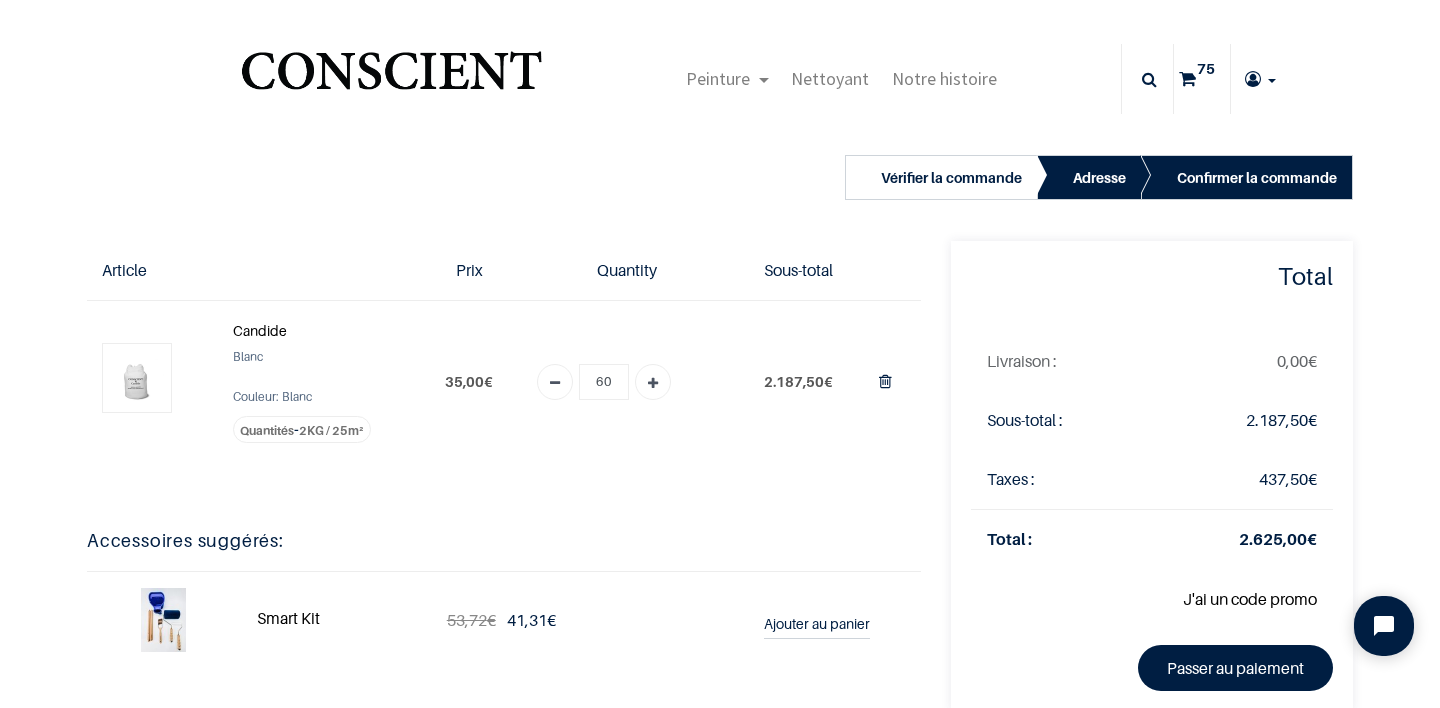 click at bounding box center [555, 384] 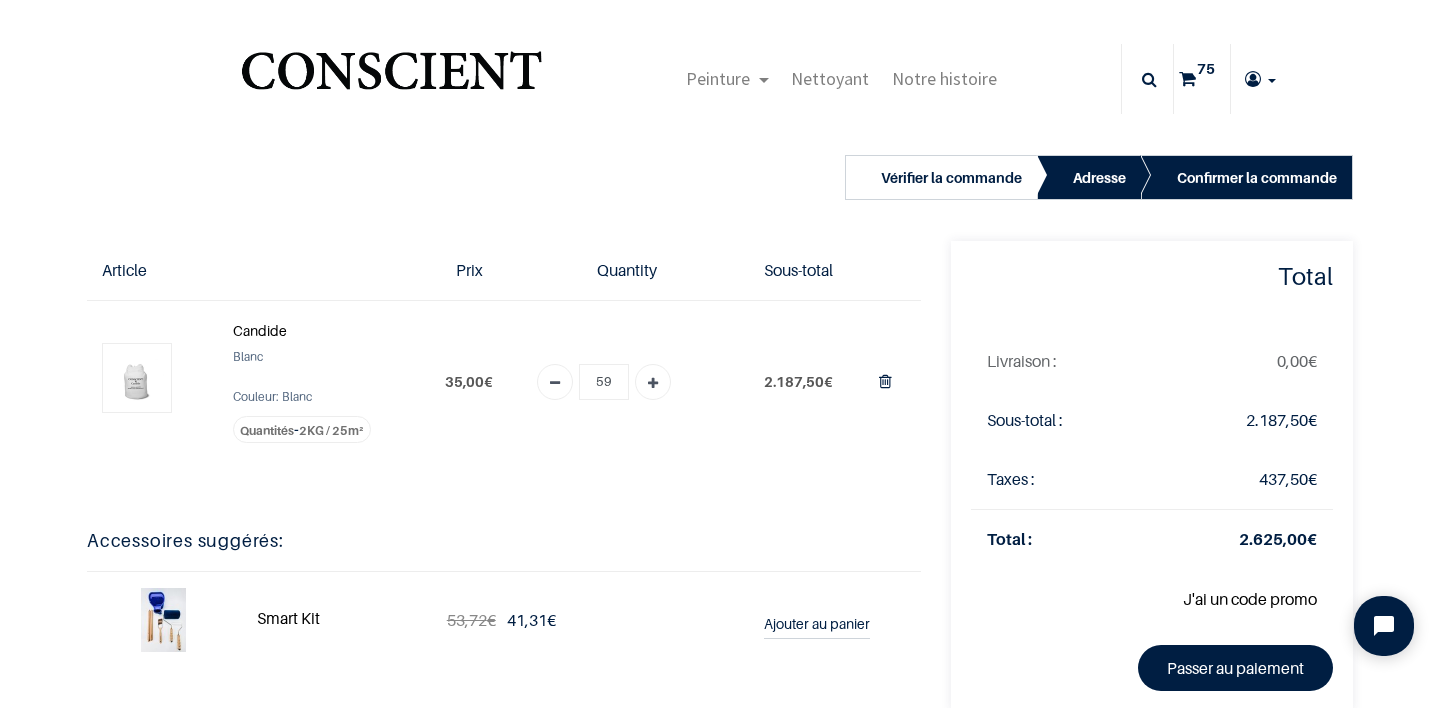 click at bounding box center [555, 384] 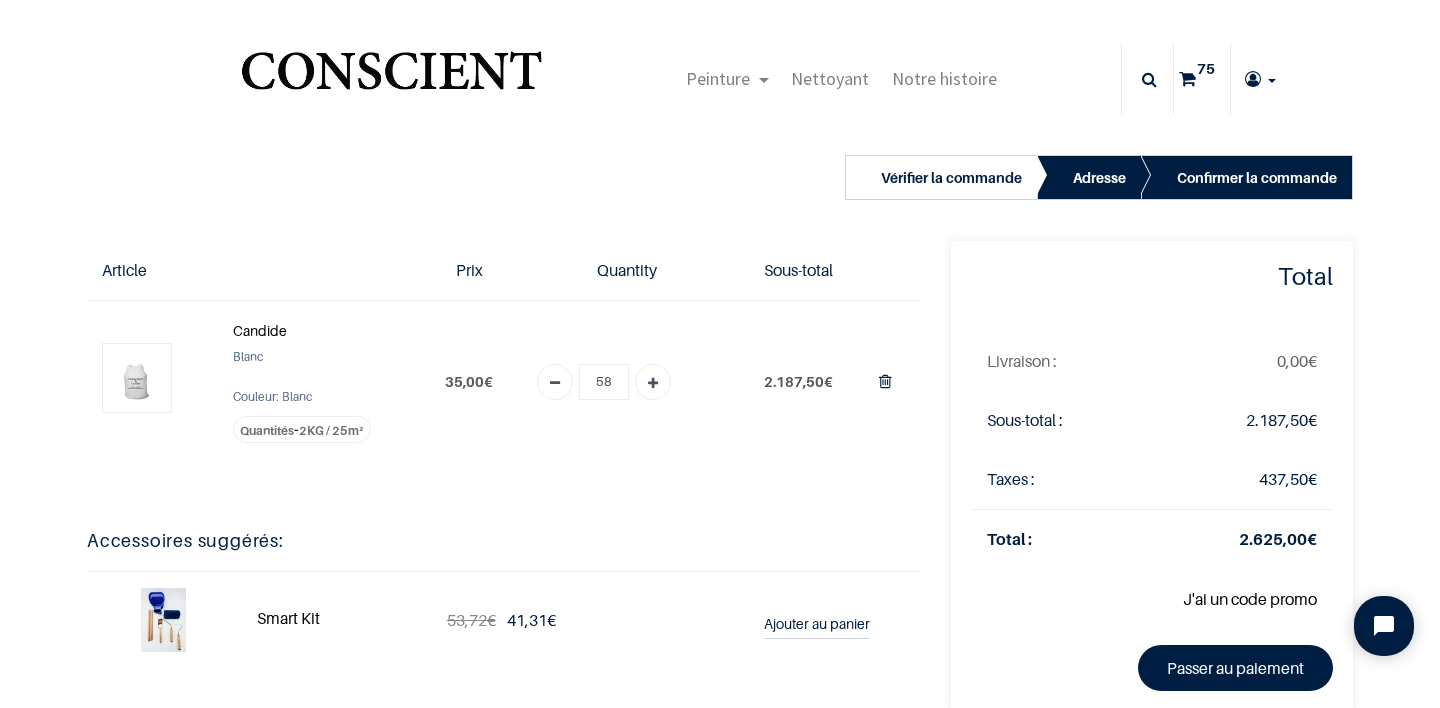 click at bounding box center [555, 384] 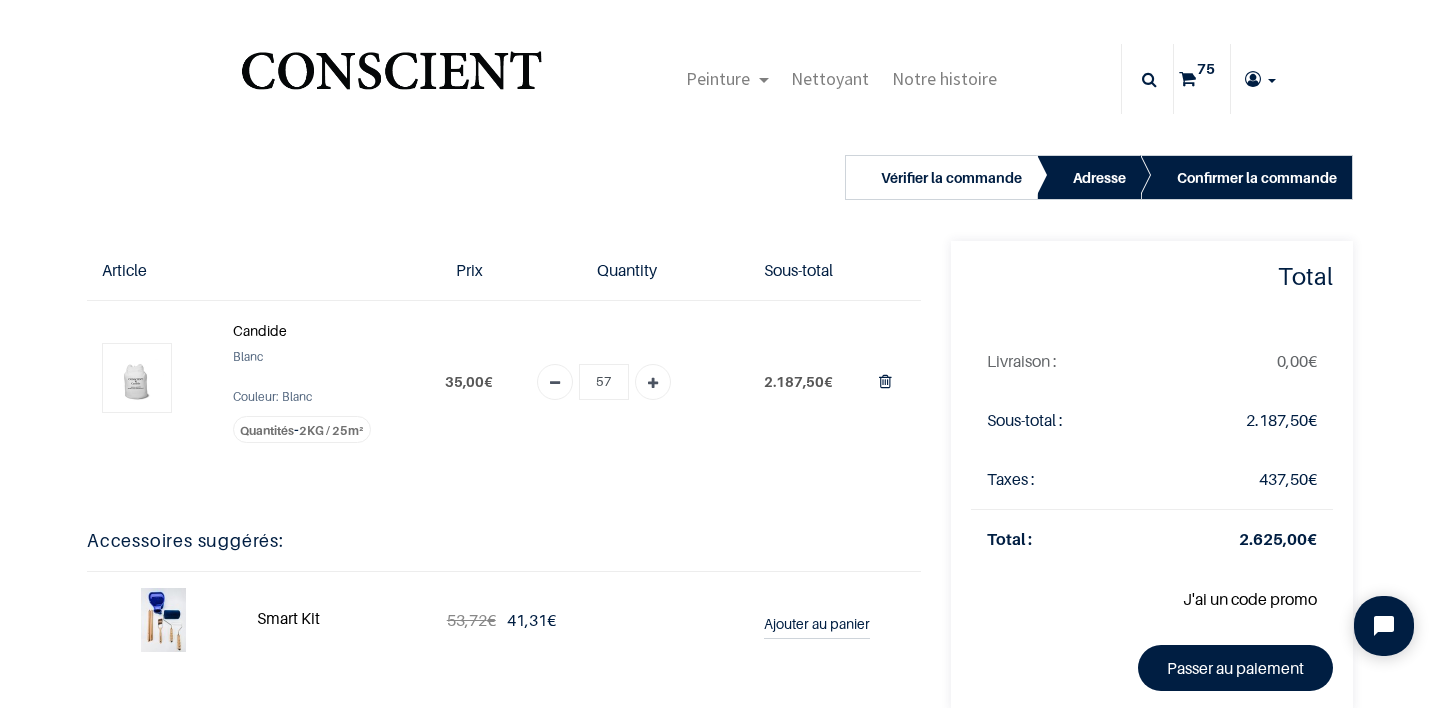 click at bounding box center (555, 384) 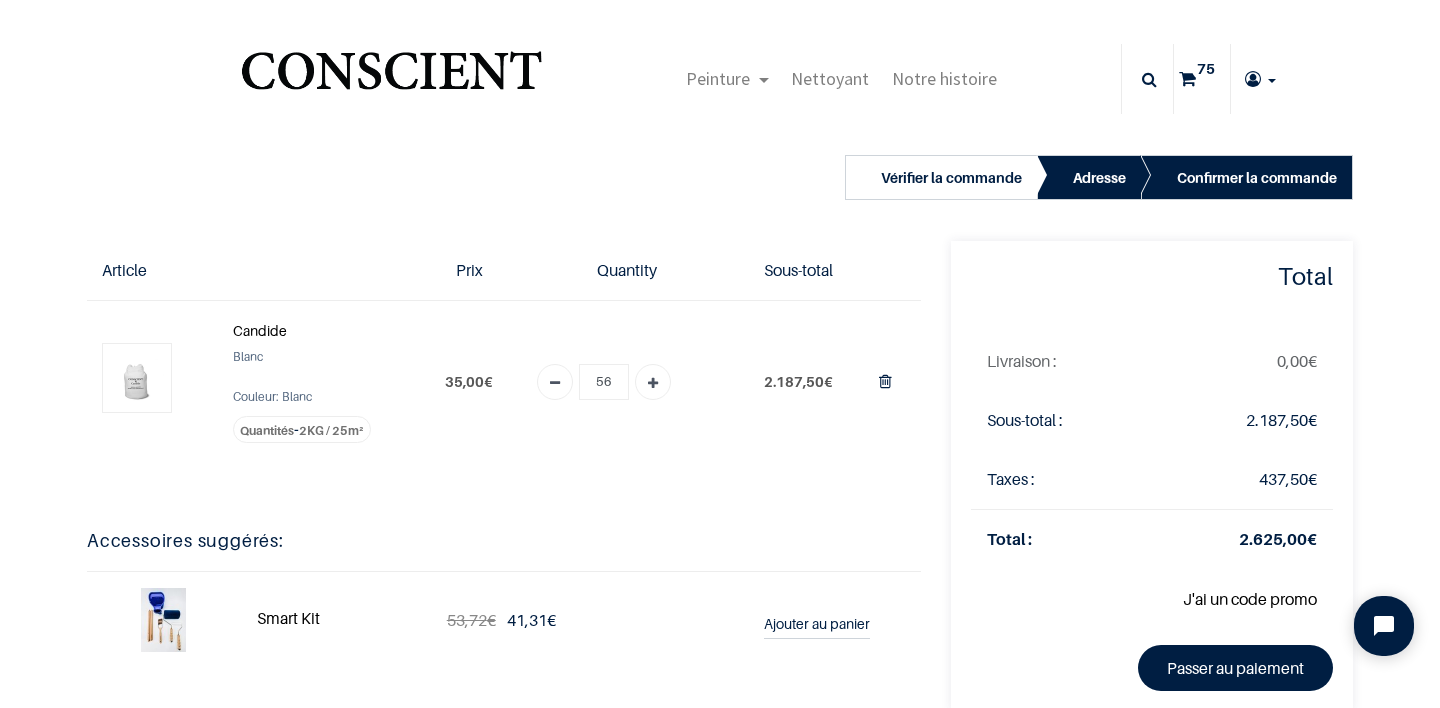 click at bounding box center [555, 384] 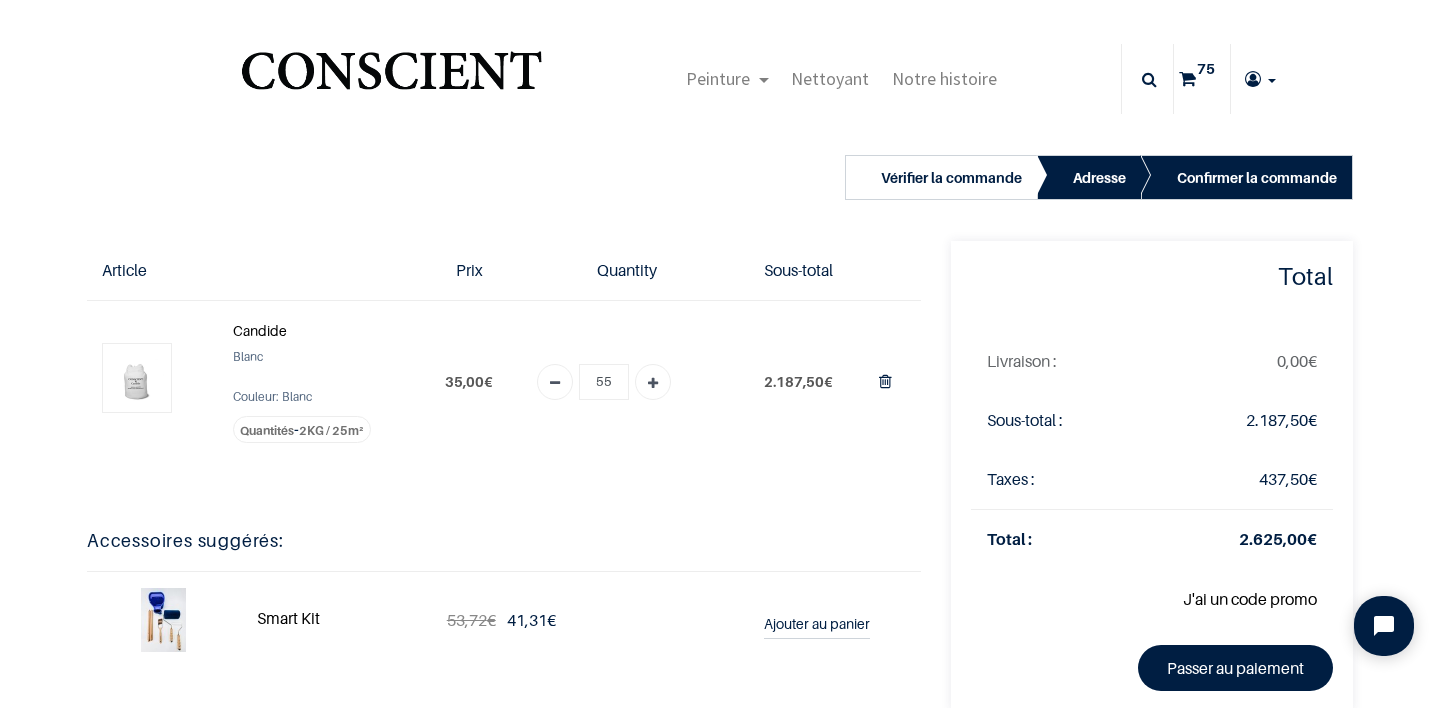 click at bounding box center [555, 384] 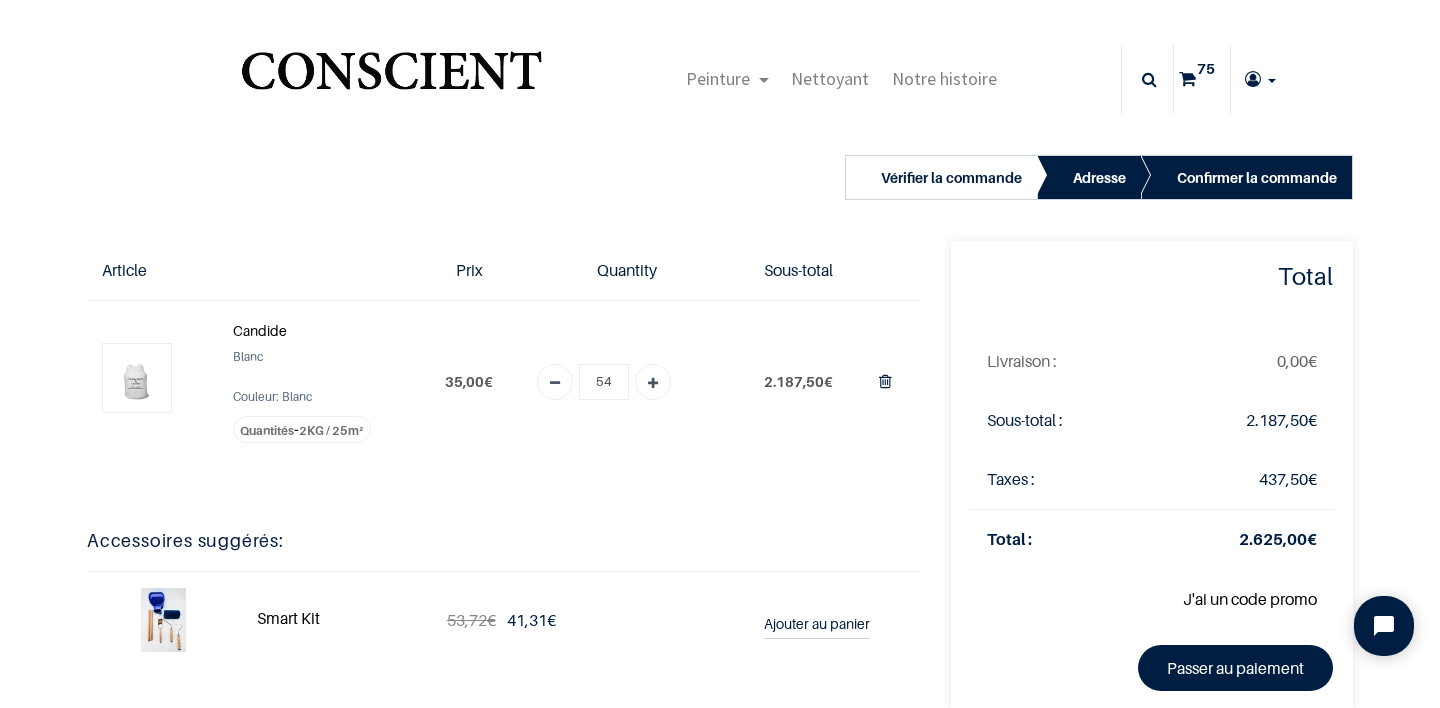 click at bounding box center [555, 384] 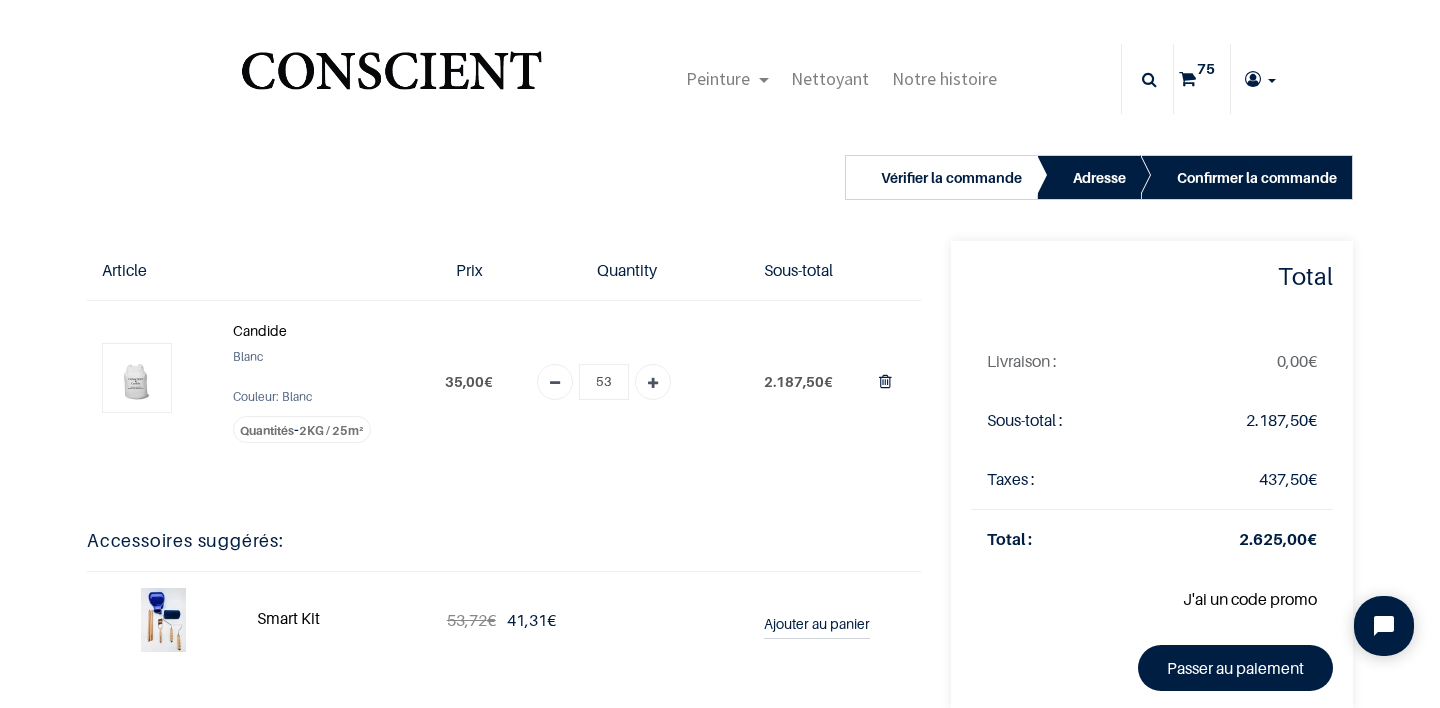 click at bounding box center (555, 384) 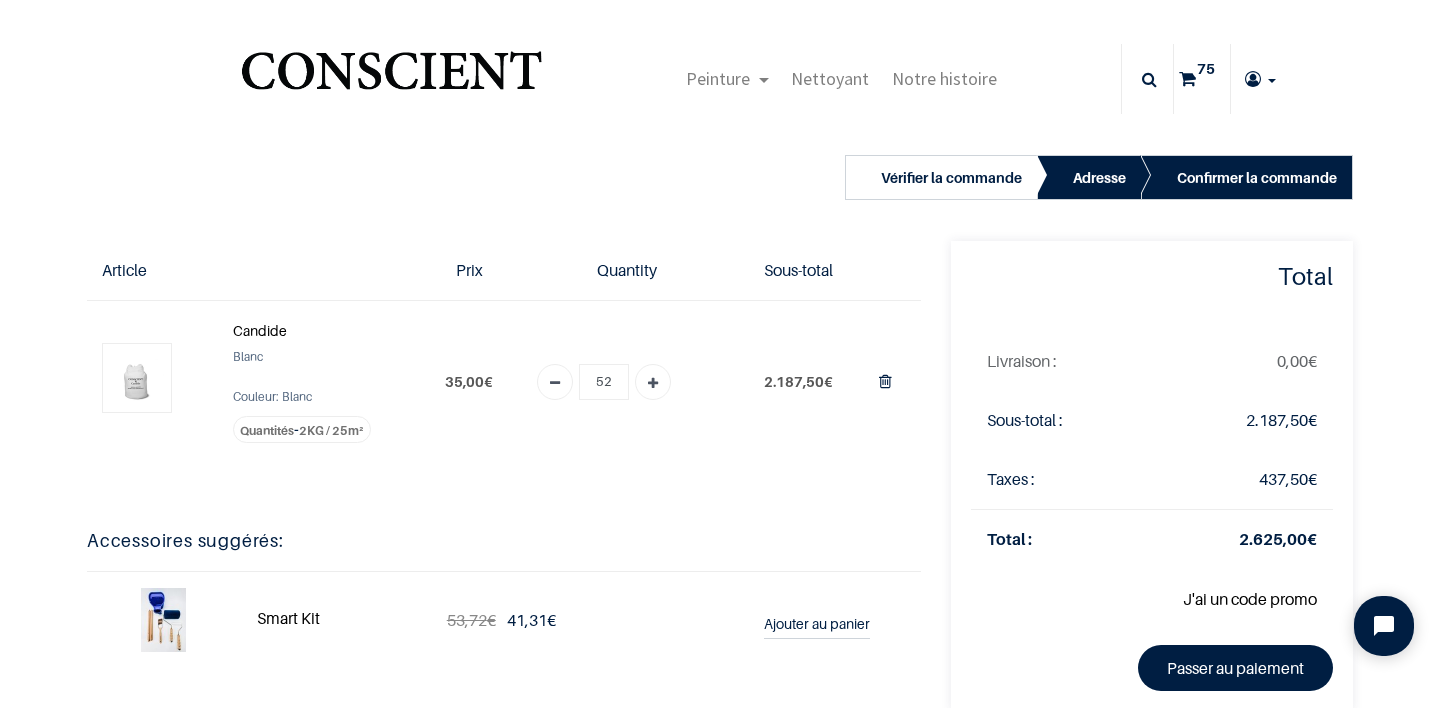 click at bounding box center (555, 384) 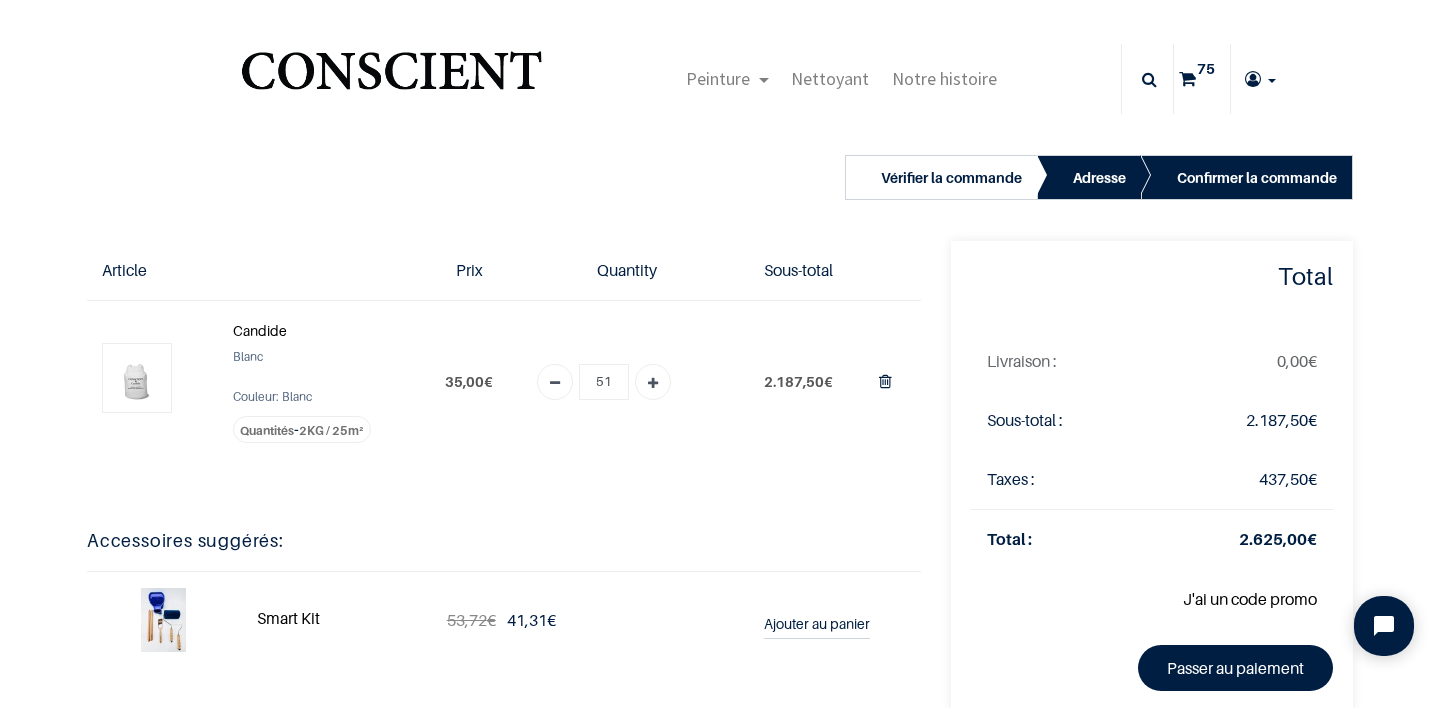 click at bounding box center (555, 384) 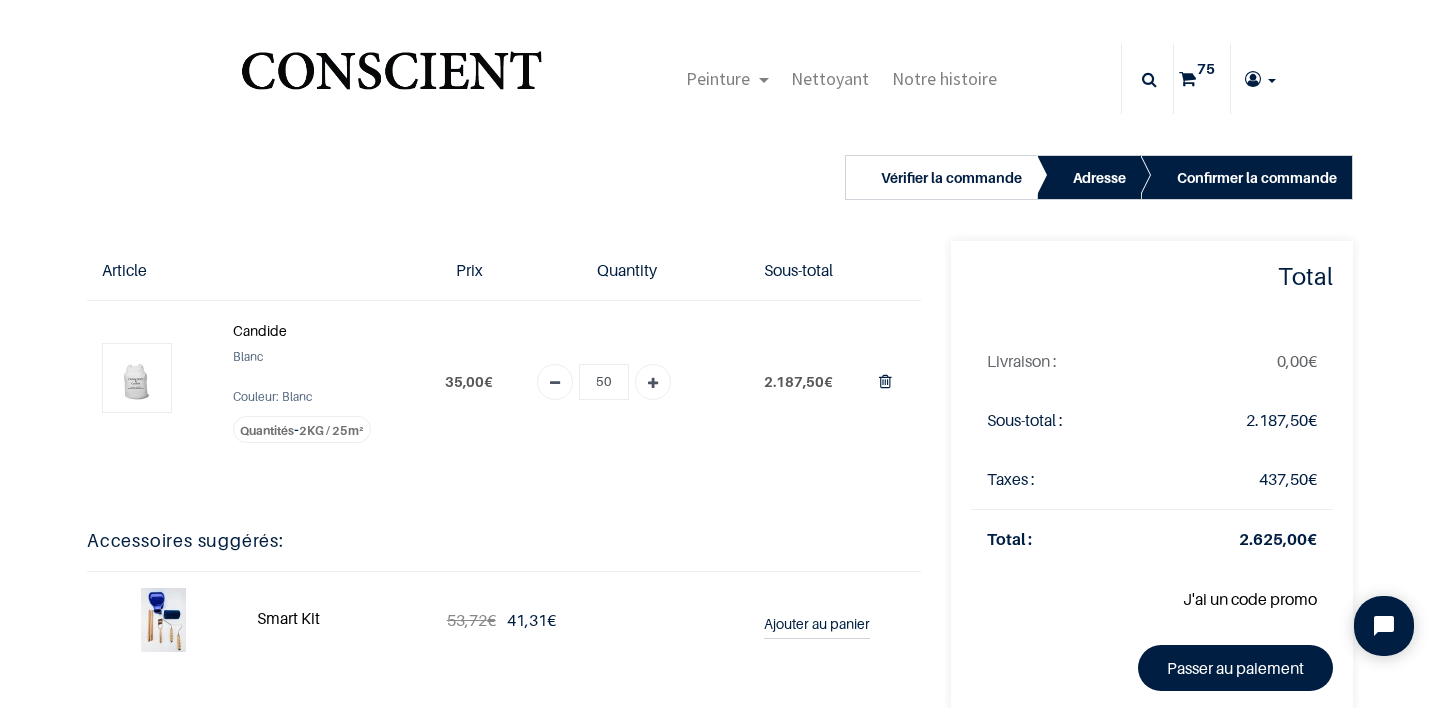 click on "53,72  €
41,31  €" at bounding box center [572, 620] 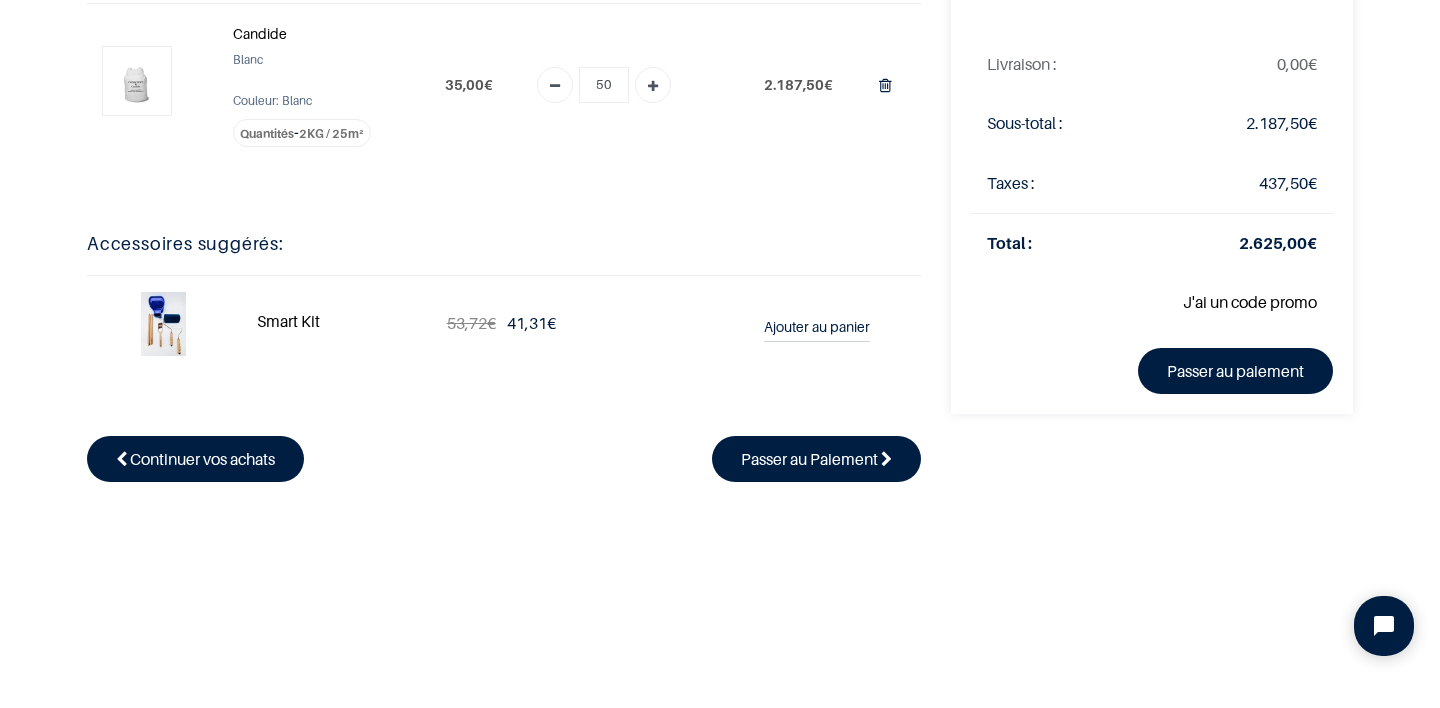 scroll, scrollTop: 179, scrollLeft: 0, axis: vertical 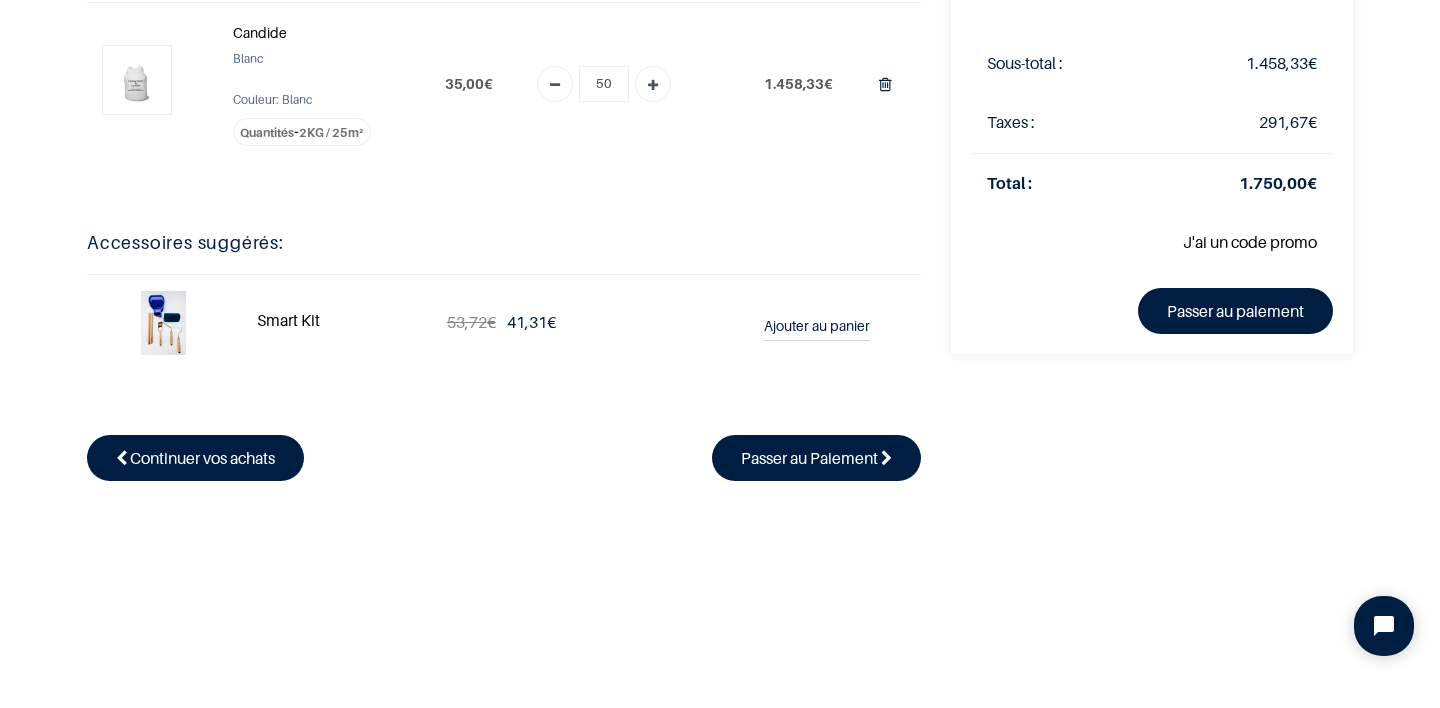 click at bounding box center [163, 323] 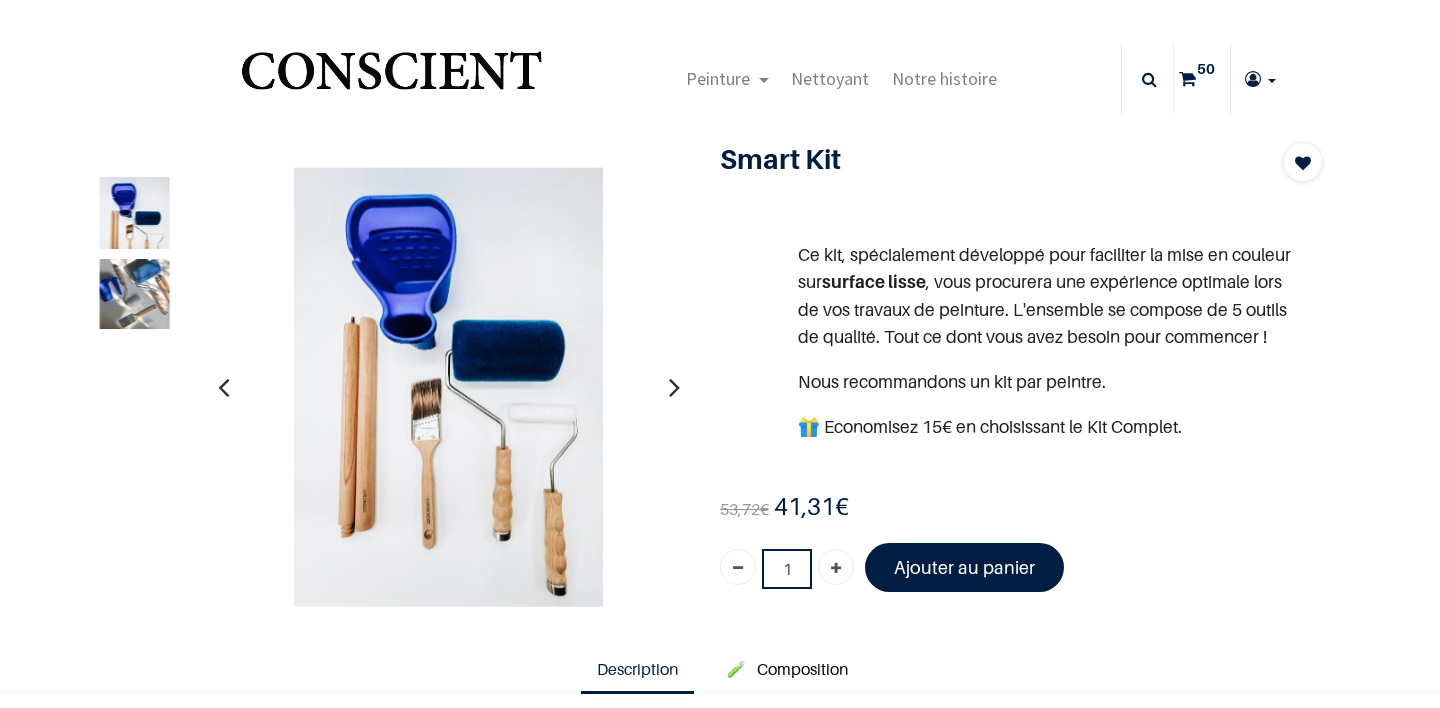 scroll, scrollTop: 0, scrollLeft: 0, axis: both 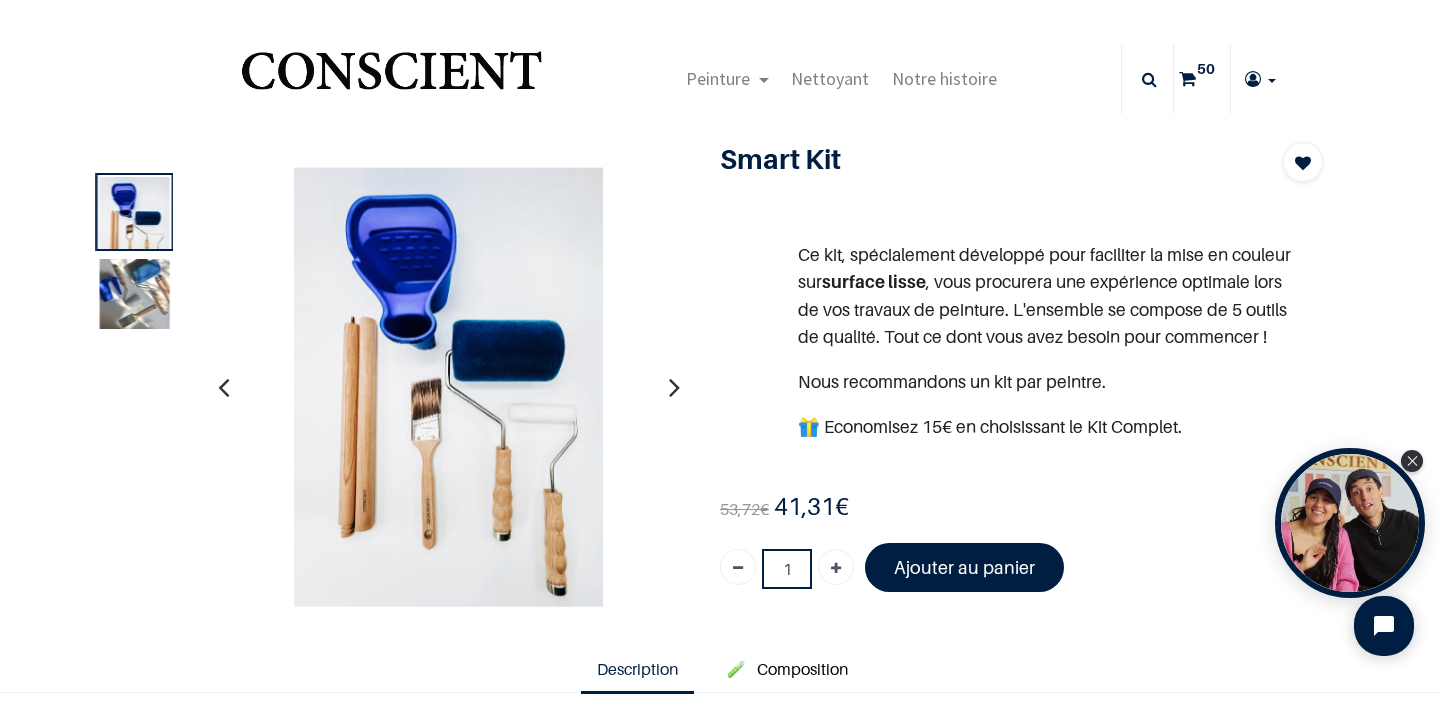 click at bounding box center (135, 294) 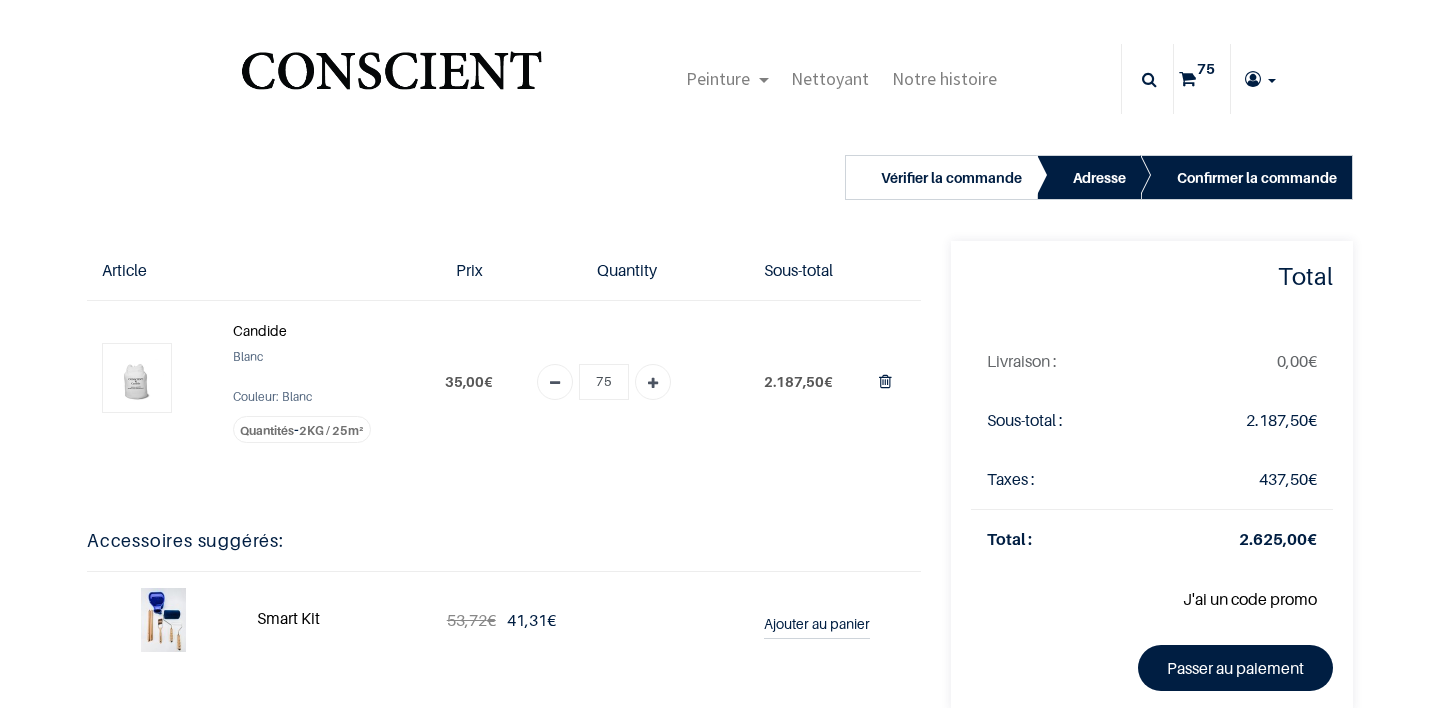 scroll, scrollTop: 0, scrollLeft: 0, axis: both 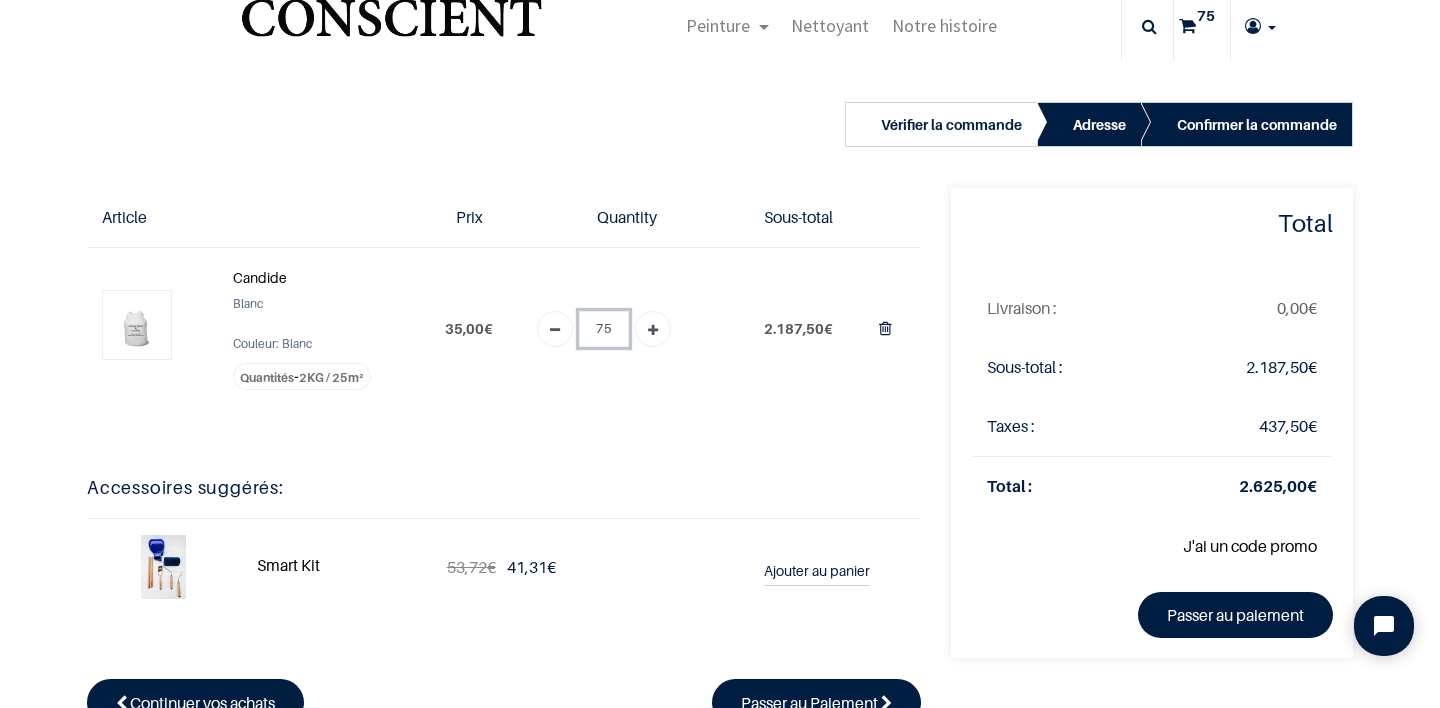 click on "75" at bounding box center (604, 329) 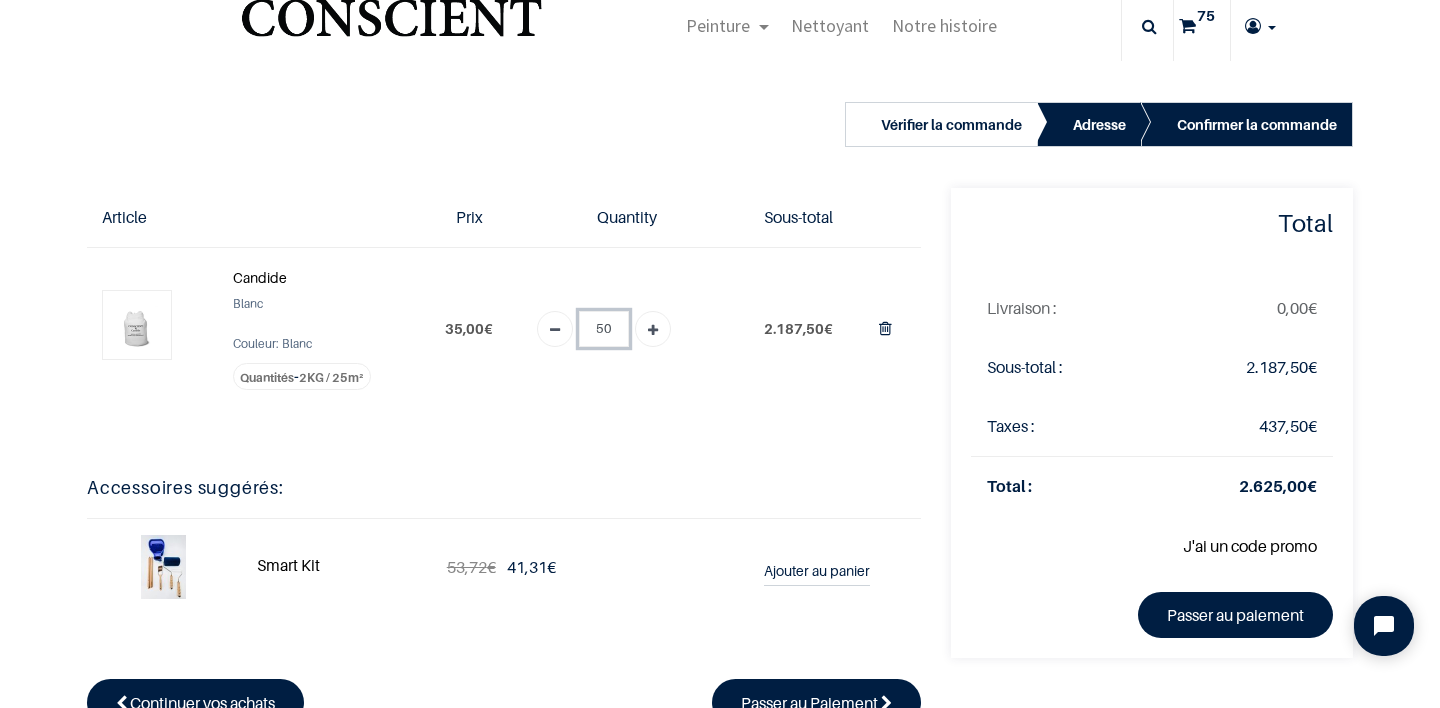 type on "50" 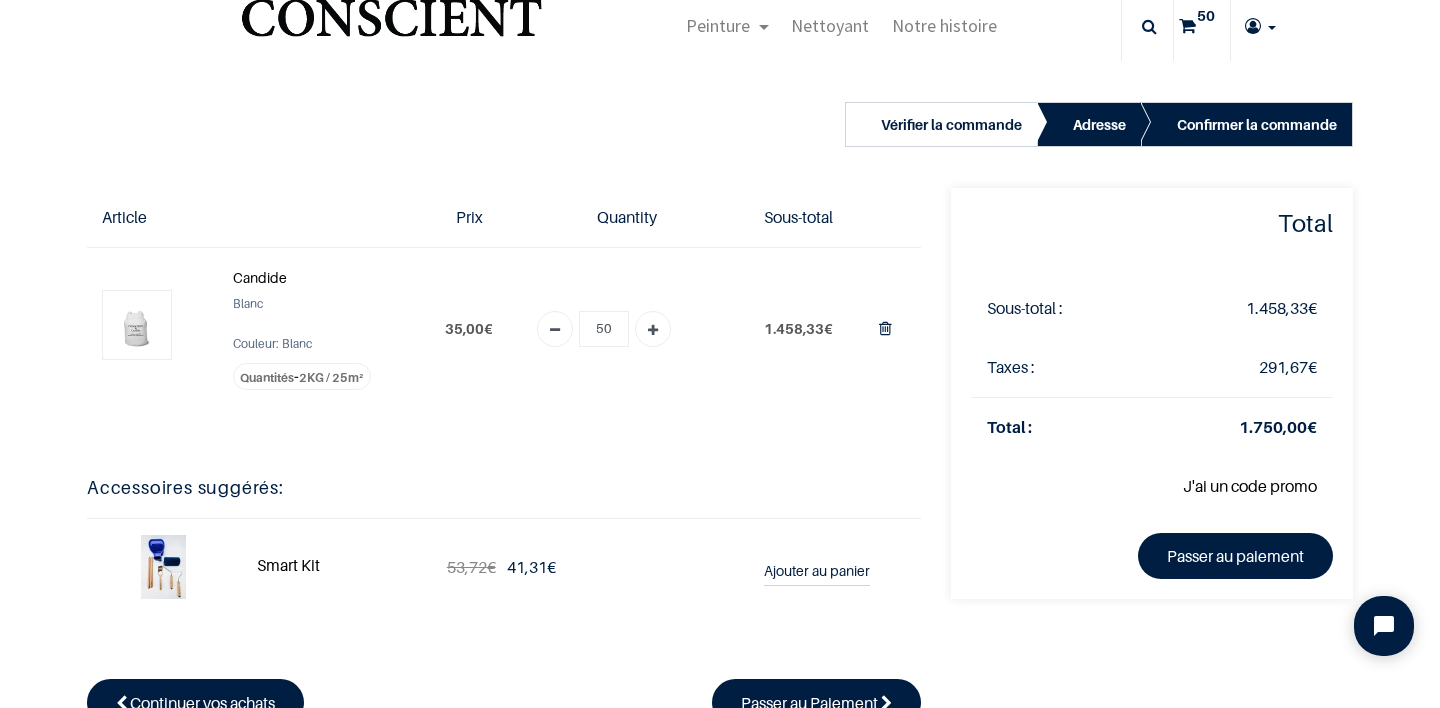 click on "Article
Prix
Quantity
Sous-total
Candide
Blanc
35,00" at bounding box center [504, 473] 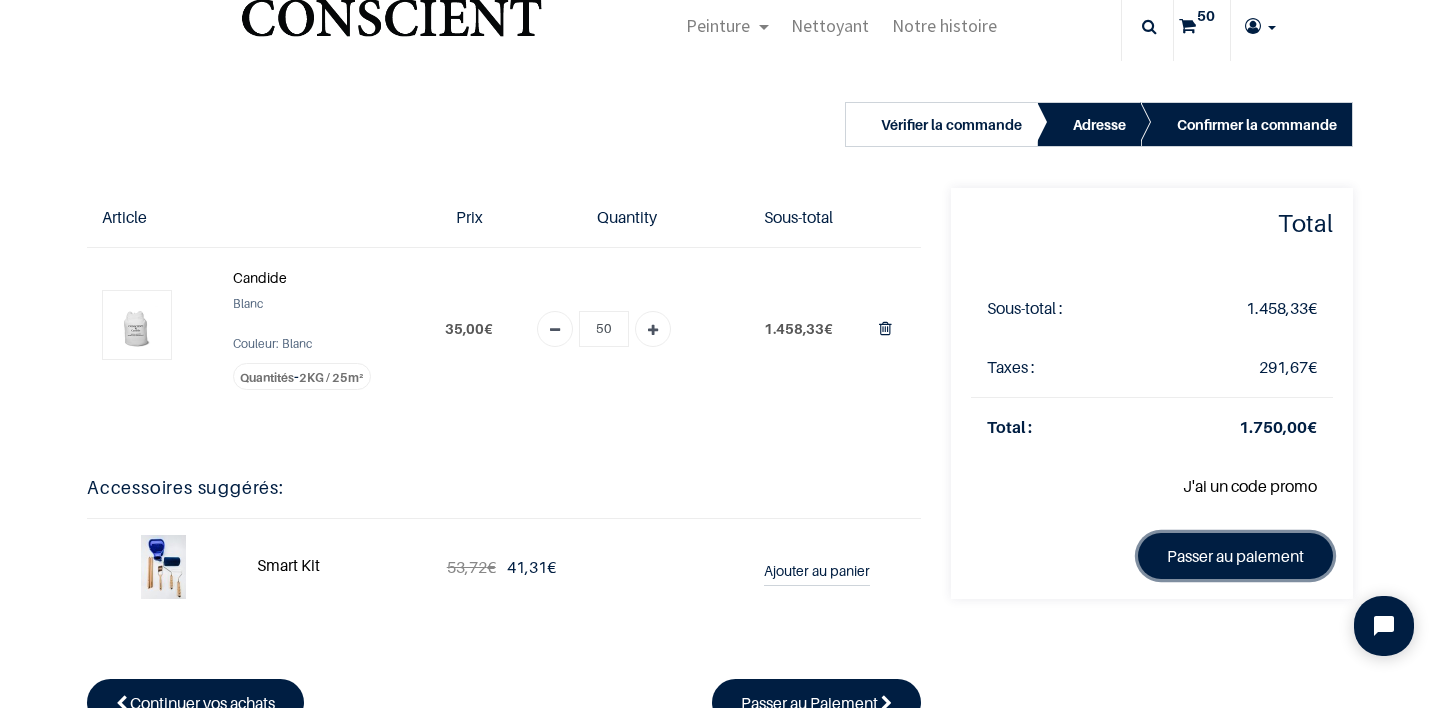 click on "Passer au paiement" at bounding box center (1235, 556) 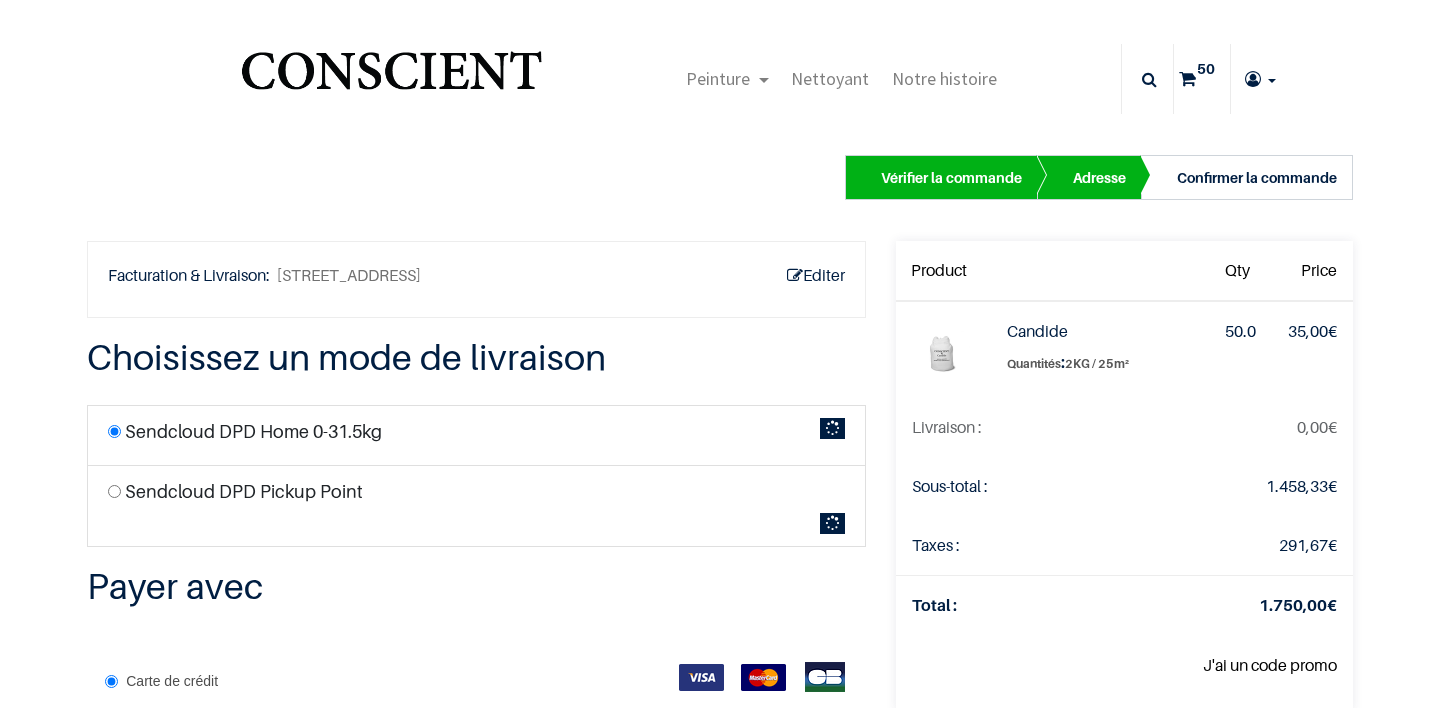 scroll, scrollTop: 0, scrollLeft: 0, axis: both 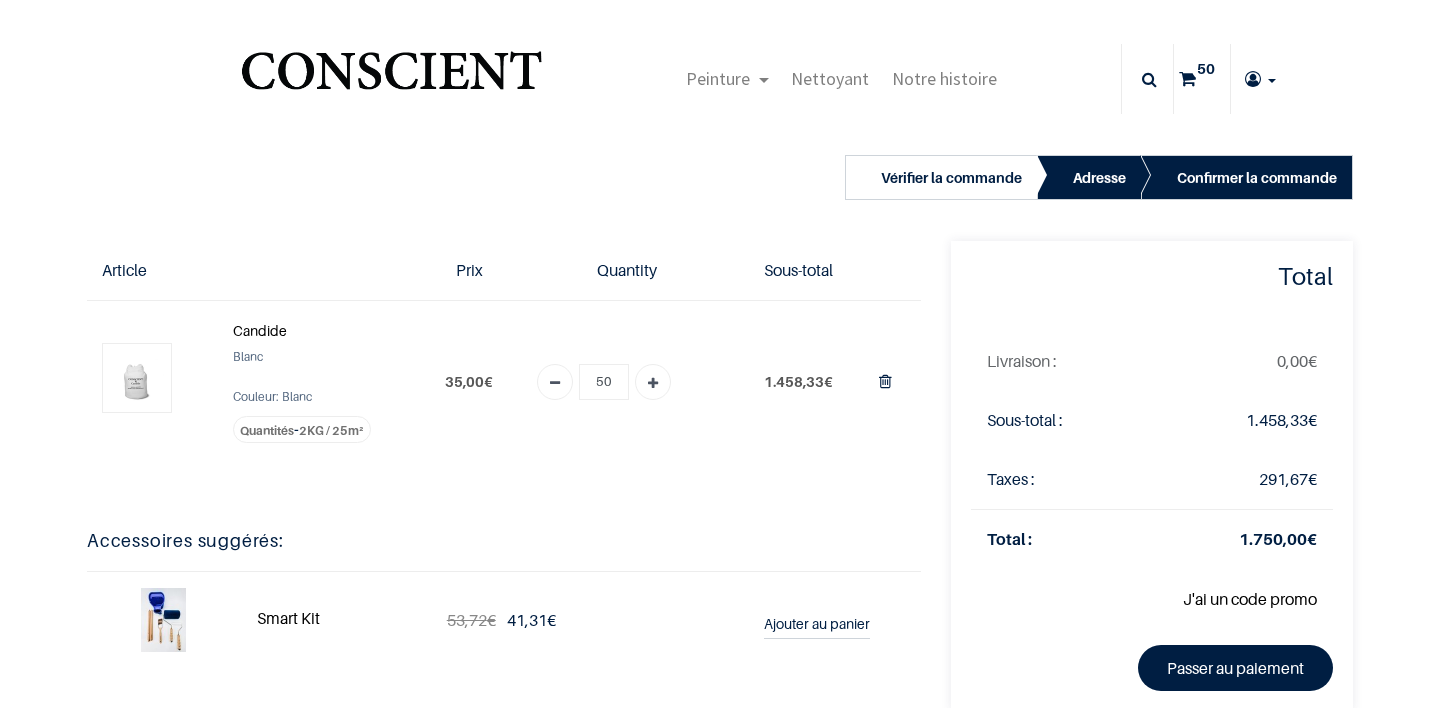 type on "[EMAIL_ADDRESS][PERSON_NAME][DOMAIN_NAME]" 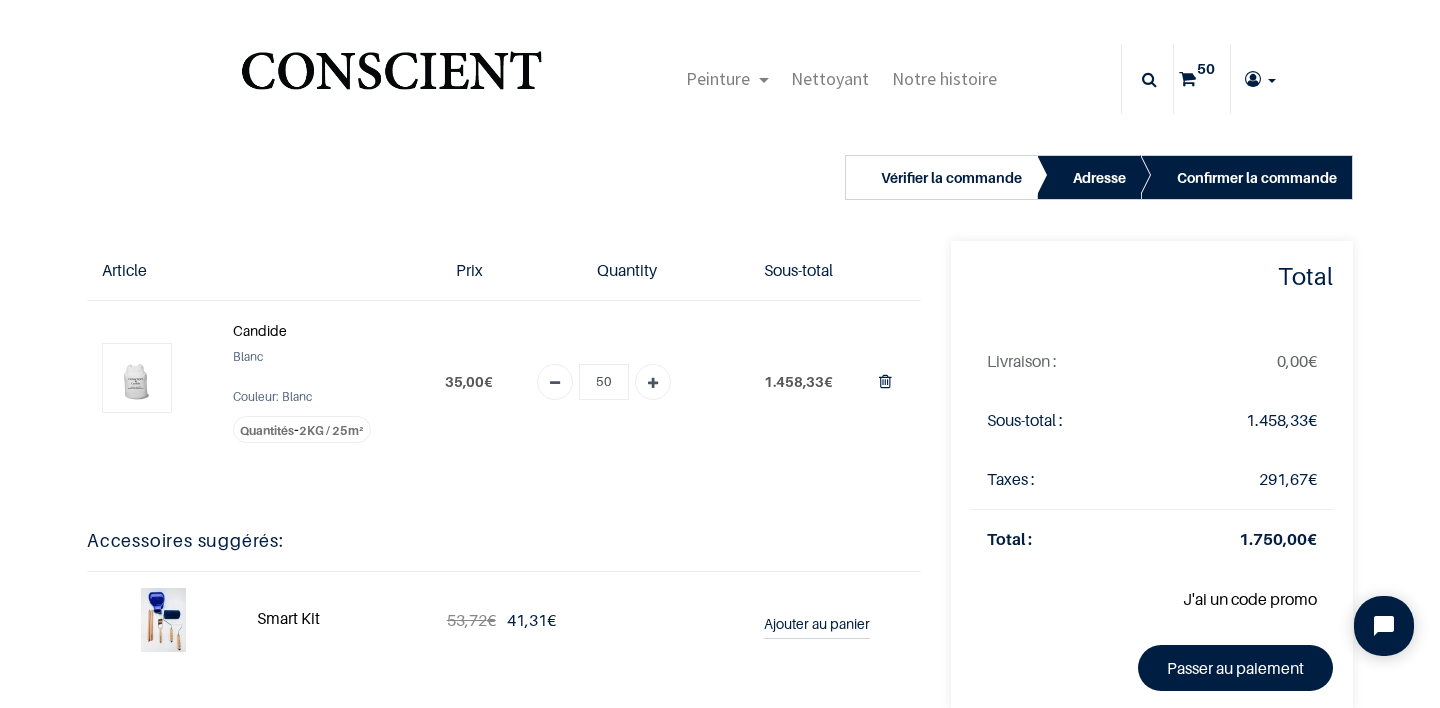 scroll, scrollTop: 0, scrollLeft: 0, axis: both 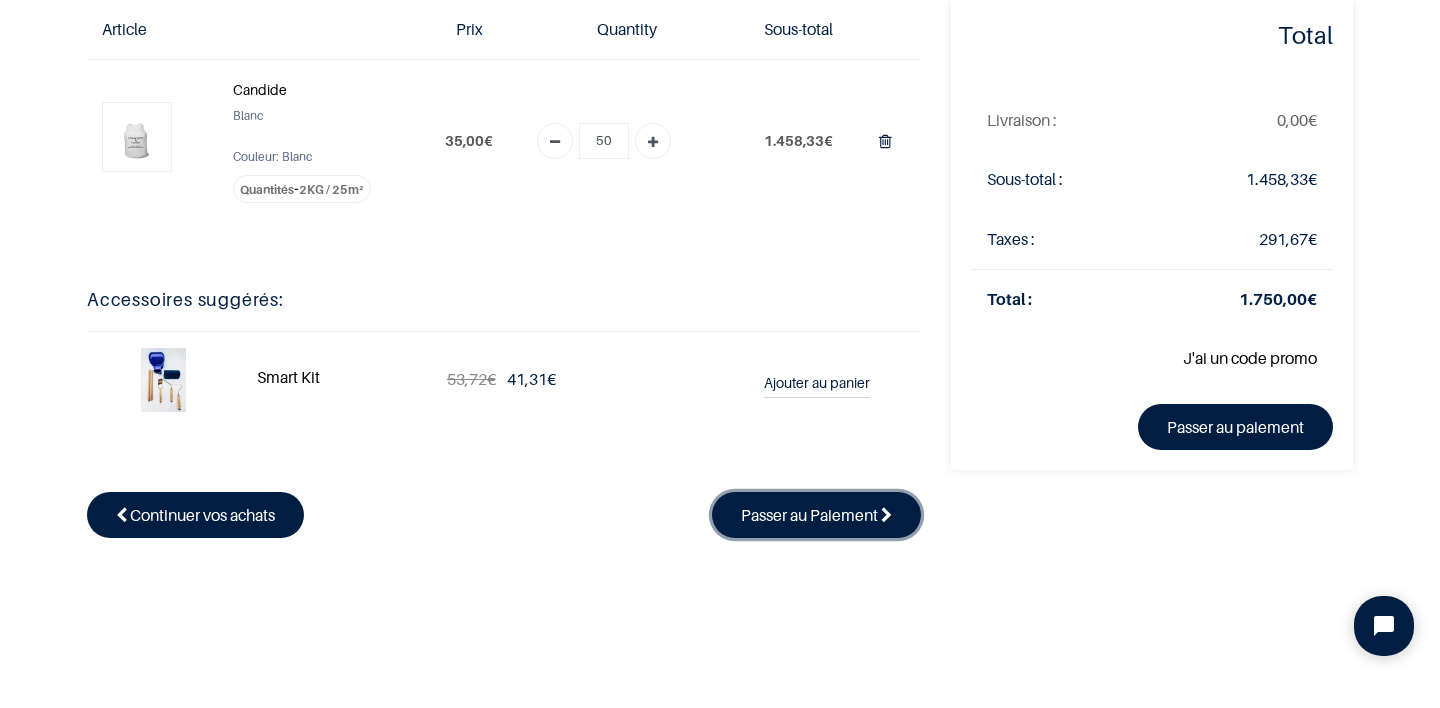 click on "Passer au Paiement" at bounding box center [809, 515] 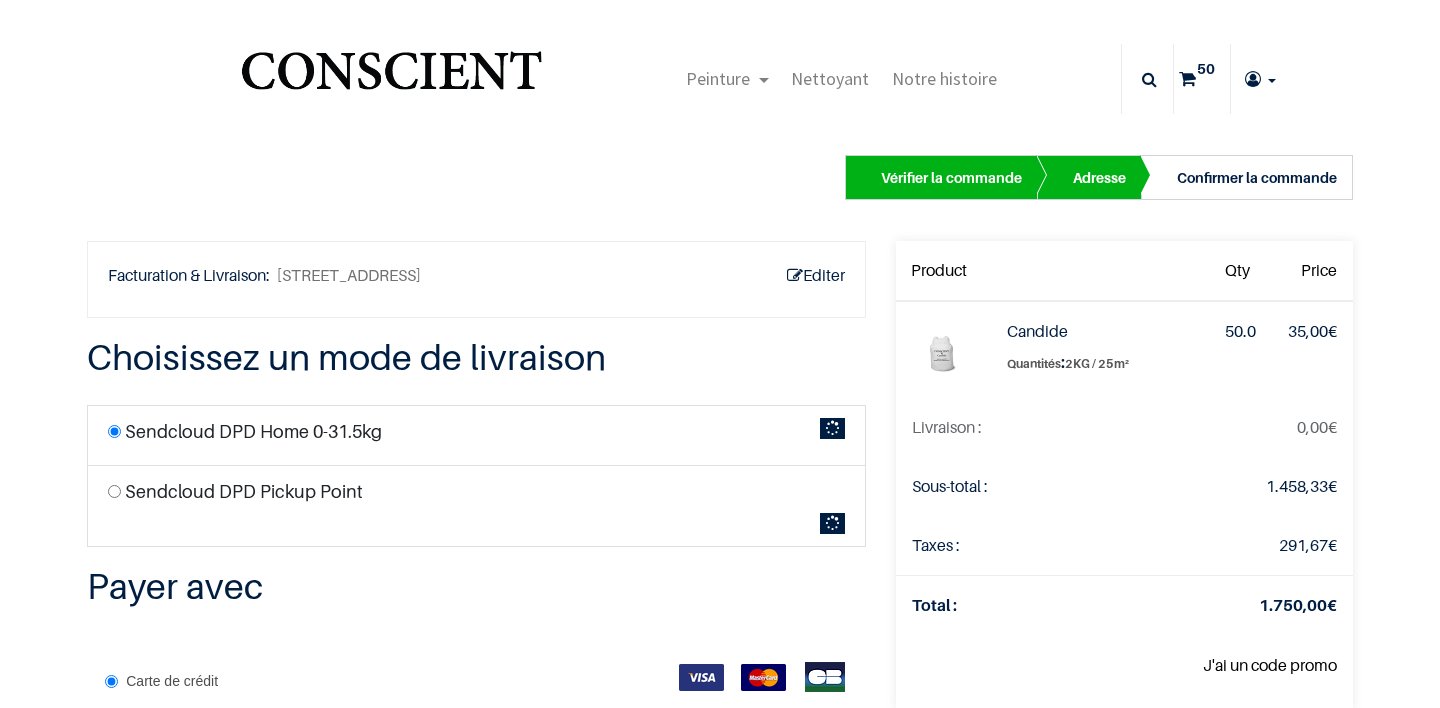 scroll, scrollTop: 0, scrollLeft: 0, axis: both 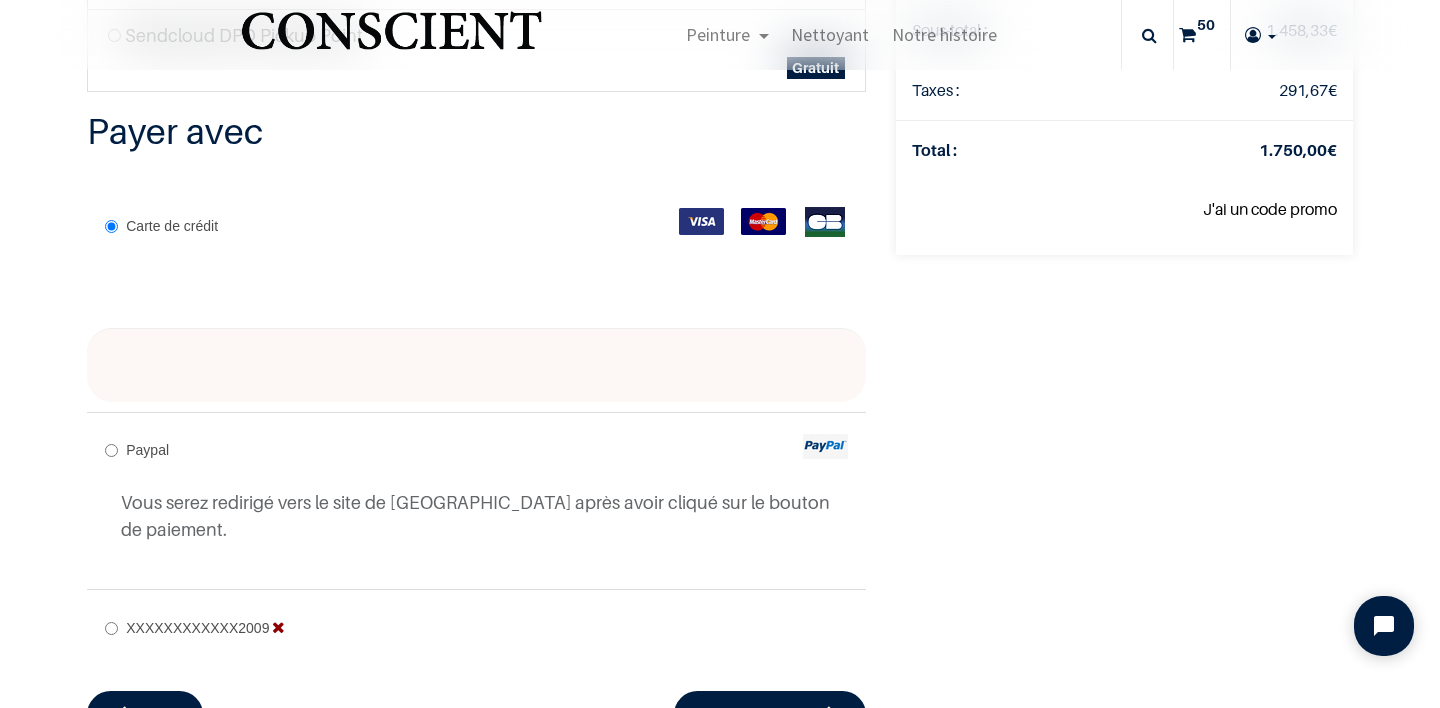 click on "Paypal
Vous serez redirigé vers le site de Paypal après avoir cliqué sur le bouton de paiement." at bounding box center (476, 496) 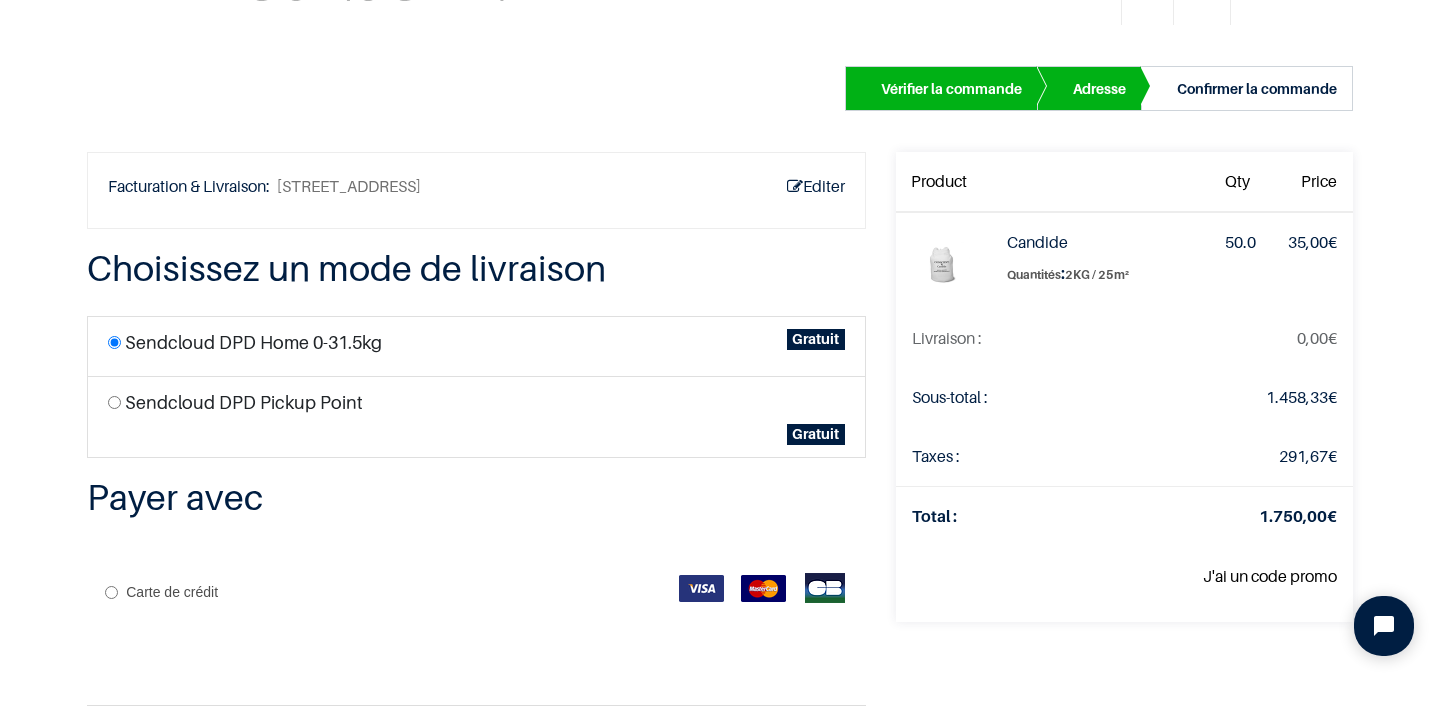 scroll, scrollTop: 99, scrollLeft: 0, axis: vertical 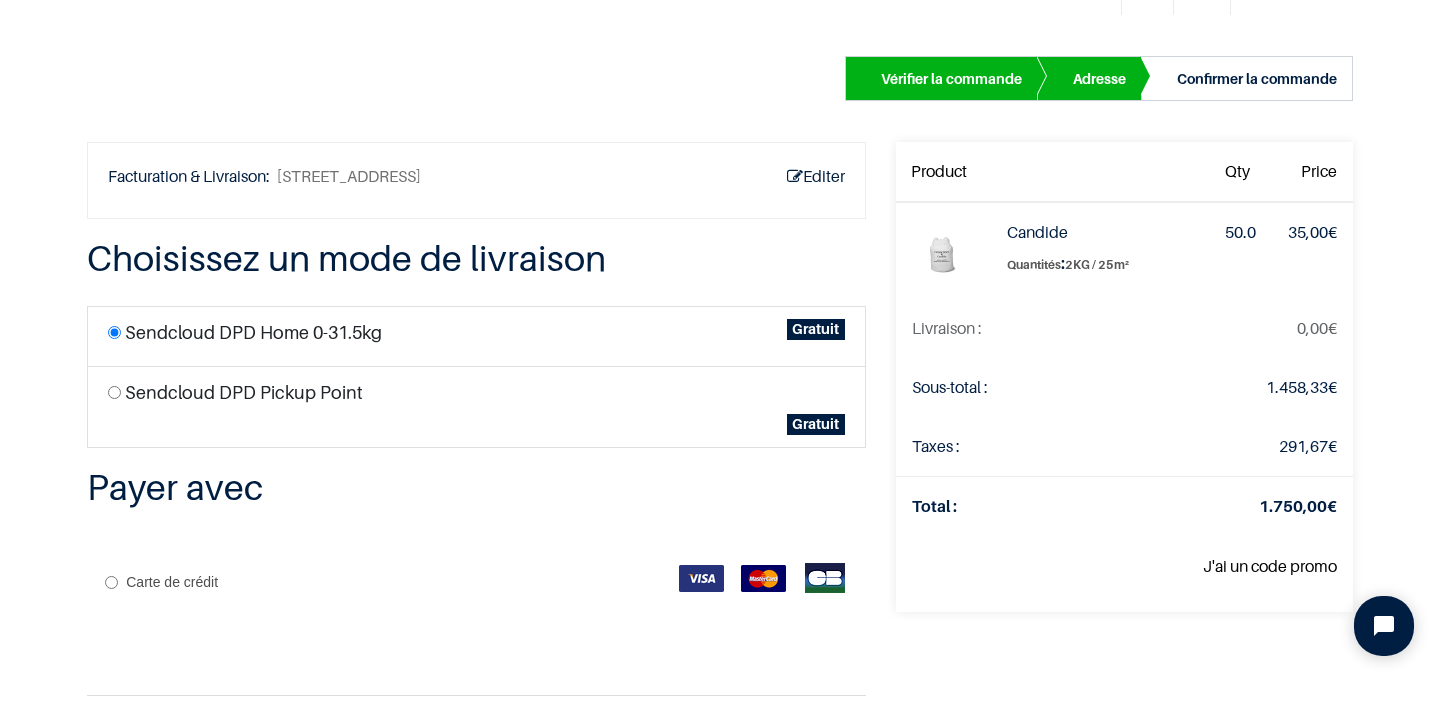 drag, startPoint x: 288, startPoint y: 176, endPoint x: 521, endPoint y: 184, distance: 233.1373 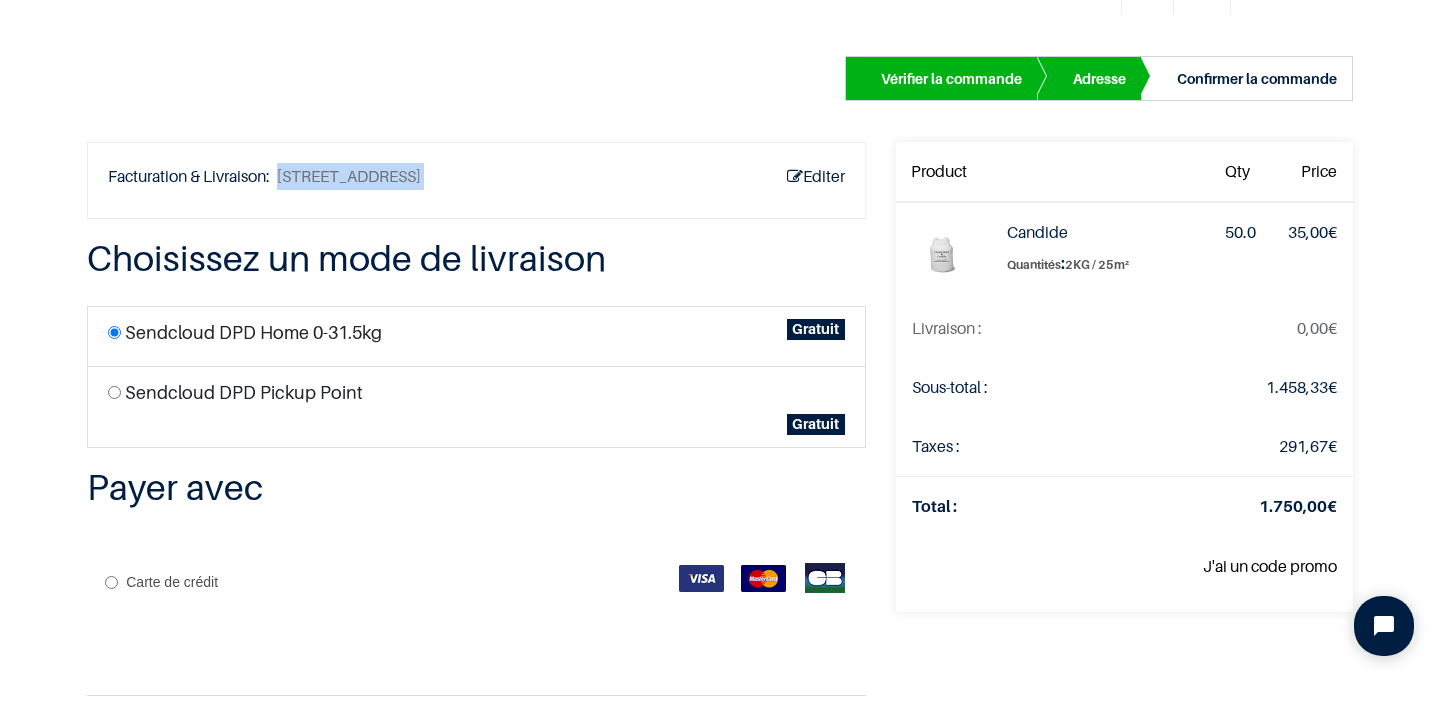 click on "[STREET_ADDRESS]" at bounding box center (349, 176) 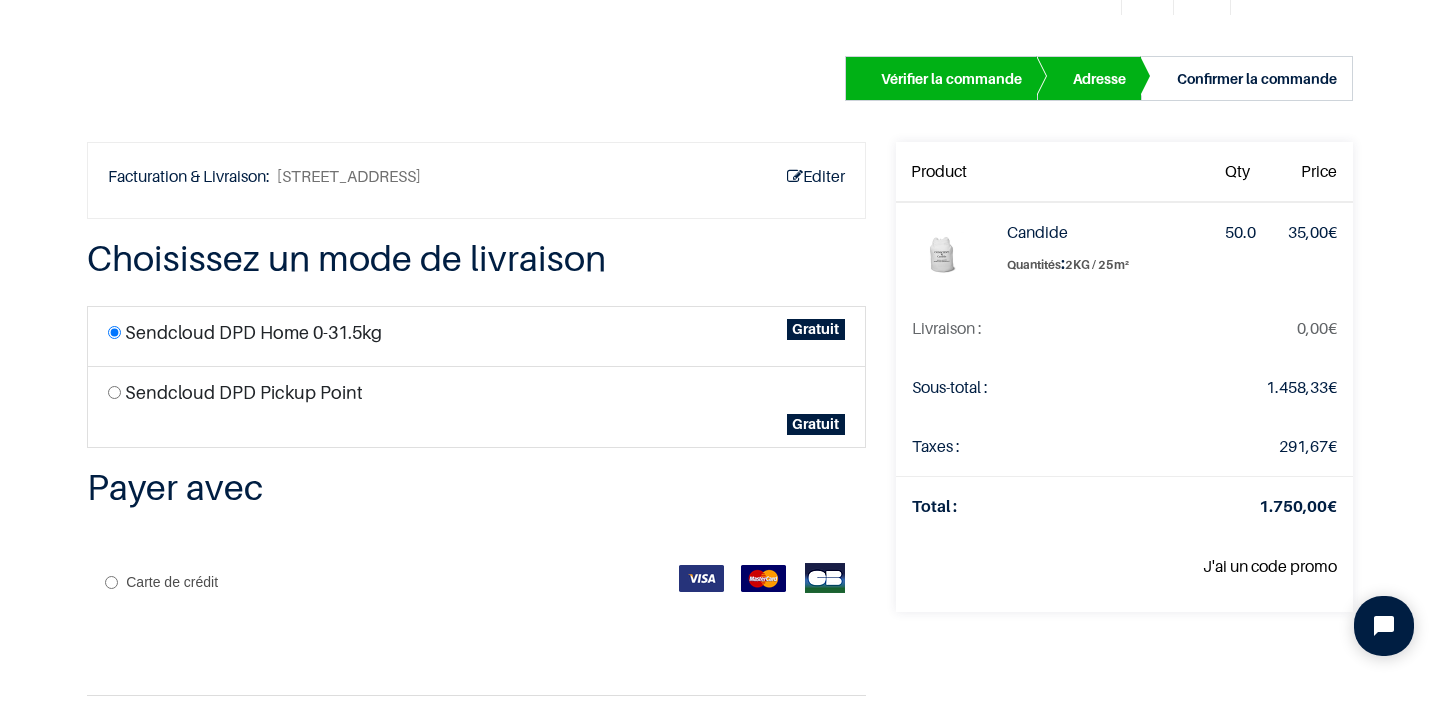click on "[STREET_ADDRESS]" at bounding box center (349, 176) 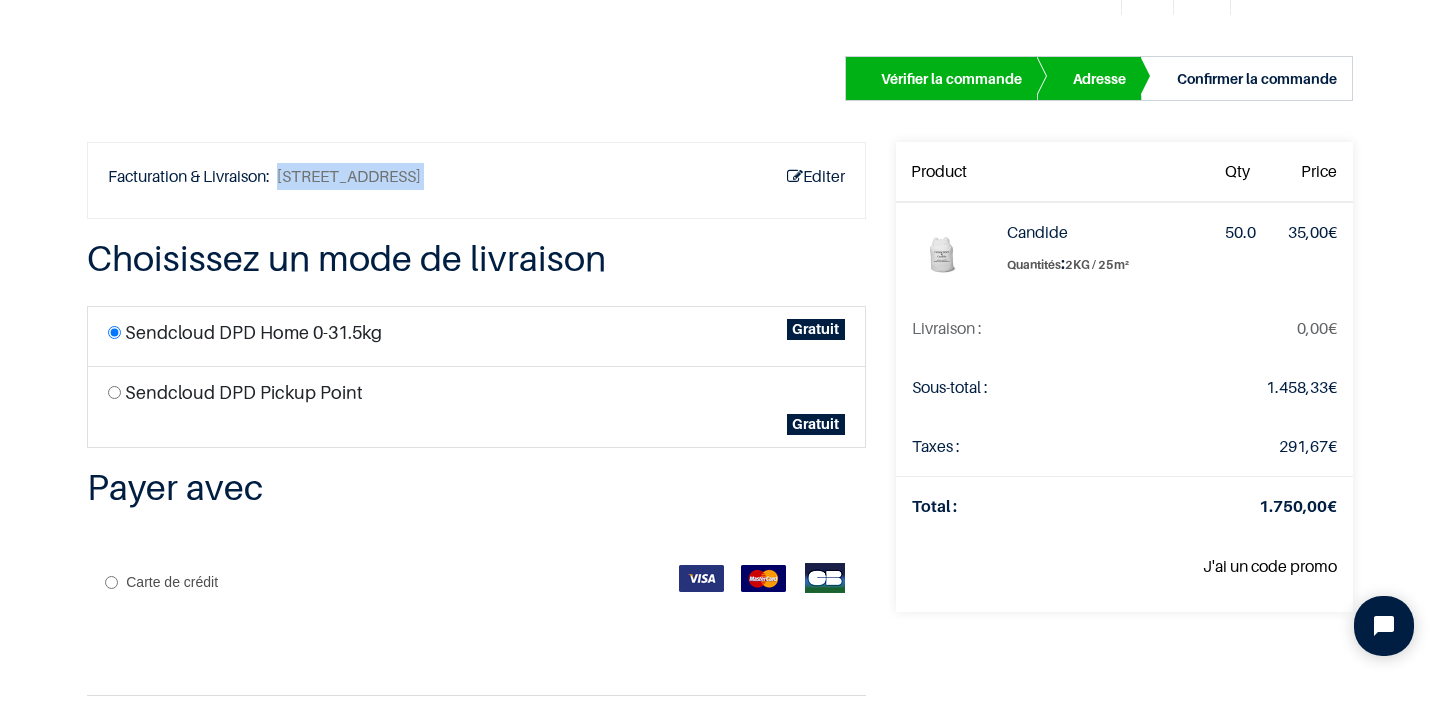 click on "[STREET_ADDRESS]" at bounding box center (349, 176) 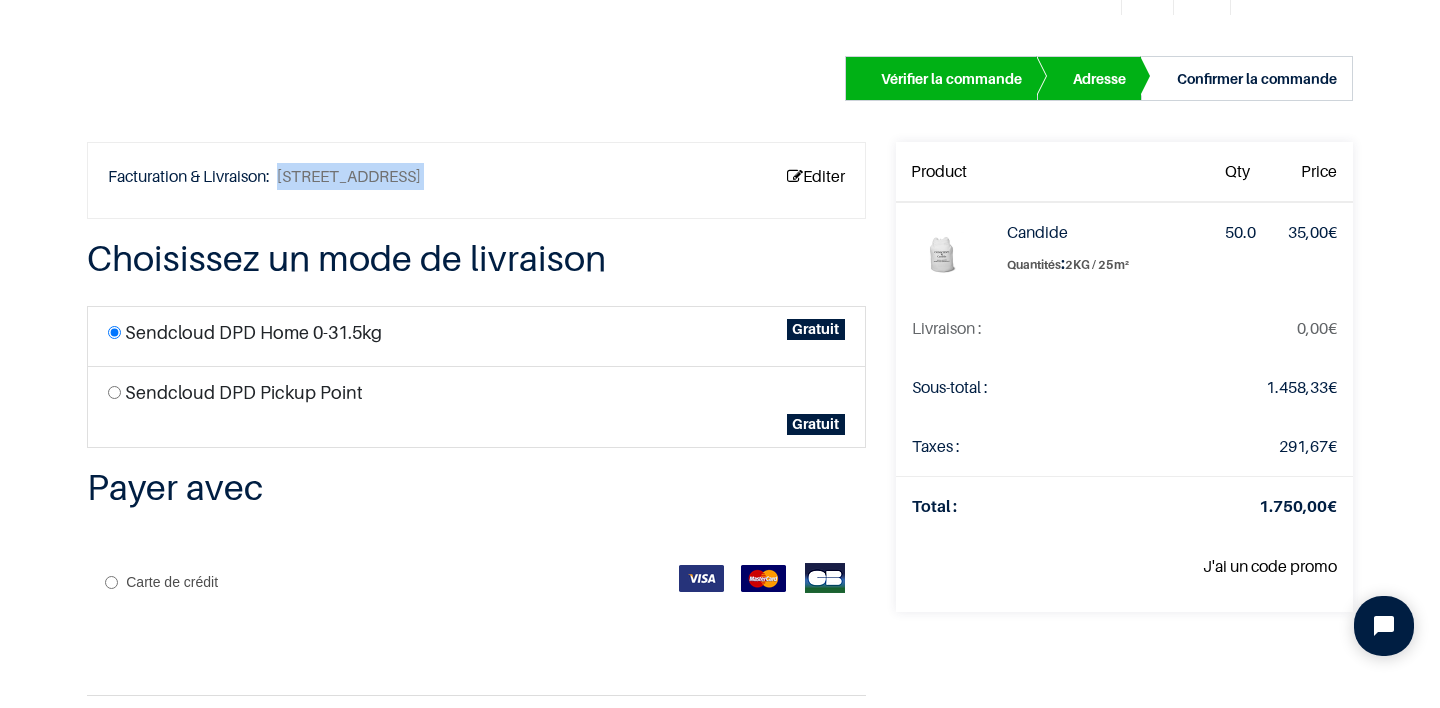 click on "Editer" at bounding box center (816, 176) 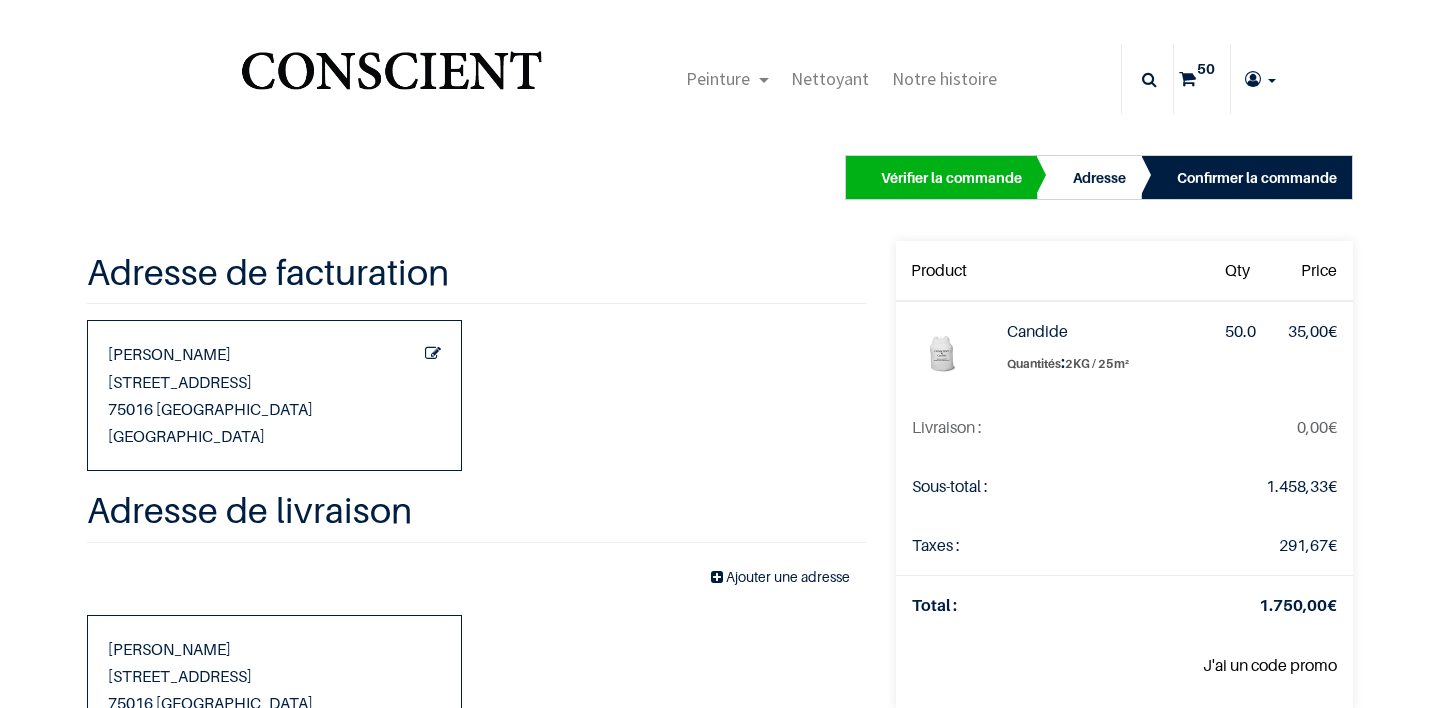 scroll, scrollTop: 0, scrollLeft: 0, axis: both 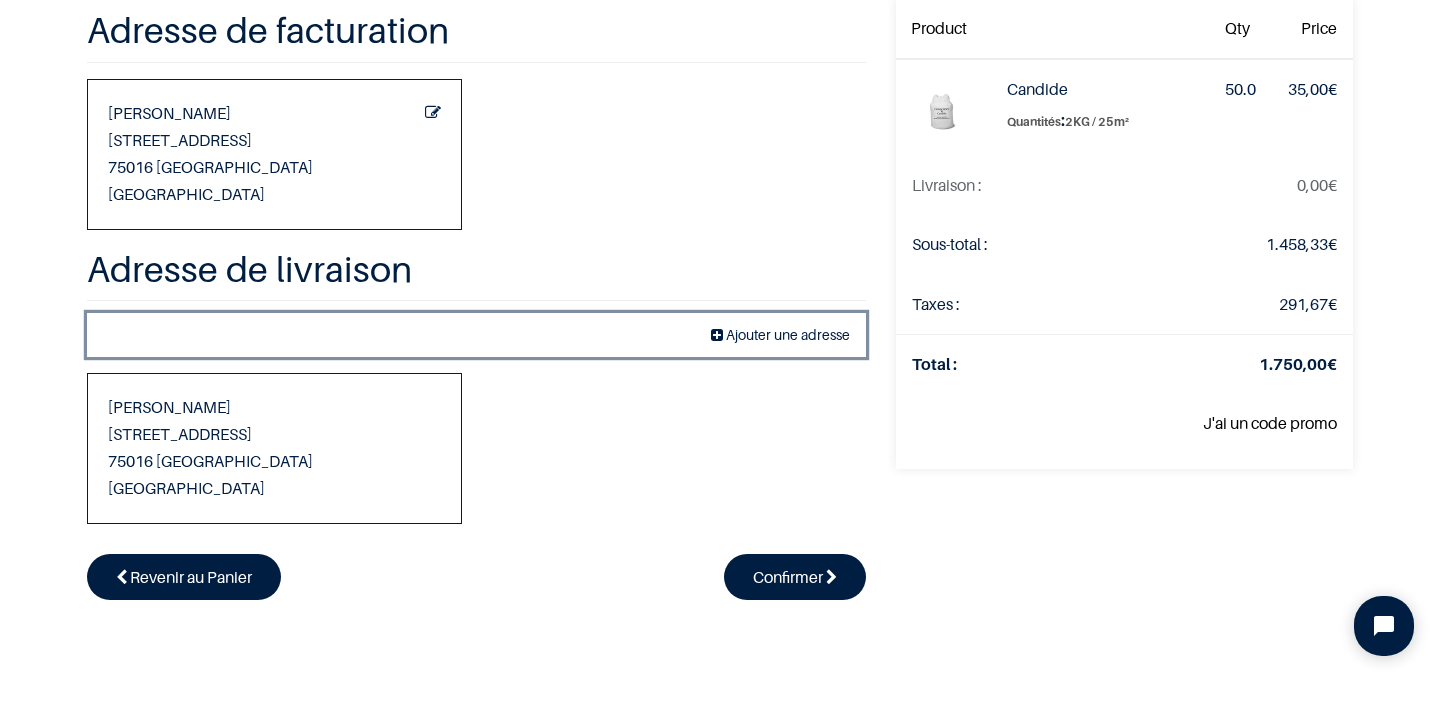click on "Ajouter une adresse" at bounding box center [788, 334] 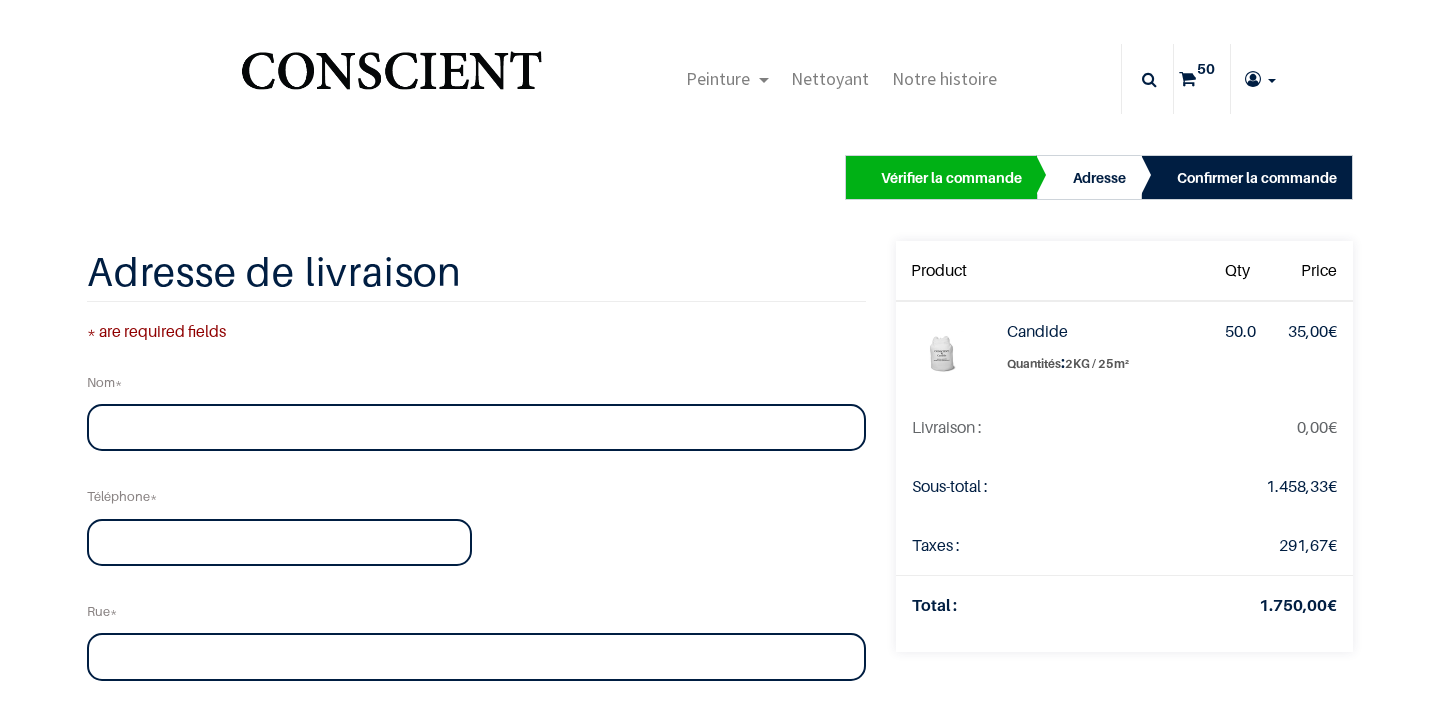 scroll, scrollTop: 0, scrollLeft: 0, axis: both 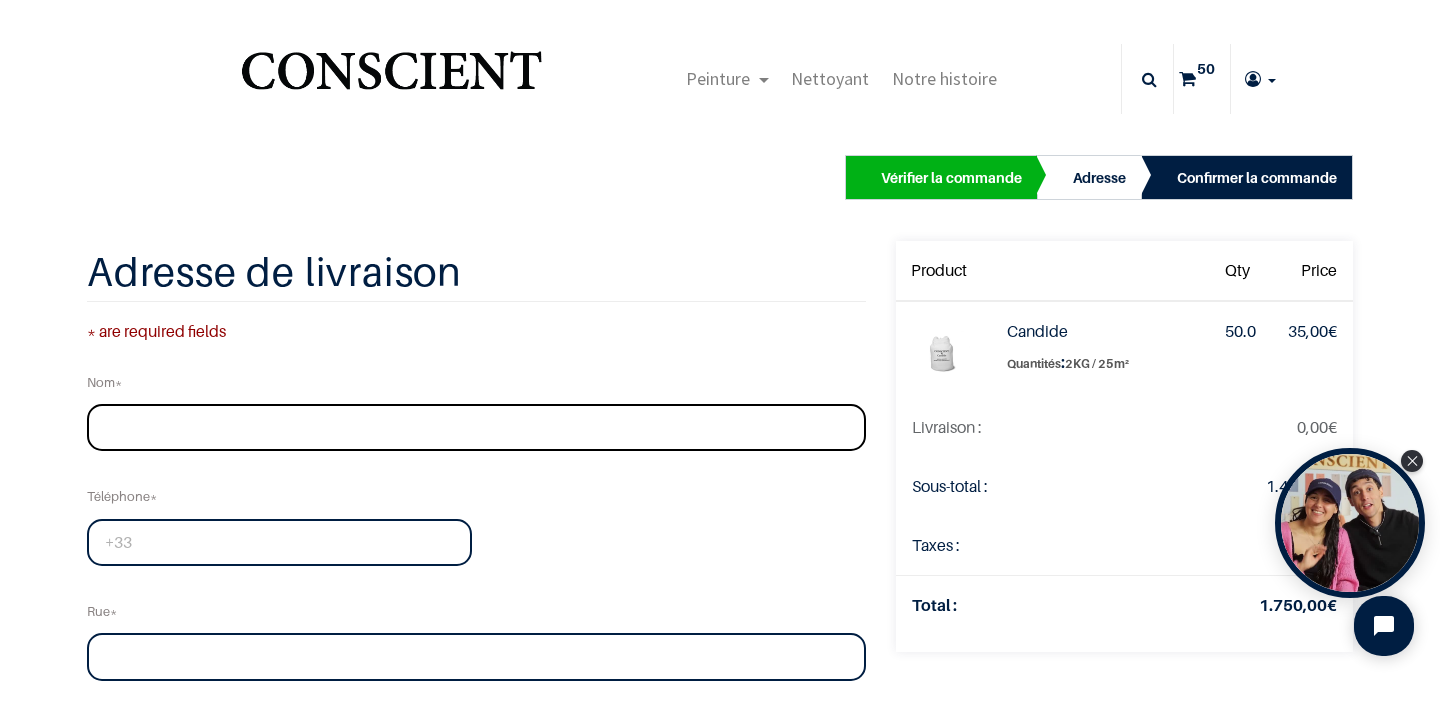 click at bounding box center (476, 428) 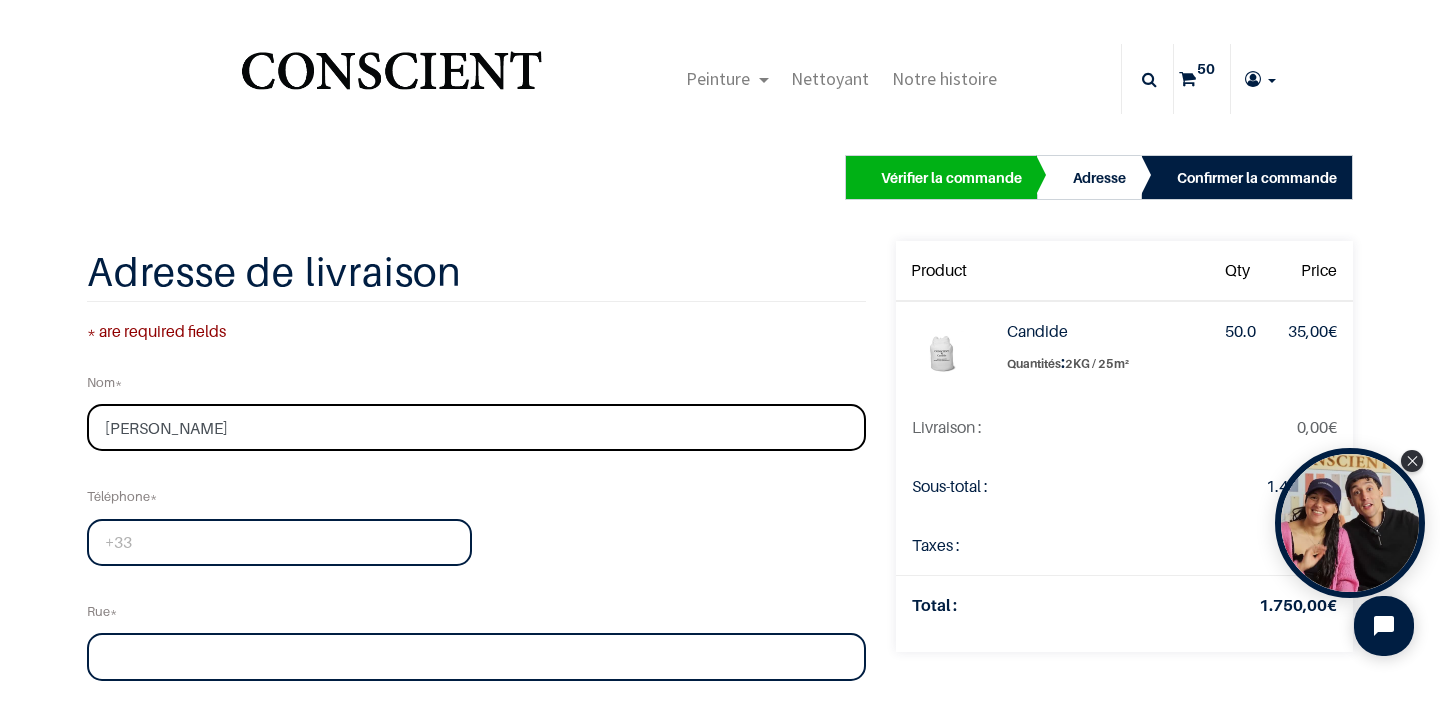 type on "Arguello" 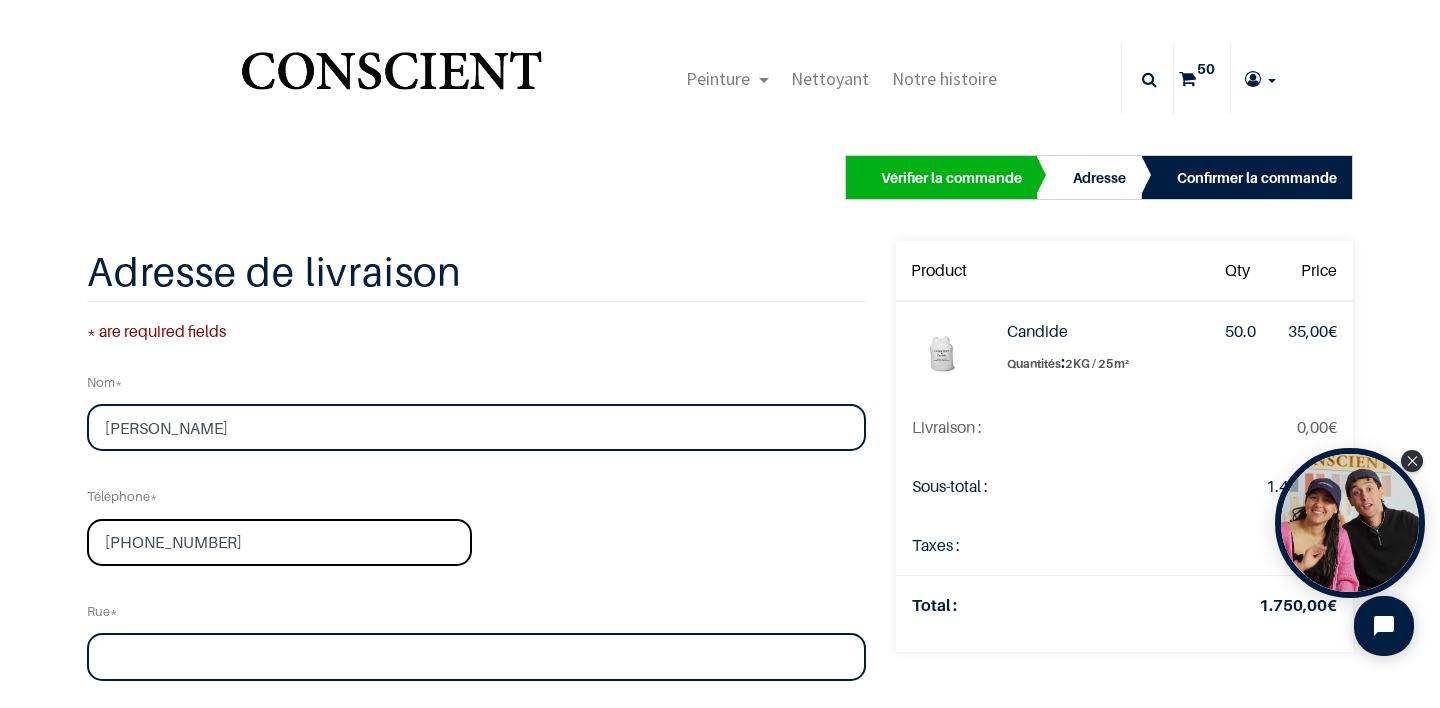 type on "+33675447365" 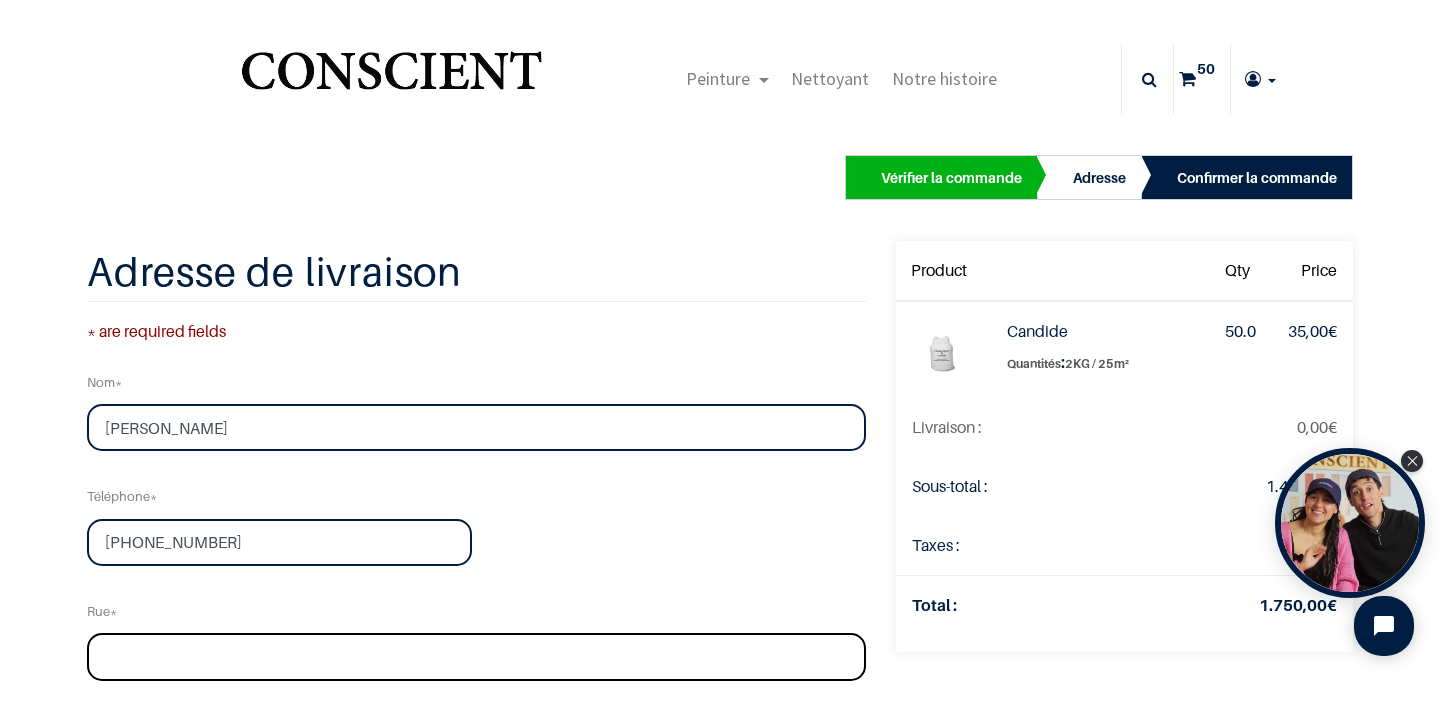 click at bounding box center (476, 657) 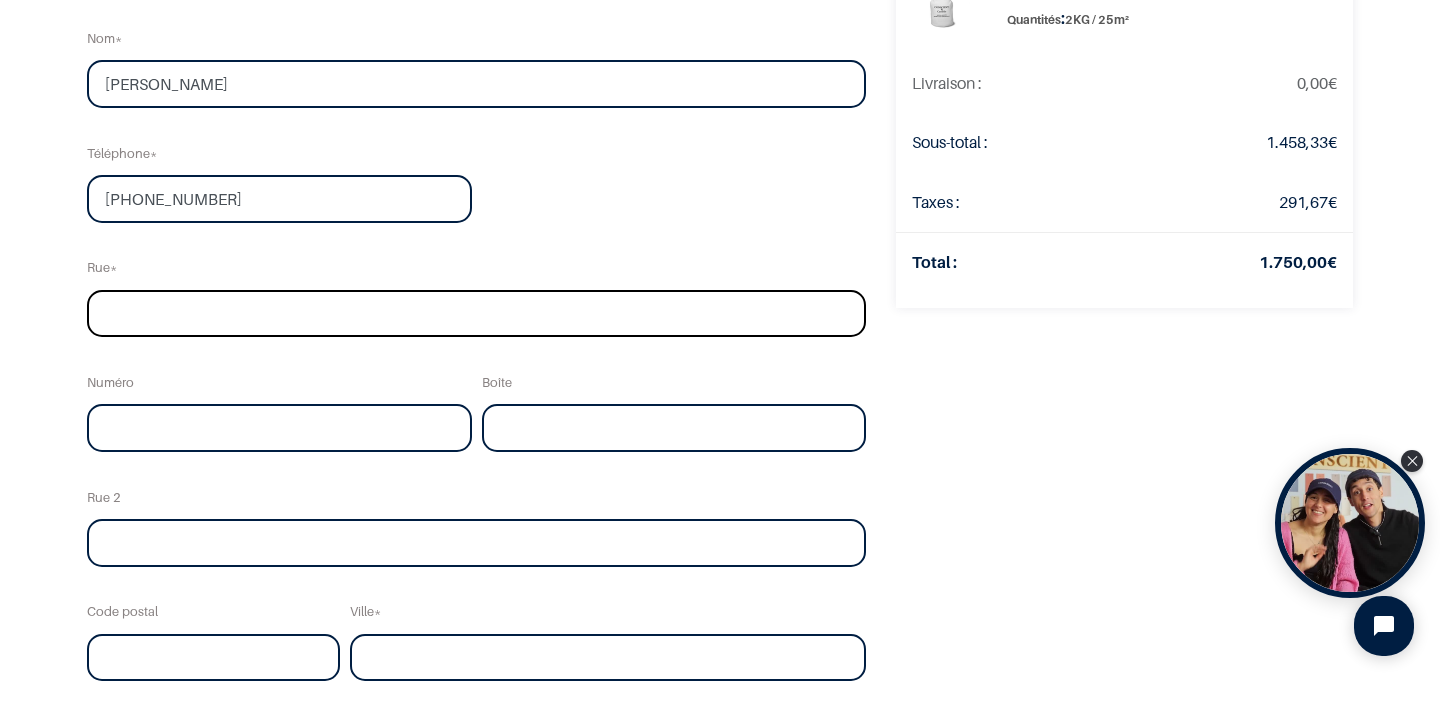 scroll, scrollTop: 260, scrollLeft: 0, axis: vertical 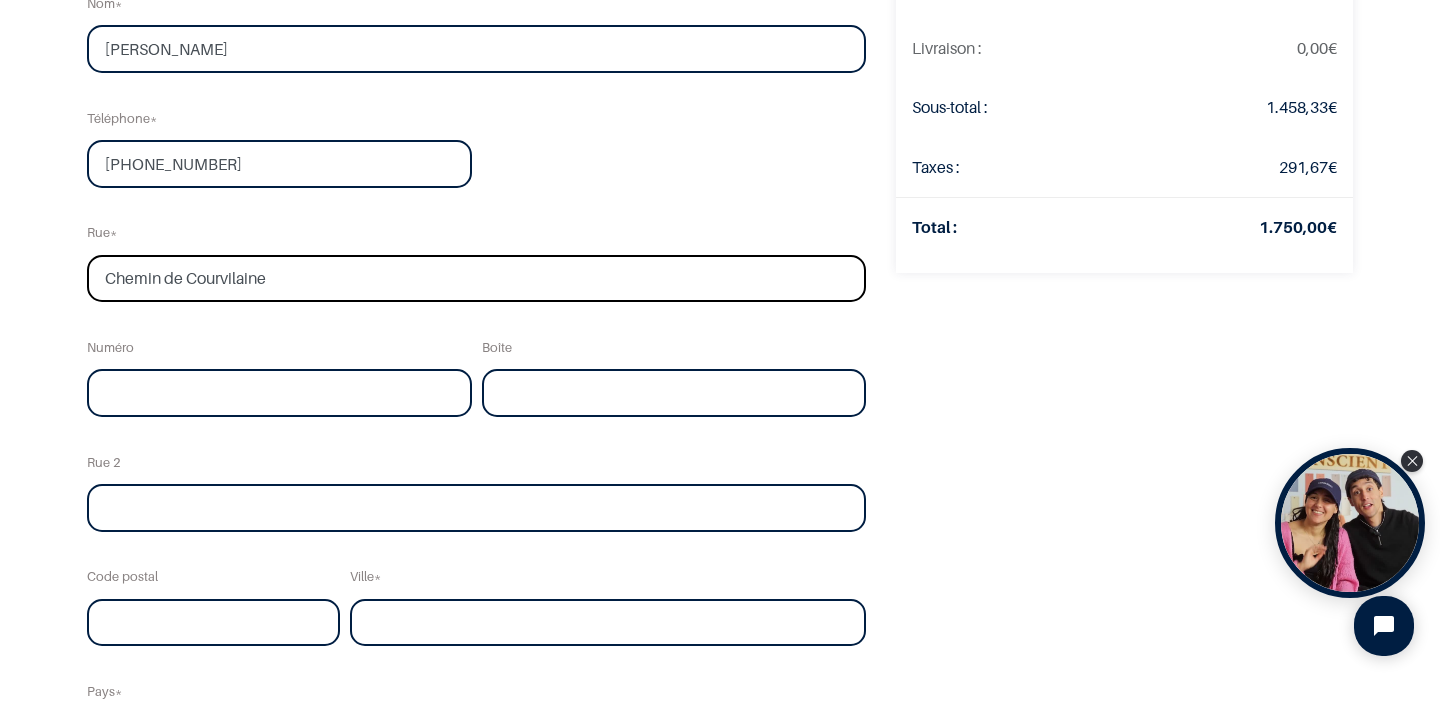type on "Chemin de Courvilaine" 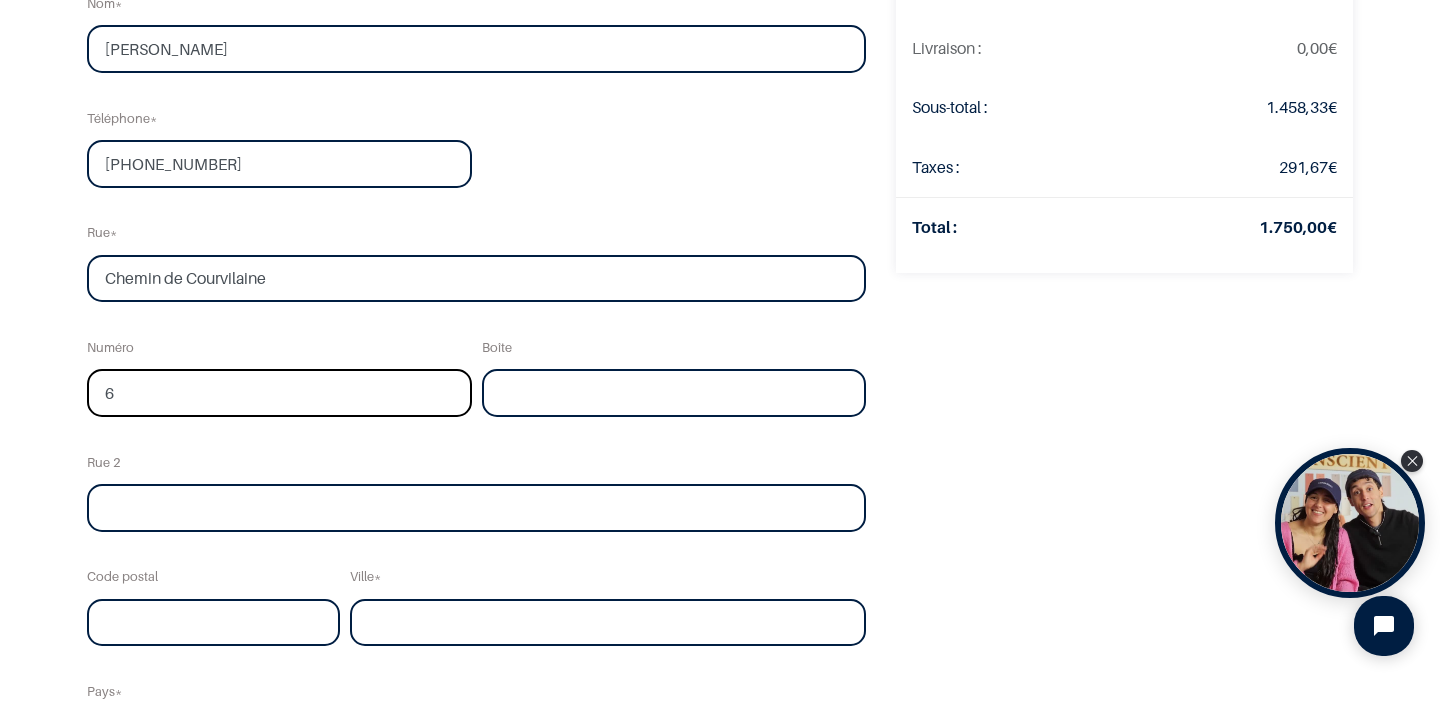 type on "6" 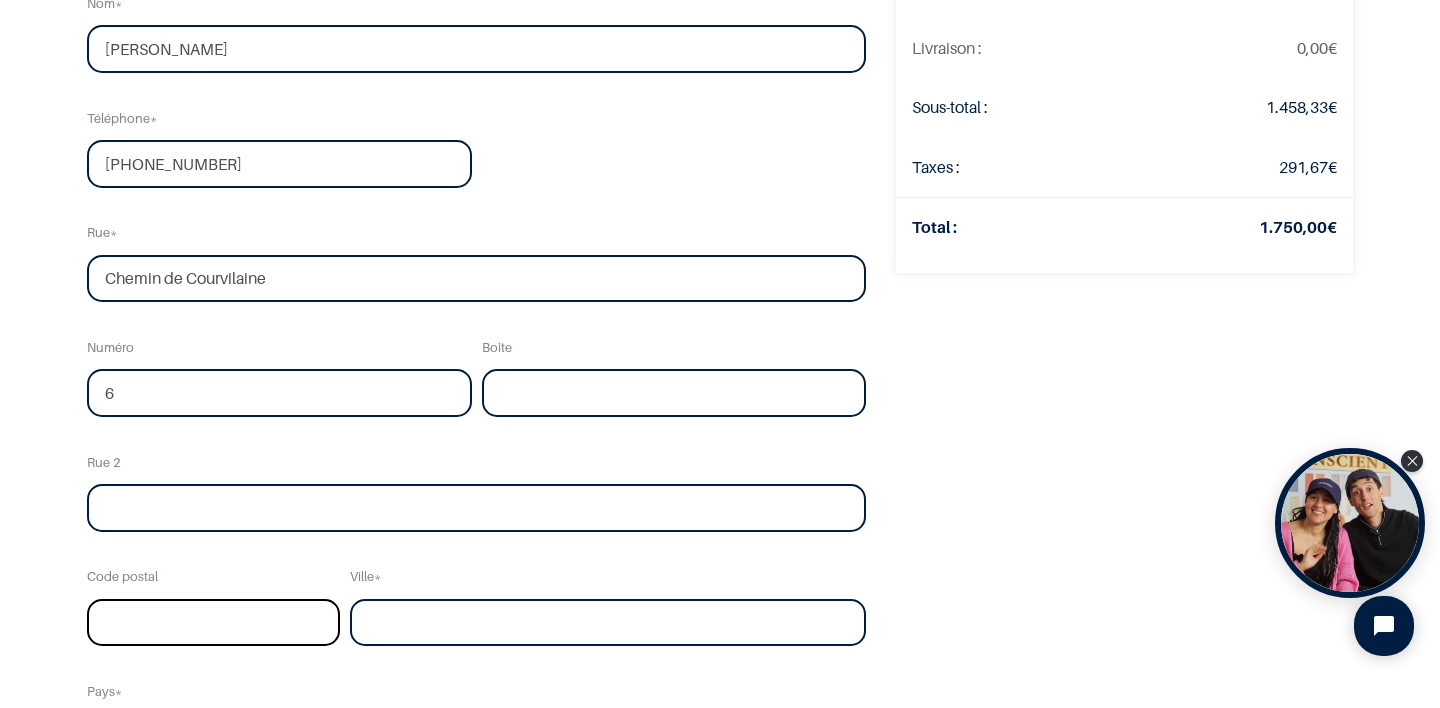 click at bounding box center [213, 623] 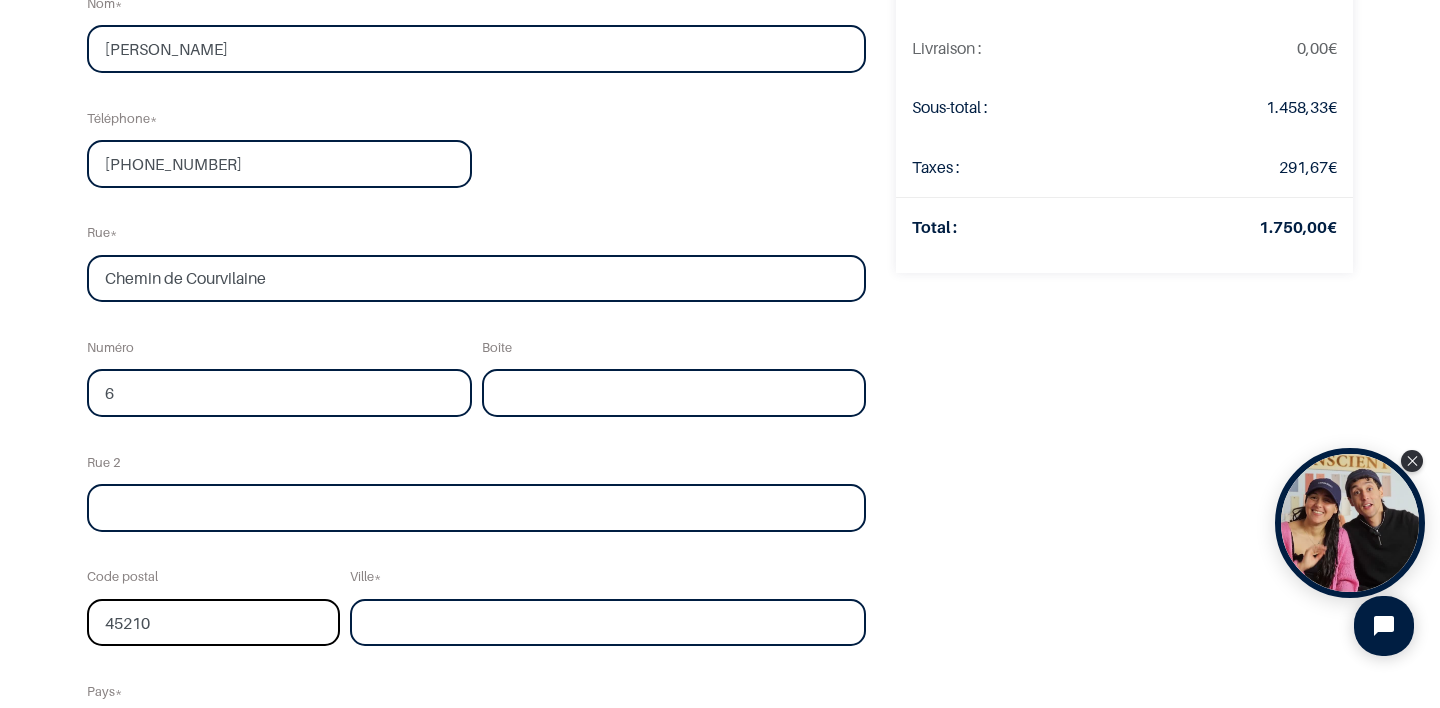 type on "45210" 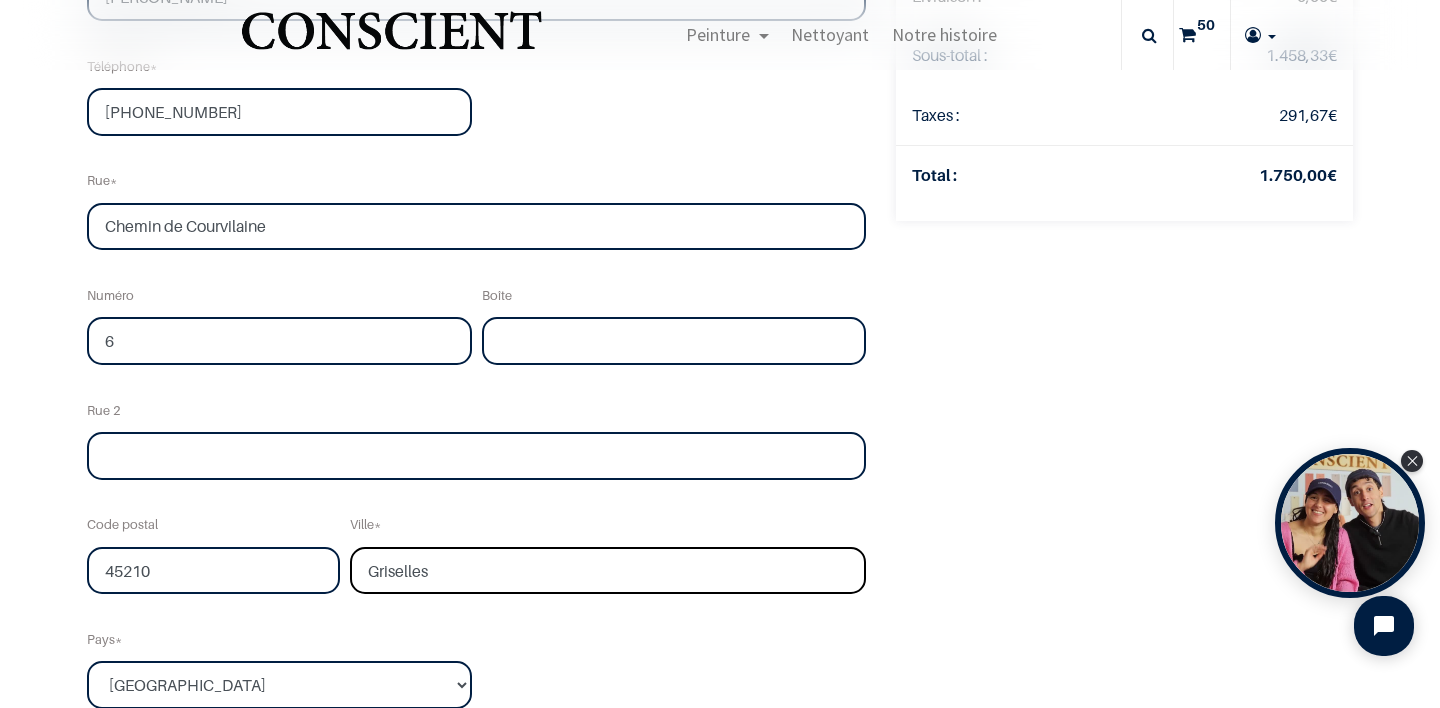 scroll, scrollTop: 313, scrollLeft: 0, axis: vertical 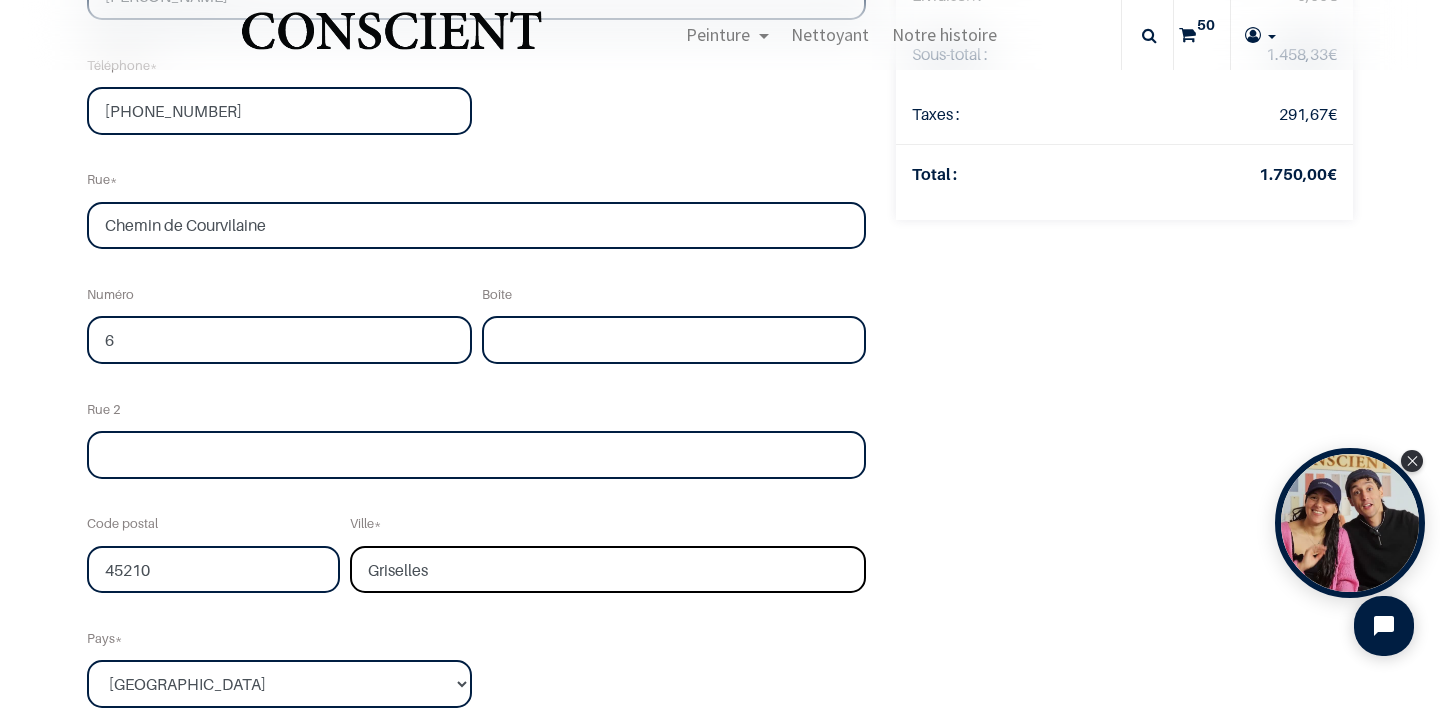 type on "Griselles" 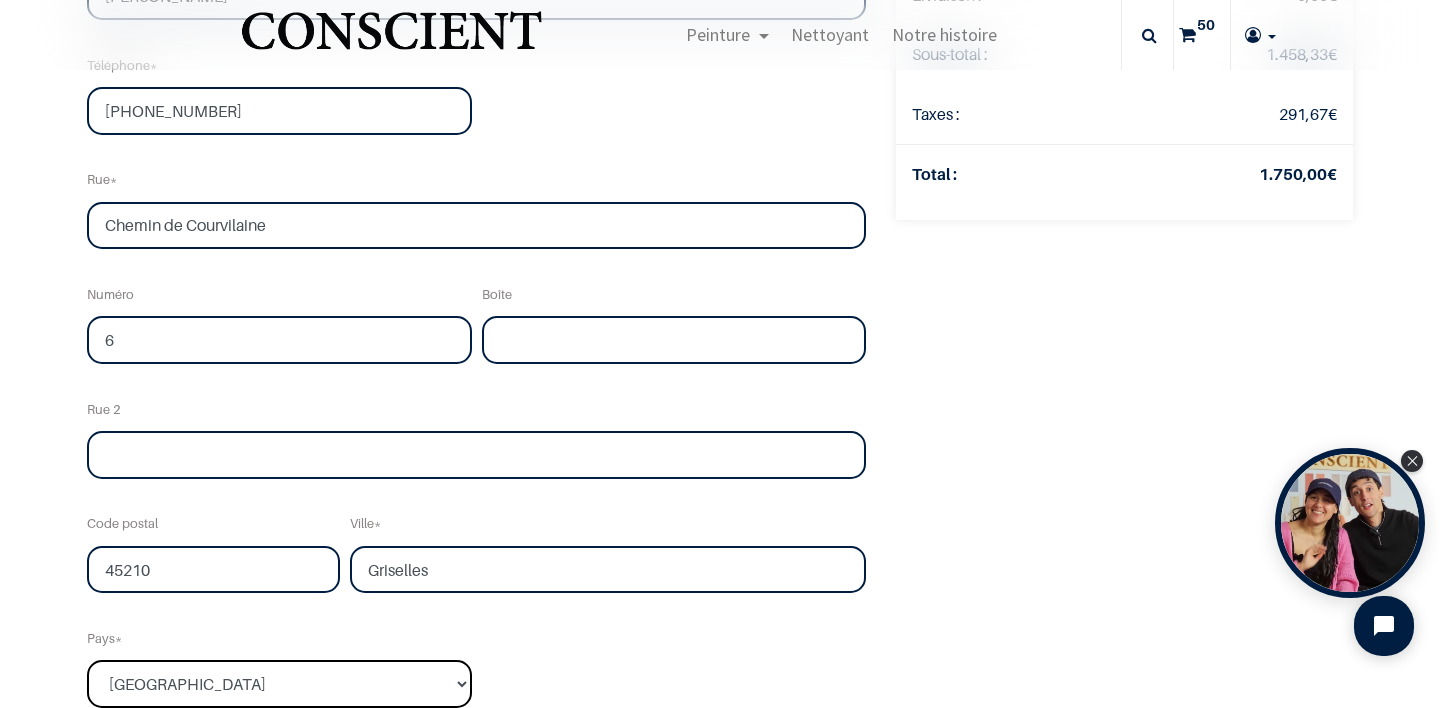 click on "Pays...
Afghanistan
Afrique du sud
Albanie
Algérie" at bounding box center (279, 684) 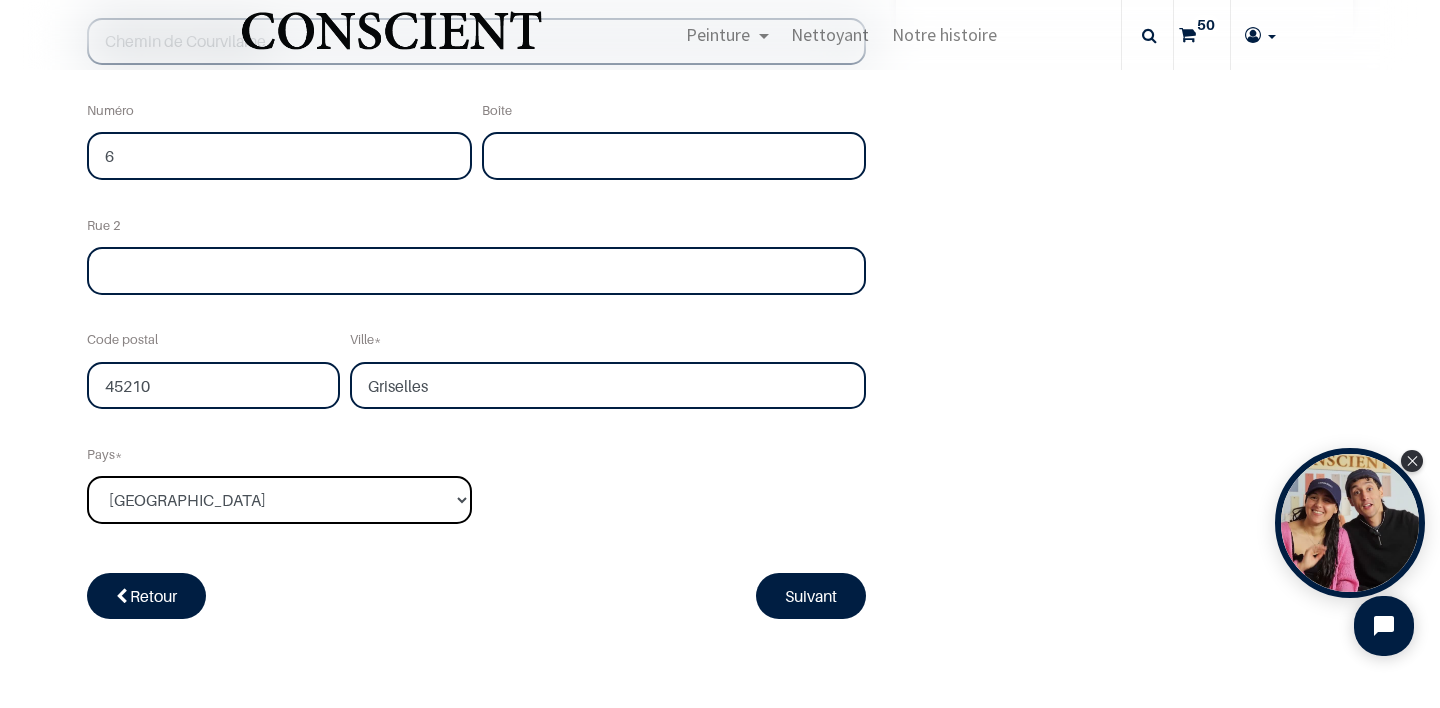 scroll, scrollTop: 558, scrollLeft: 0, axis: vertical 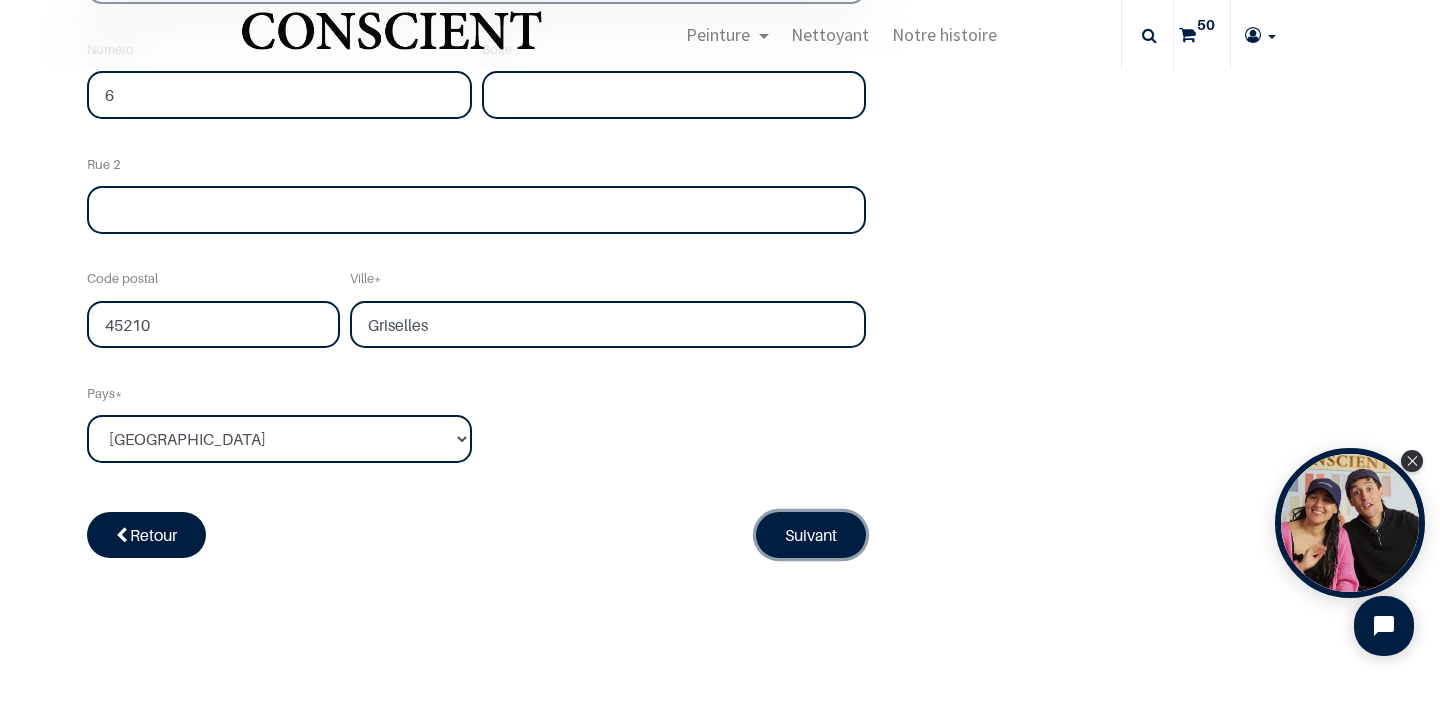 click on "Suivant" at bounding box center (811, 535) 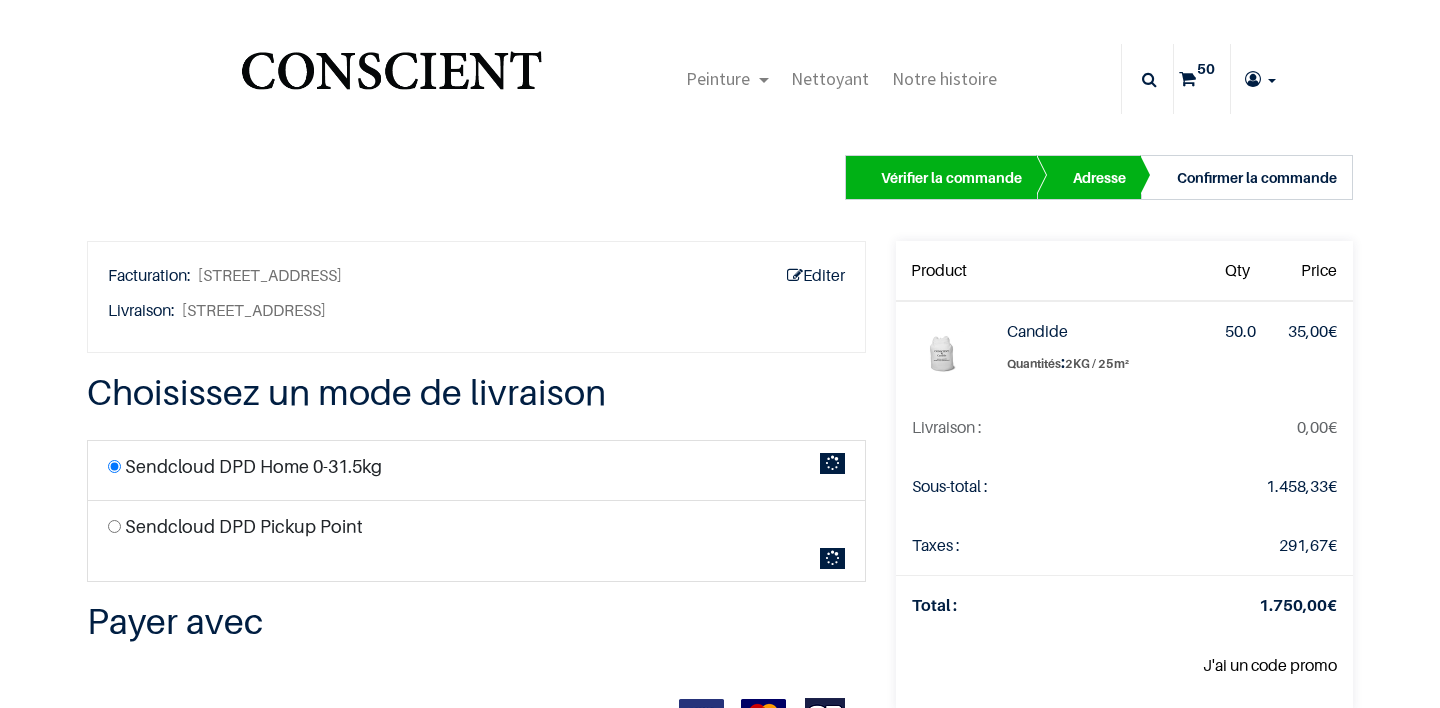 scroll, scrollTop: 0, scrollLeft: 0, axis: both 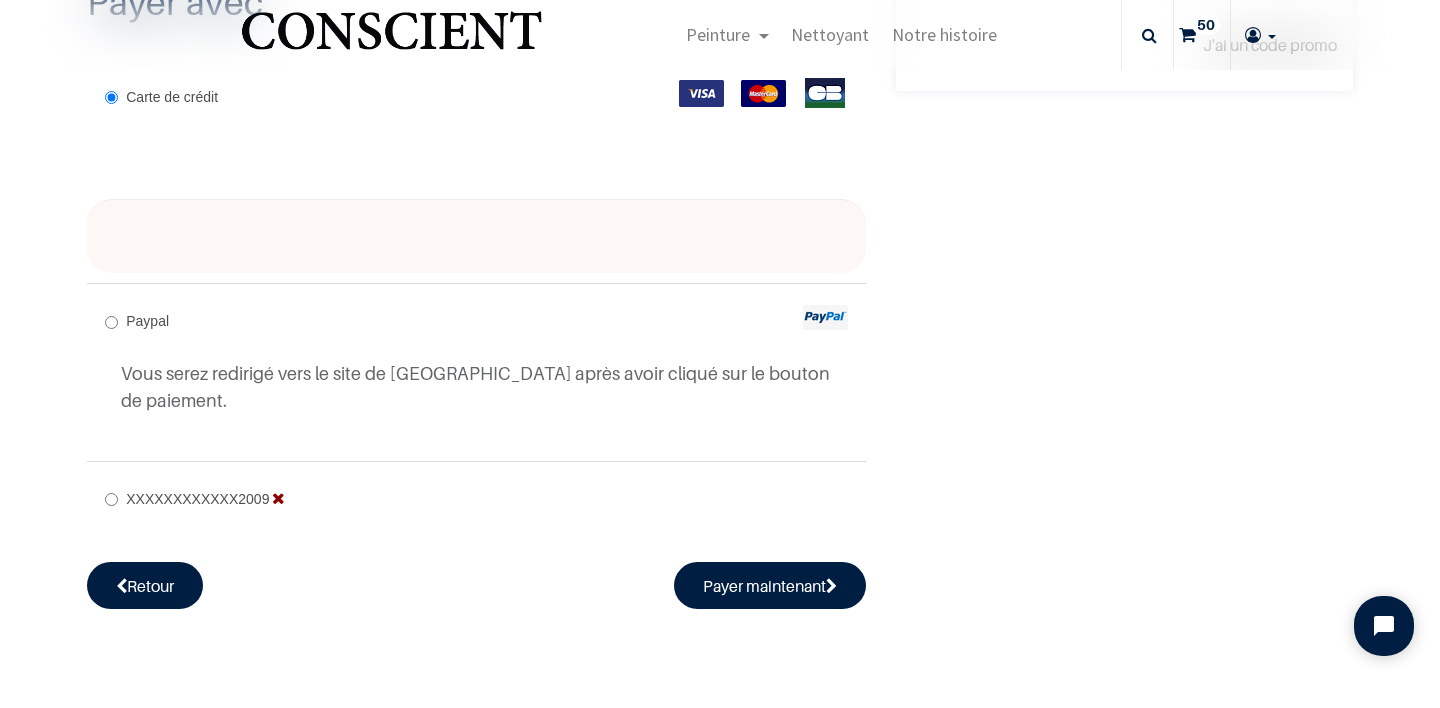 click on "Paypal
Vous serez redirigé vers le site de Paypal après avoir cliqué sur le bouton de paiement." at bounding box center (476, 367) 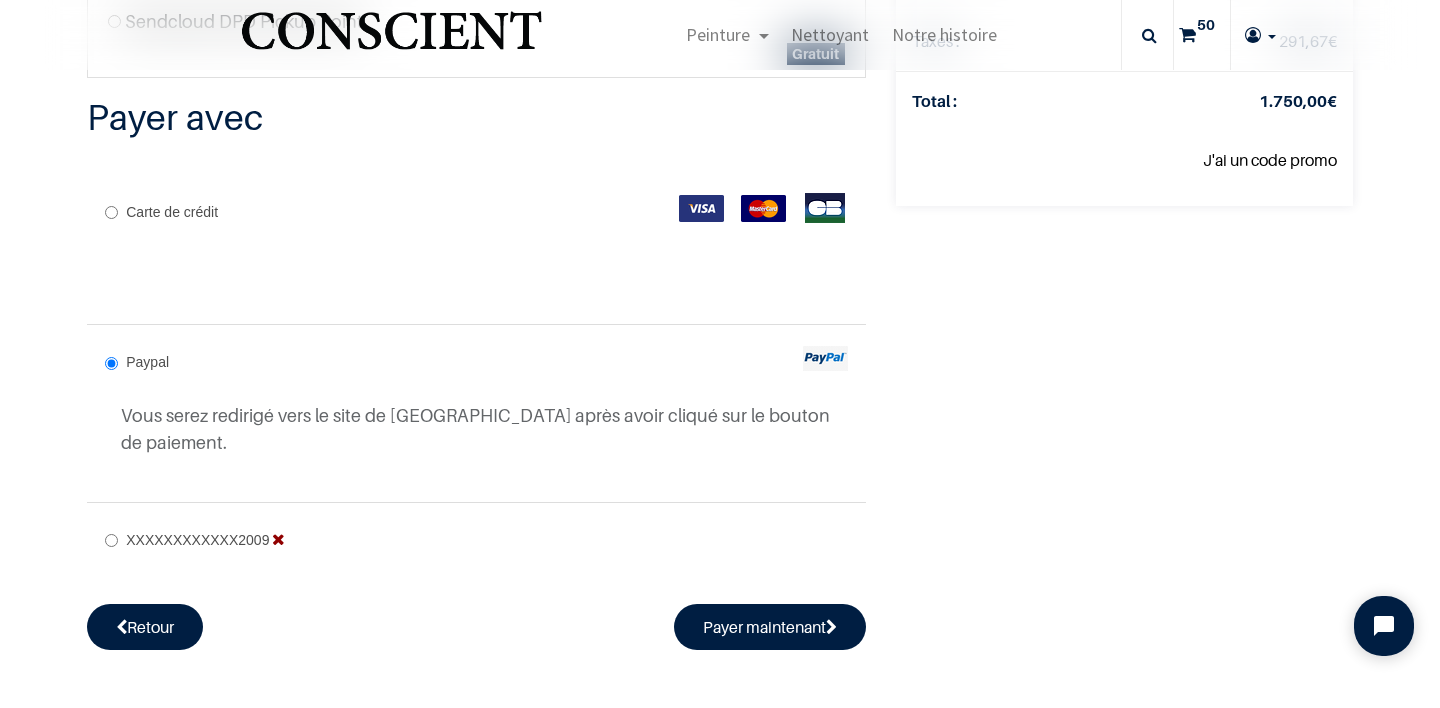 scroll, scrollTop: 410, scrollLeft: 0, axis: vertical 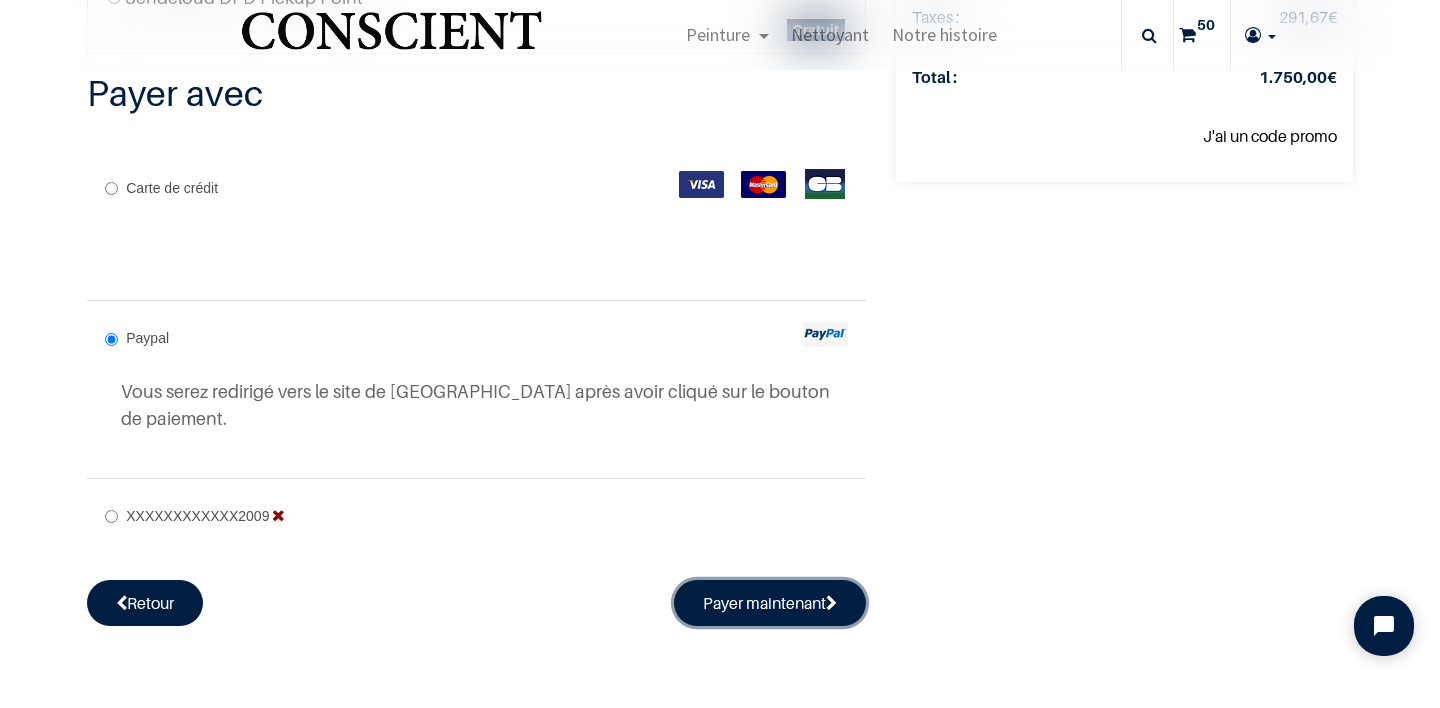 click on "Payer maintenant" at bounding box center [770, 603] 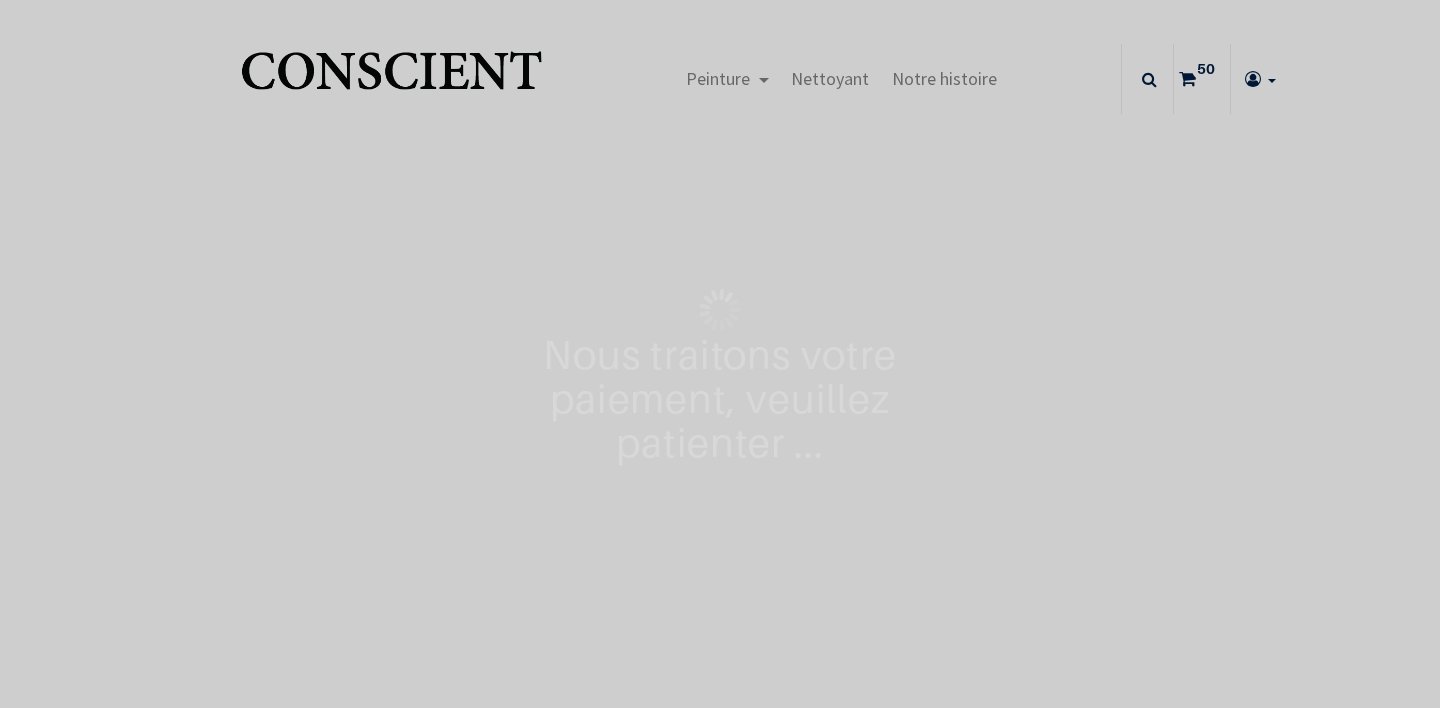scroll, scrollTop: 0, scrollLeft: 0, axis: both 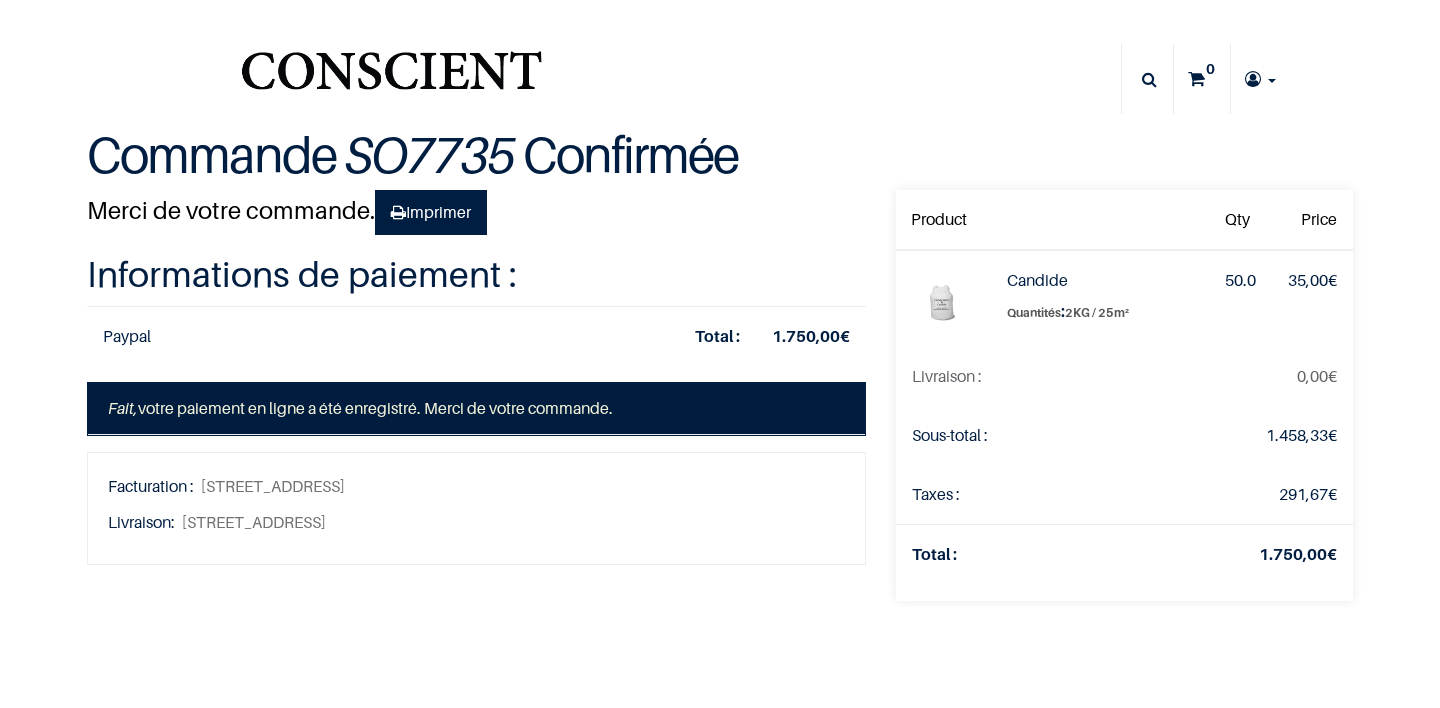 type on "[EMAIL_ADDRESS][DOMAIN_NAME]" 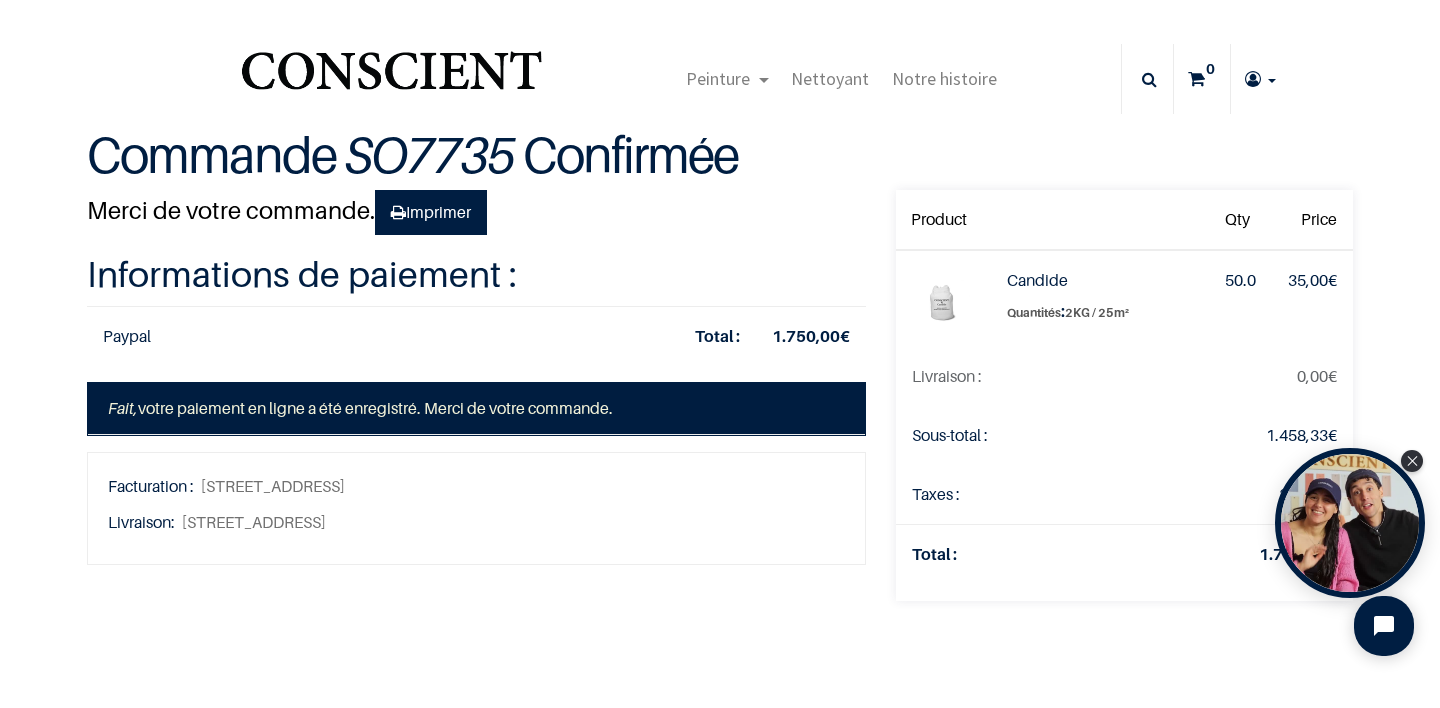 scroll, scrollTop: 0, scrollLeft: 0, axis: both 